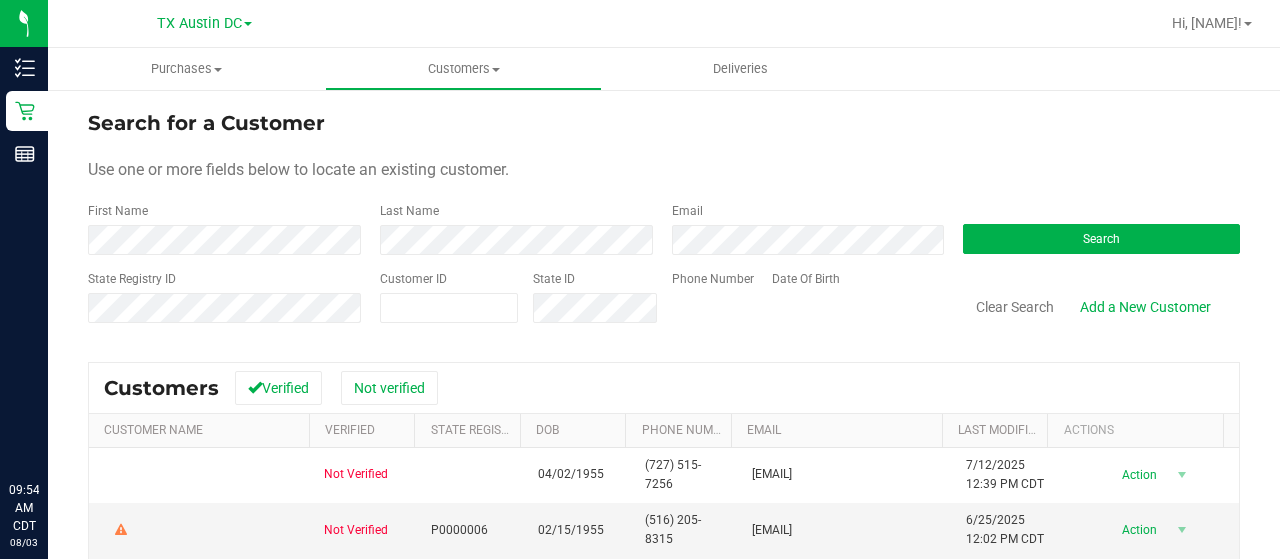 scroll, scrollTop: 0, scrollLeft: 0, axis: both 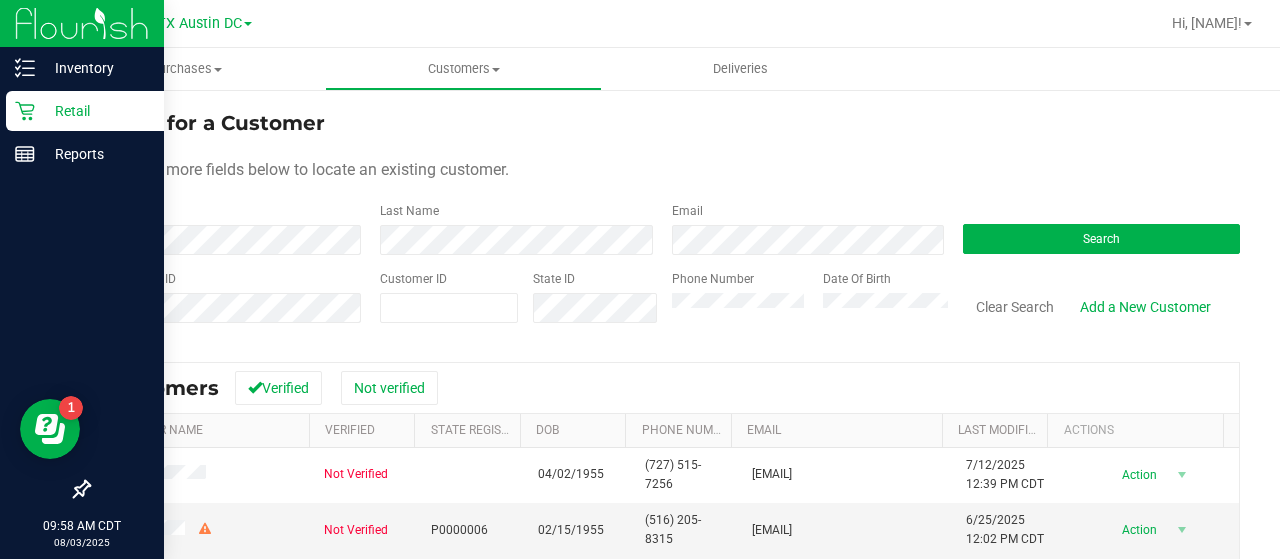 click on "Retail" at bounding box center (85, 111) 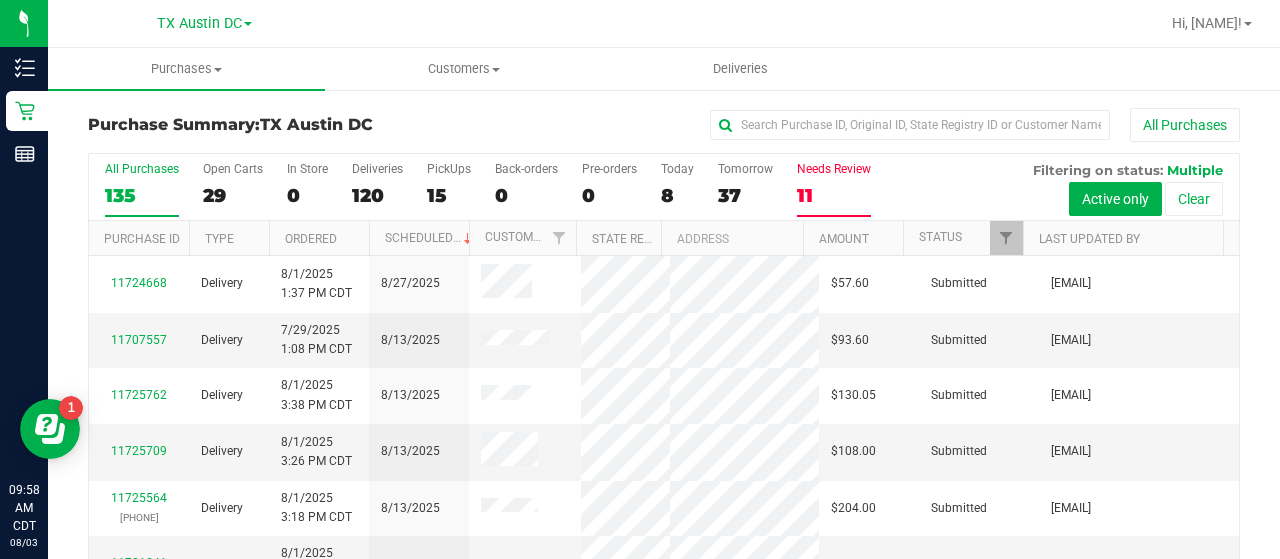 click on "11" at bounding box center (834, 195) 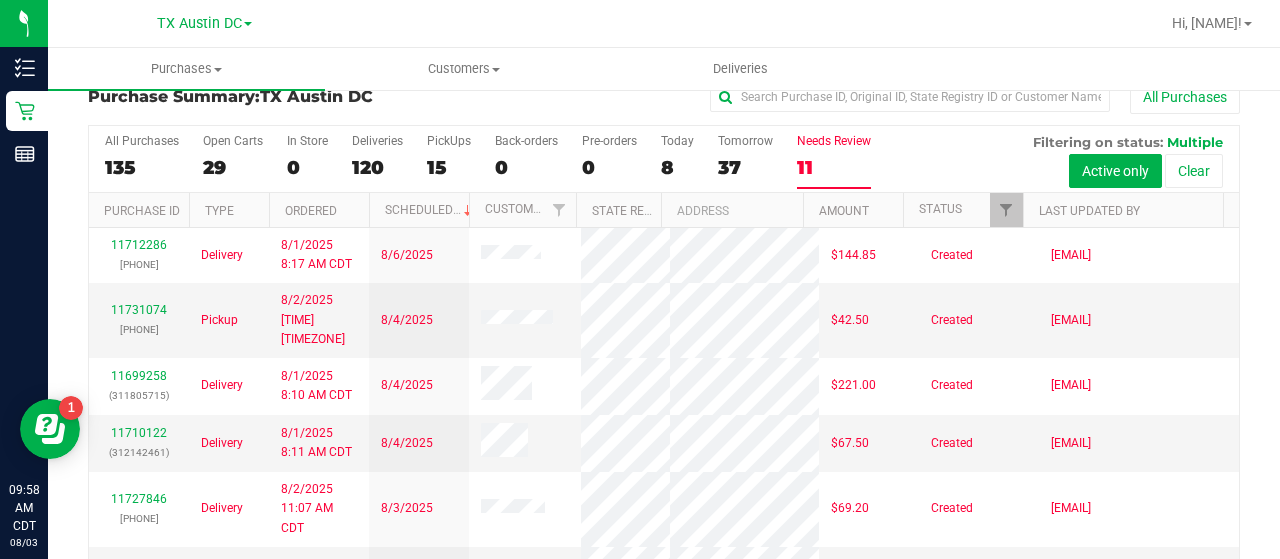 scroll, scrollTop: 32, scrollLeft: 0, axis: vertical 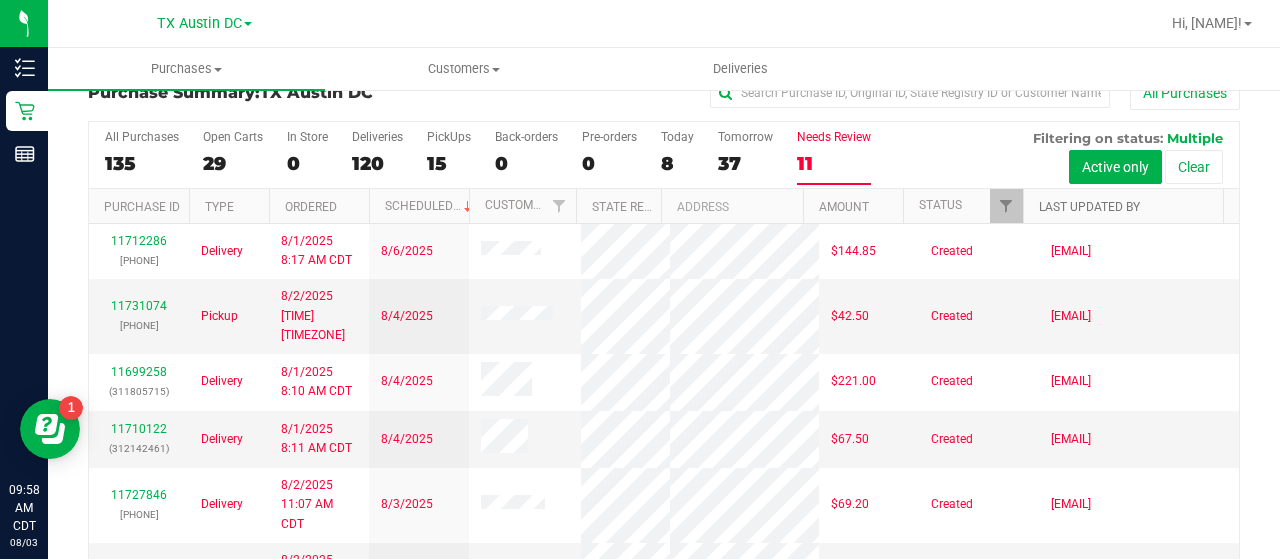 click on "Last Updated By" at bounding box center [1089, 207] 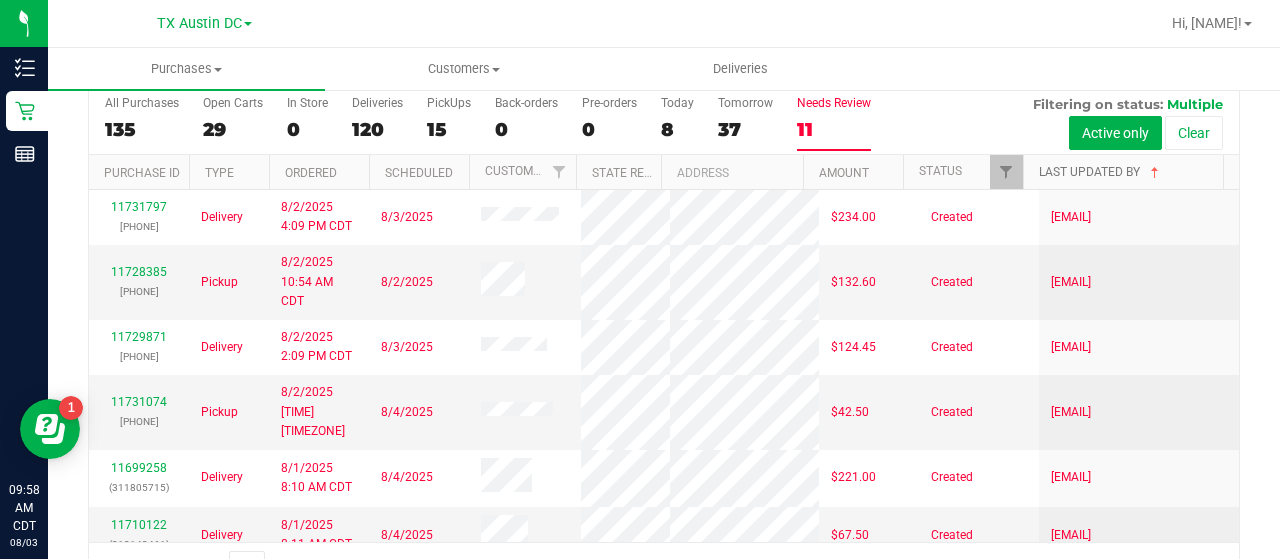 scroll, scrollTop: 73, scrollLeft: 0, axis: vertical 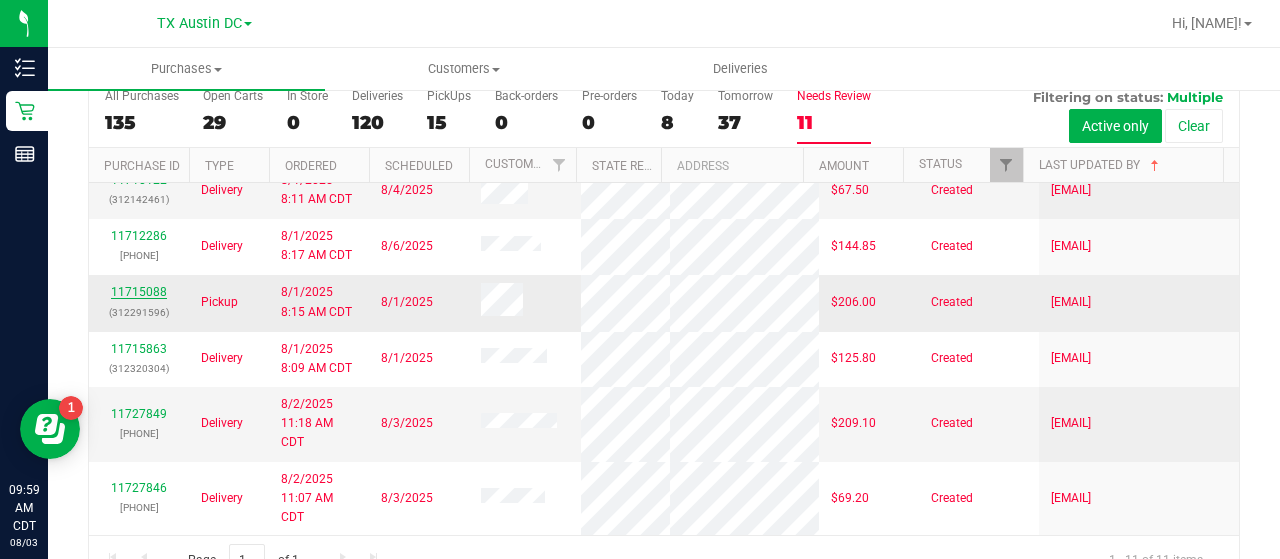 click on "11715088" at bounding box center [139, 292] 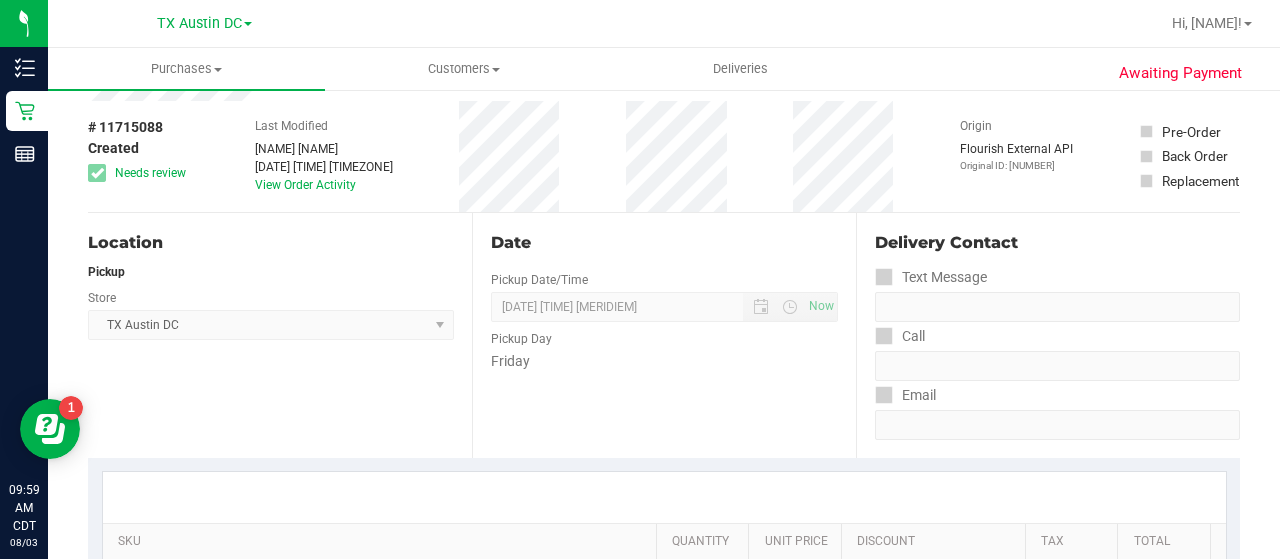 scroll, scrollTop: 0, scrollLeft: 0, axis: both 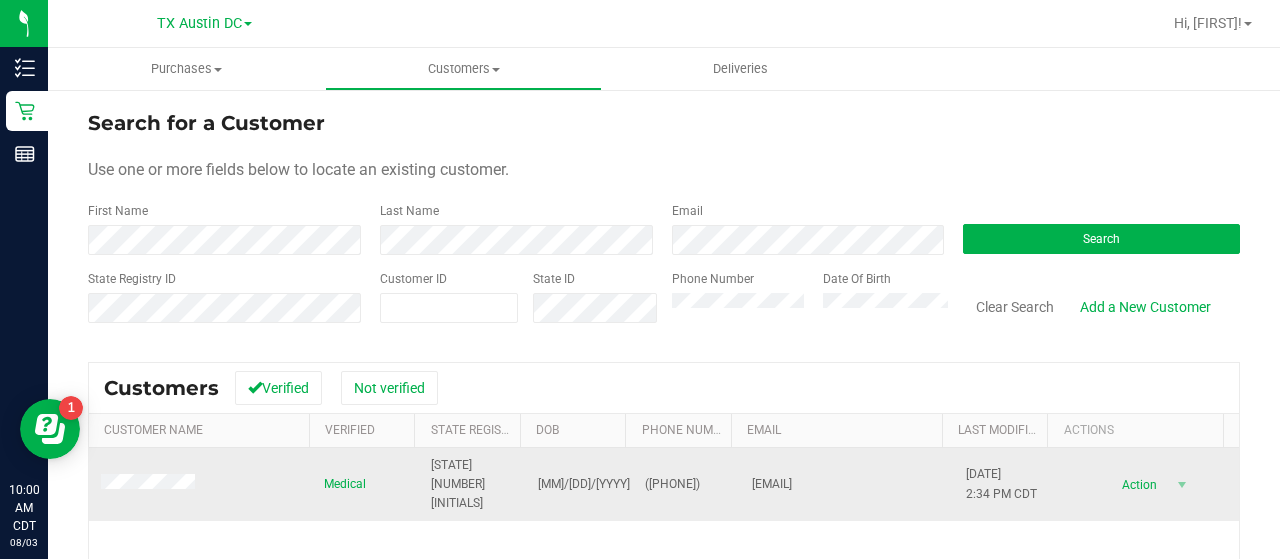 click at bounding box center (200, 485) 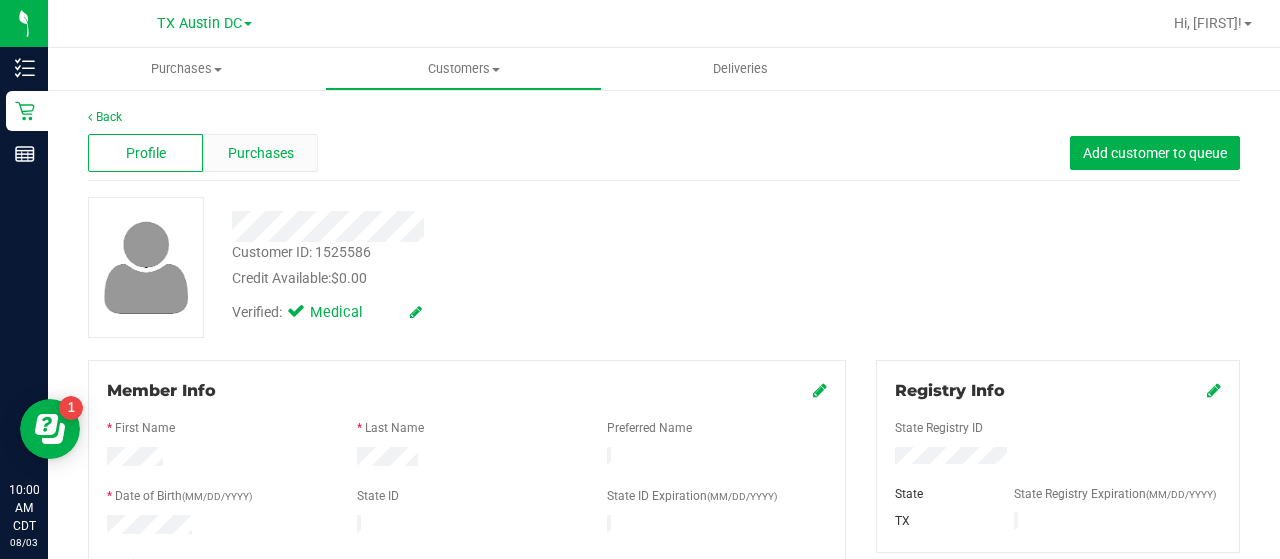 click on "Purchases" at bounding box center [261, 153] 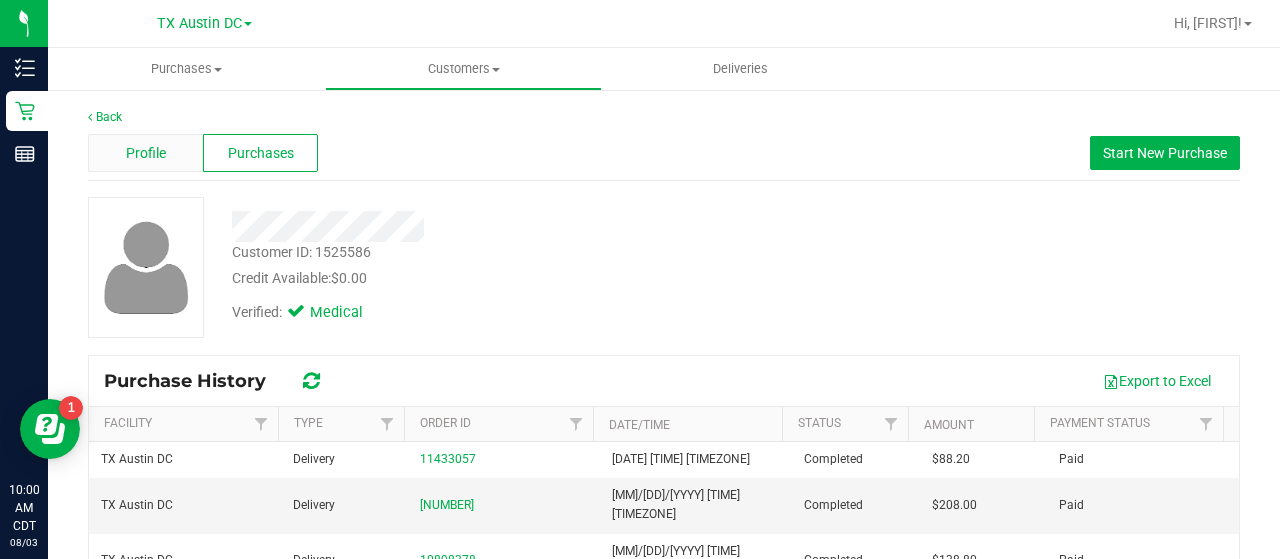 click on "Profile" at bounding box center (145, 153) 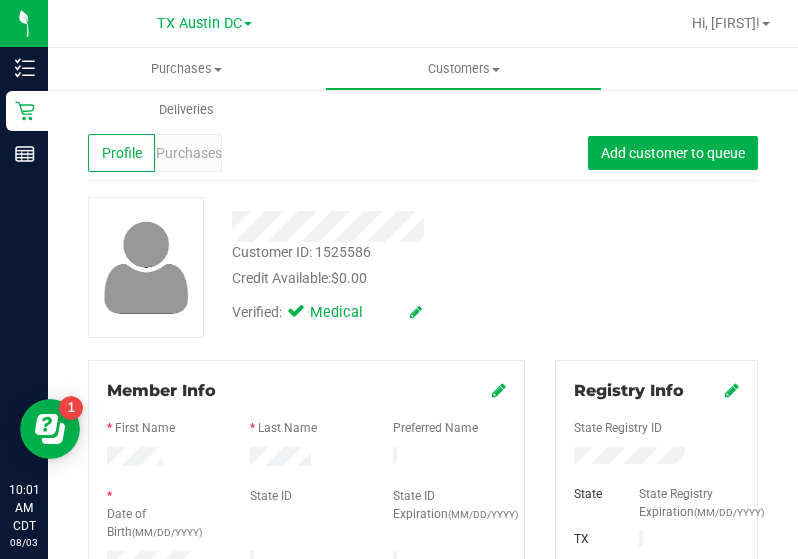 click at bounding box center (392, 226) 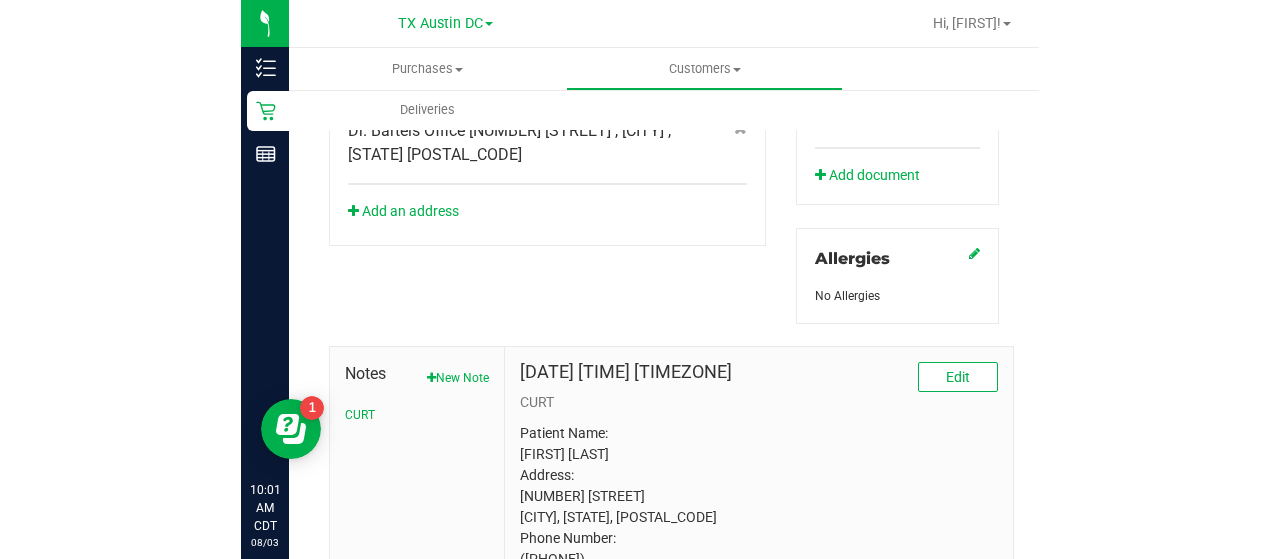 scroll, scrollTop: 995, scrollLeft: 0, axis: vertical 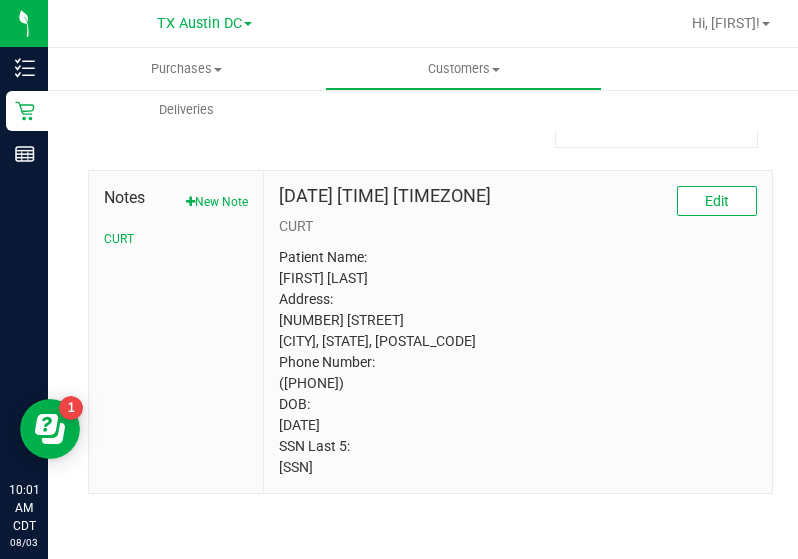 click on "Patient Name:
Michael Williams
Address:
505 N Jackson Ave
Iowa Park, TX, 76367
Phone Number:
(119) 405-9578
DOB:
06/16/1972
SSN Last 5:
00000" at bounding box center (518, 362) 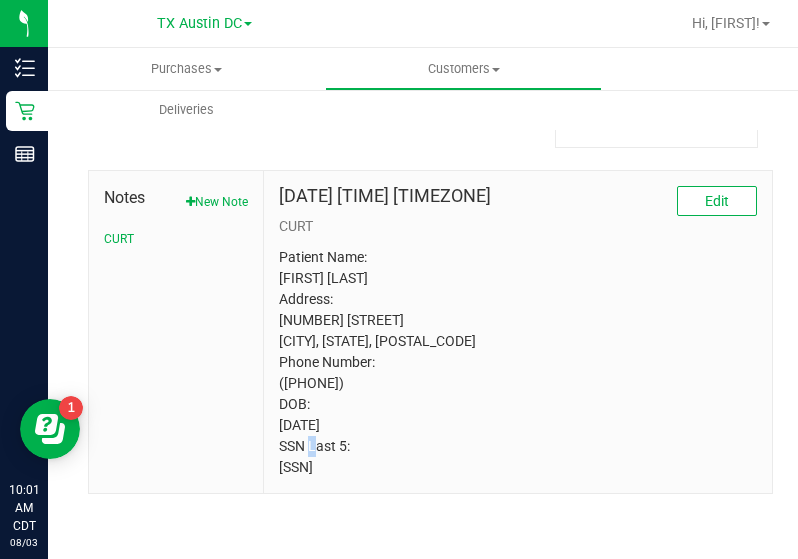 click on "Patient Name:
Michael Williams
Address:
505 N Jackson Ave
Iowa Park, TX, 76367
Phone Number:
(119) 405-9578
DOB:
06/16/1972
SSN Last 5:
00000" at bounding box center [518, 362] 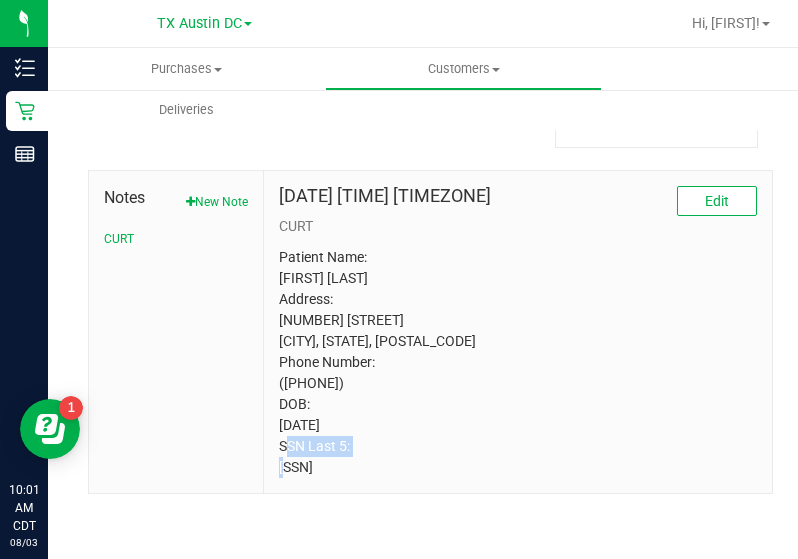 click on "Patient Name:
Michael Williams
Address:
505 N Jackson Ave
Iowa Park, TX, 76367
Phone Number:
(119) 405-9578
DOB:
06/16/1972
SSN Last 5:
00000" at bounding box center [518, 362] 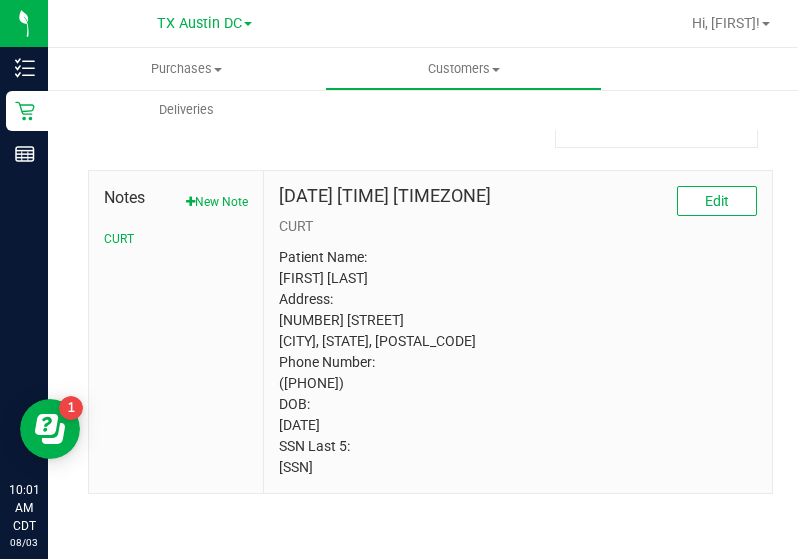 click on "Patient Name:
Michael Williams
Address:
505 N Jackson Ave
Iowa Park, TX, 76367
Phone Number:
(119) 405-9578
DOB:
06/16/1972
SSN Last 5:
00000" at bounding box center (518, 362) 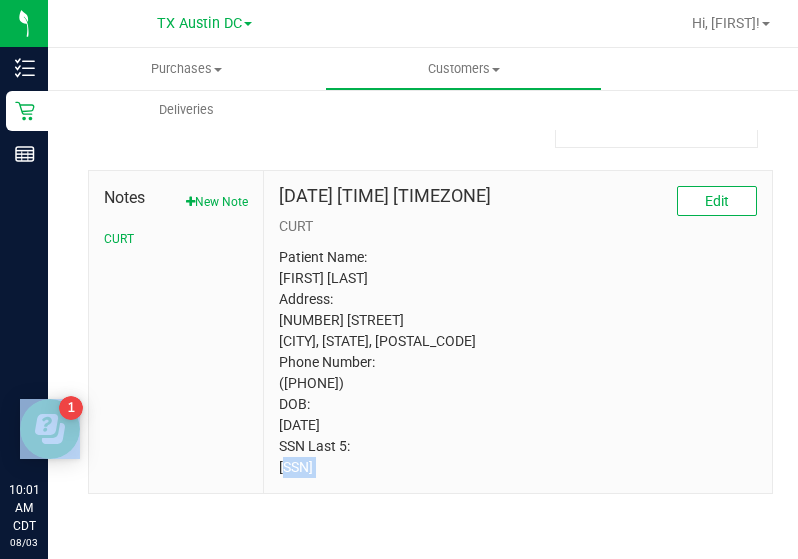 click on "Patient Name:
Michael Williams
Address:
505 N Jackson Ave
Iowa Park, TX, 76367
Phone Number:
(119) 405-9578
DOB:
06/16/1972
SSN Last 5:
00000" at bounding box center [518, 362] 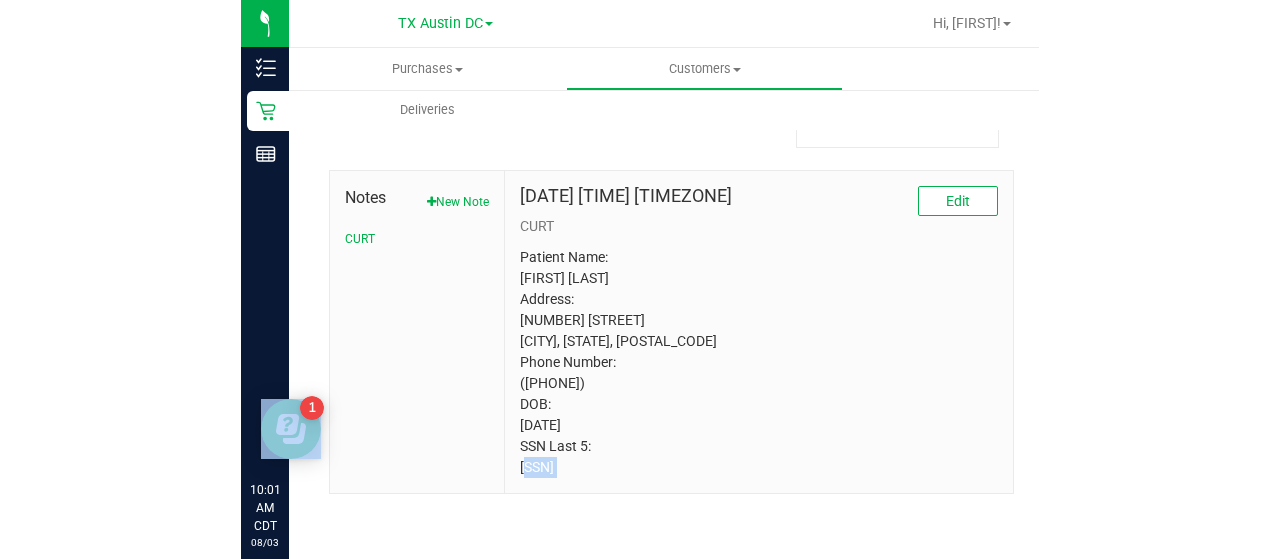 scroll, scrollTop: 938, scrollLeft: 0, axis: vertical 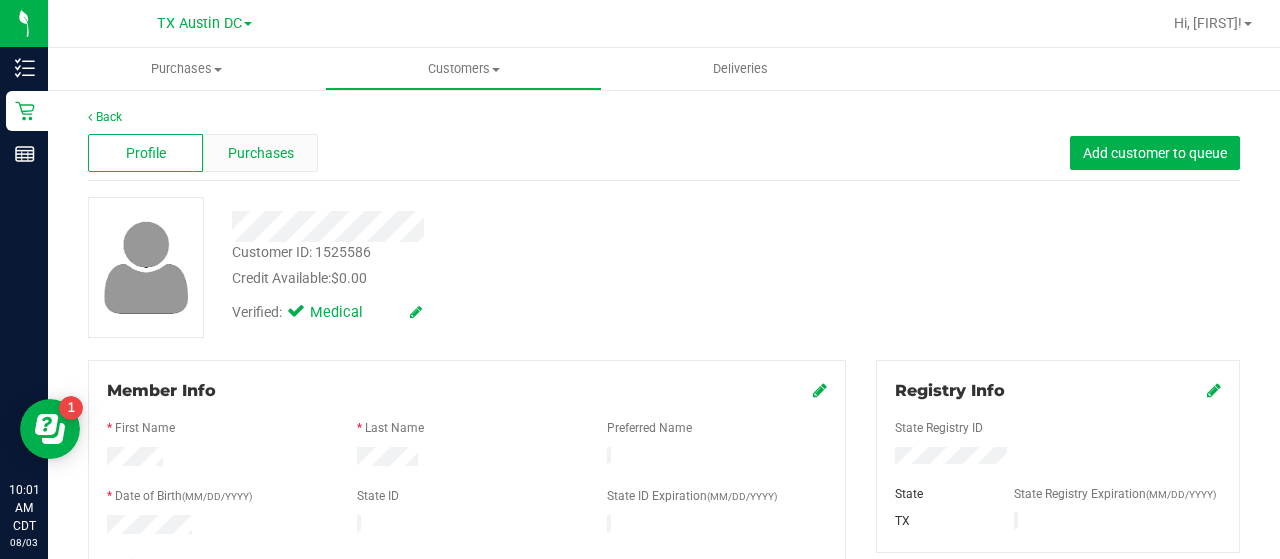 click on "Purchases" at bounding box center (261, 153) 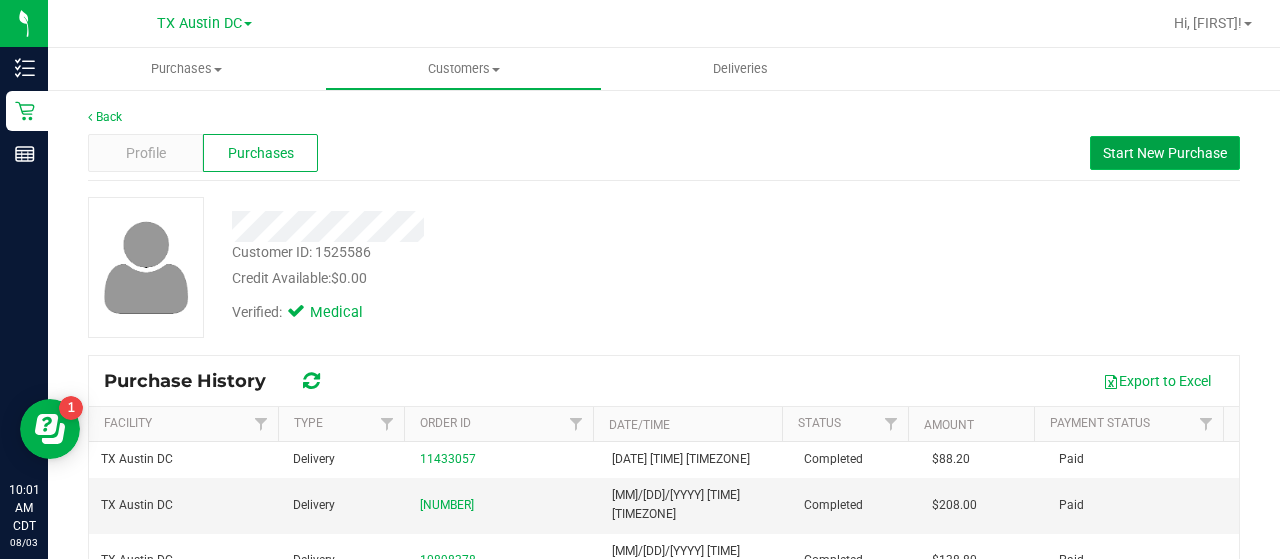 click on "Start New Purchase" at bounding box center (1165, 153) 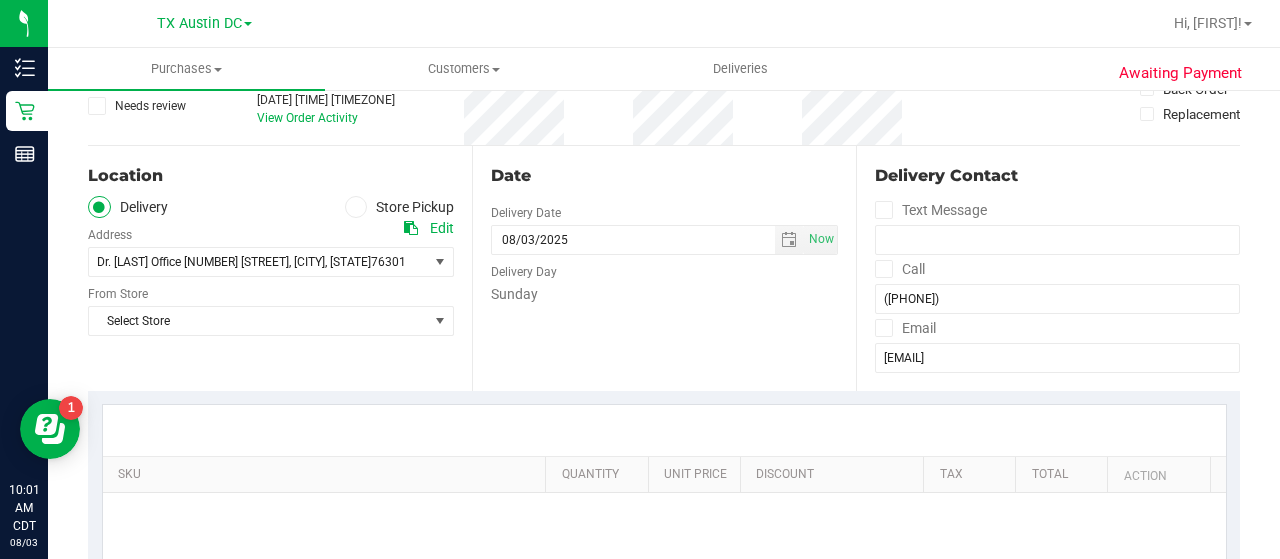 scroll, scrollTop: 136, scrollLeft: 0, axis: vertical 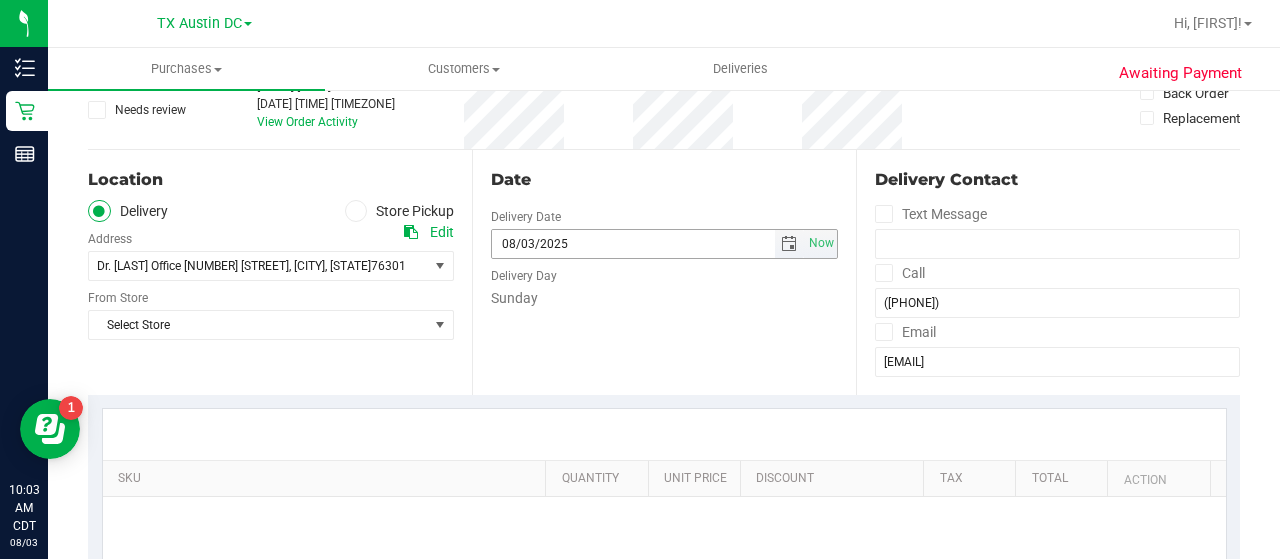 click at bounding box center (789, 244) 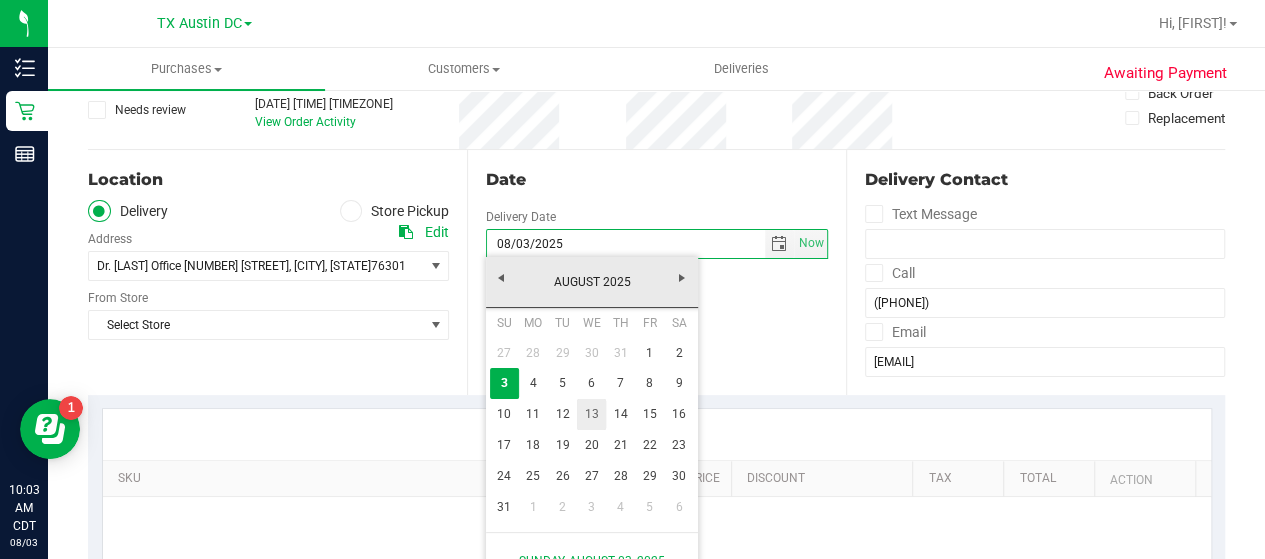 click on "13" at bounding box center (591, 414) 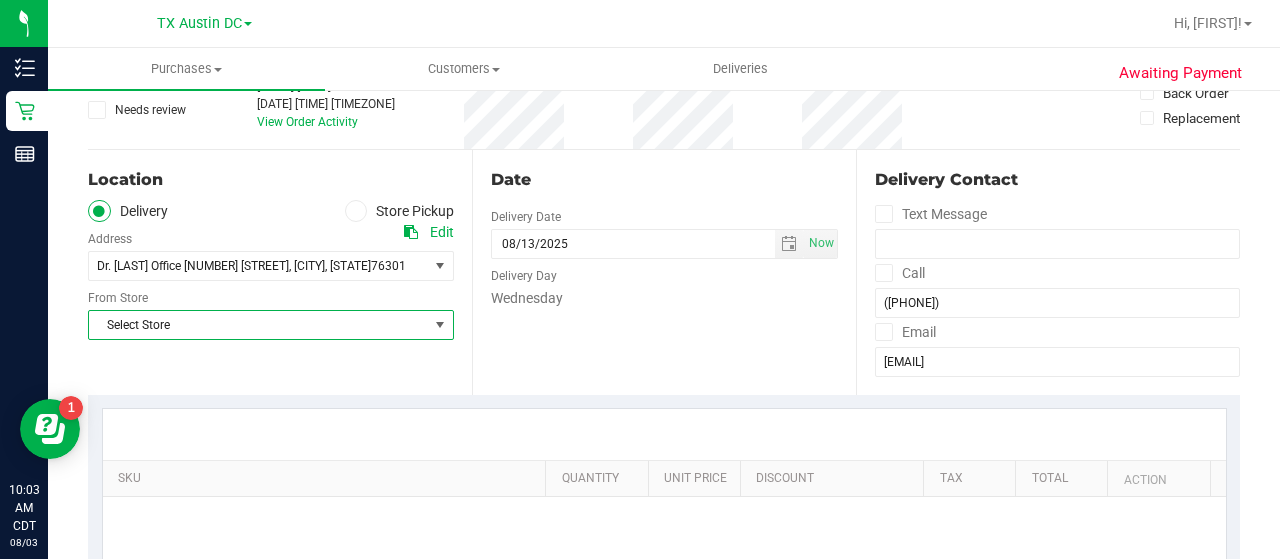 click on "Select Store" at bounding box center (258, 325) 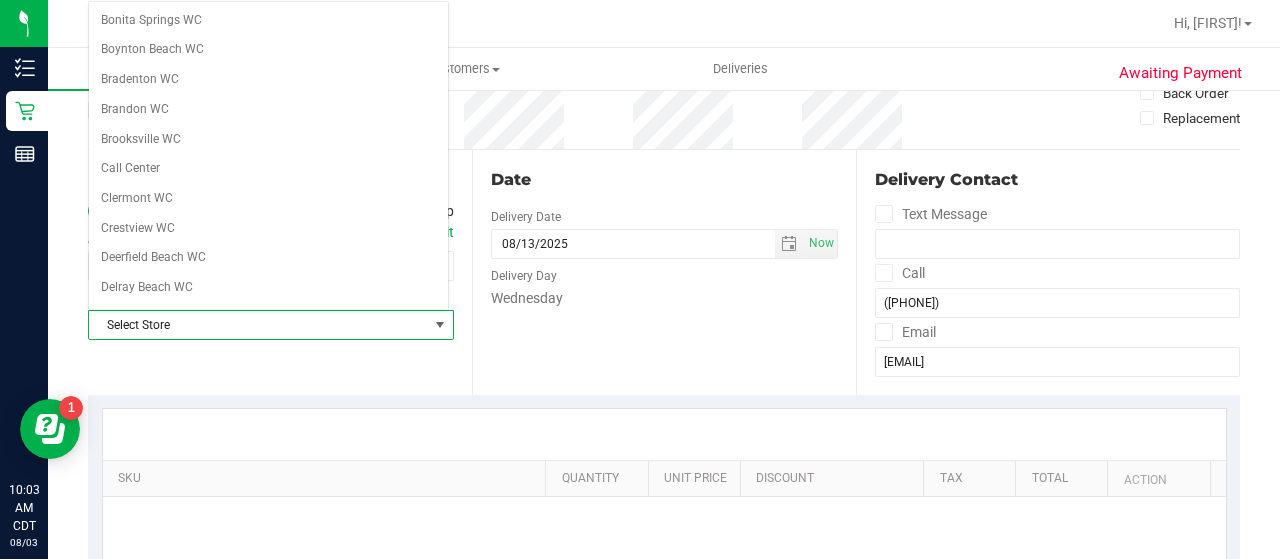 scroll, scrollTop: 1414, scrollLeft: 0, axis: vertical 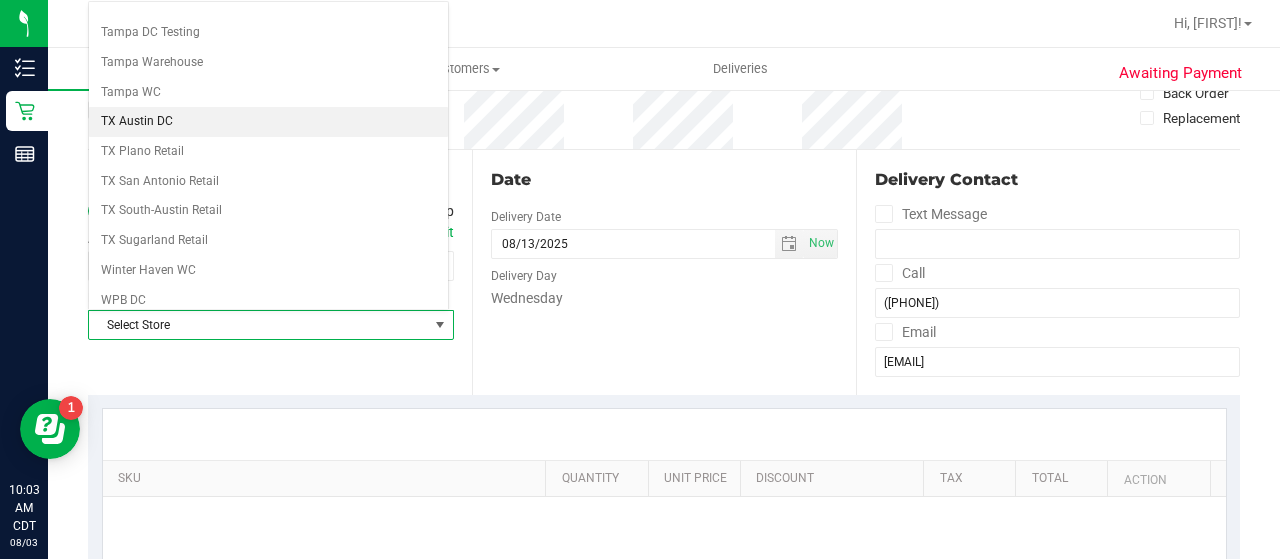 click on "TX Austin DC" at bounding box center (268, 122) 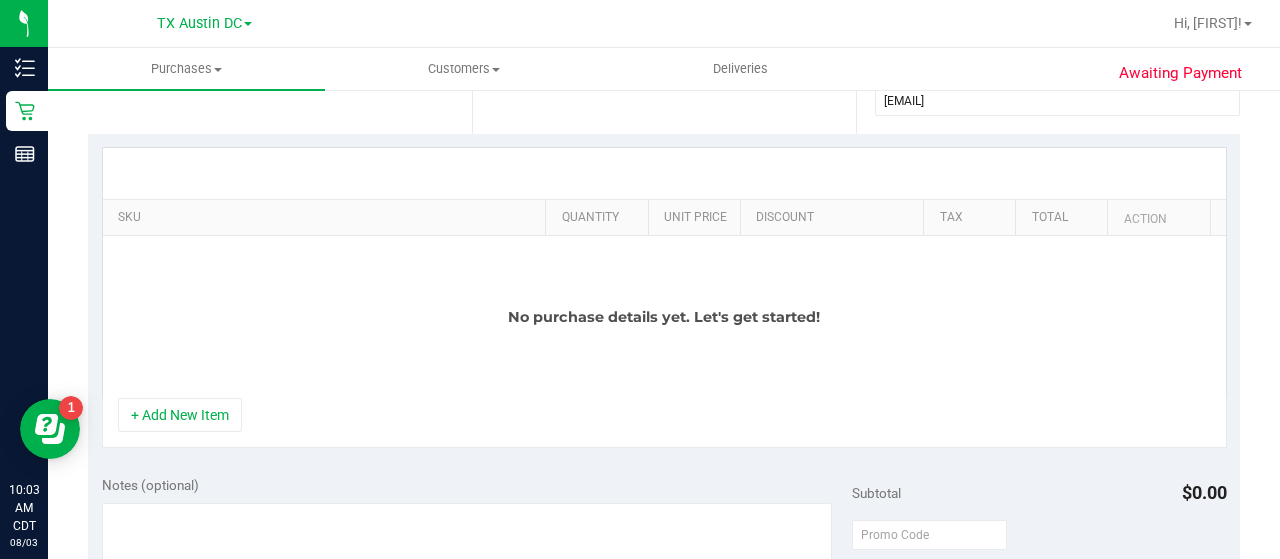 scroll, scrollTop: 408, scrollLeft: 0, axis: vertical 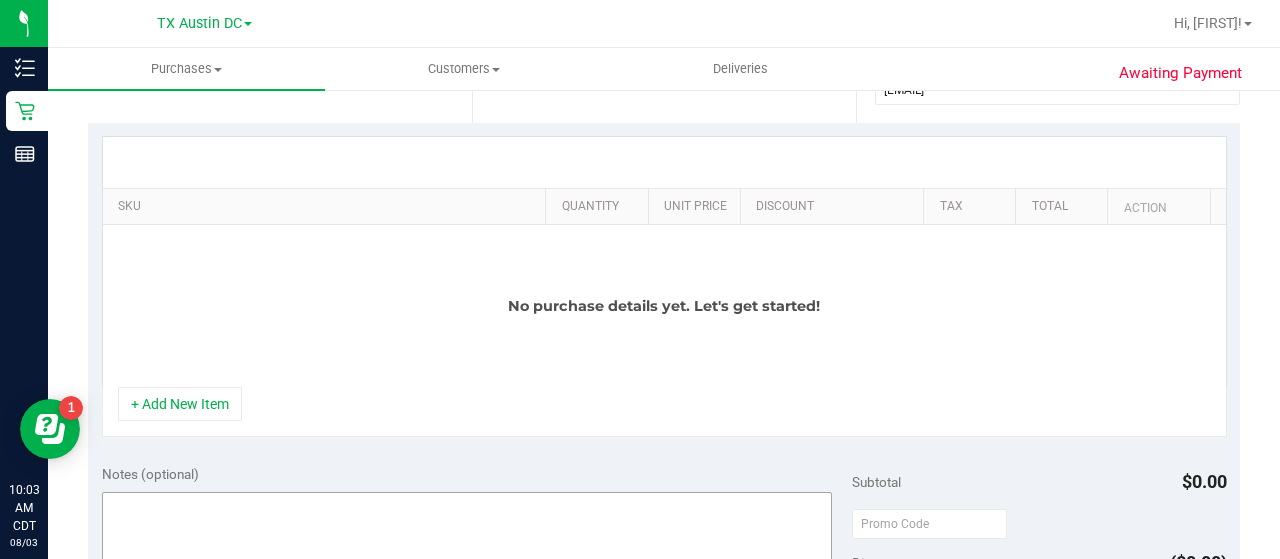 click on "+ Add New Item" at bounding box center (180, 404) 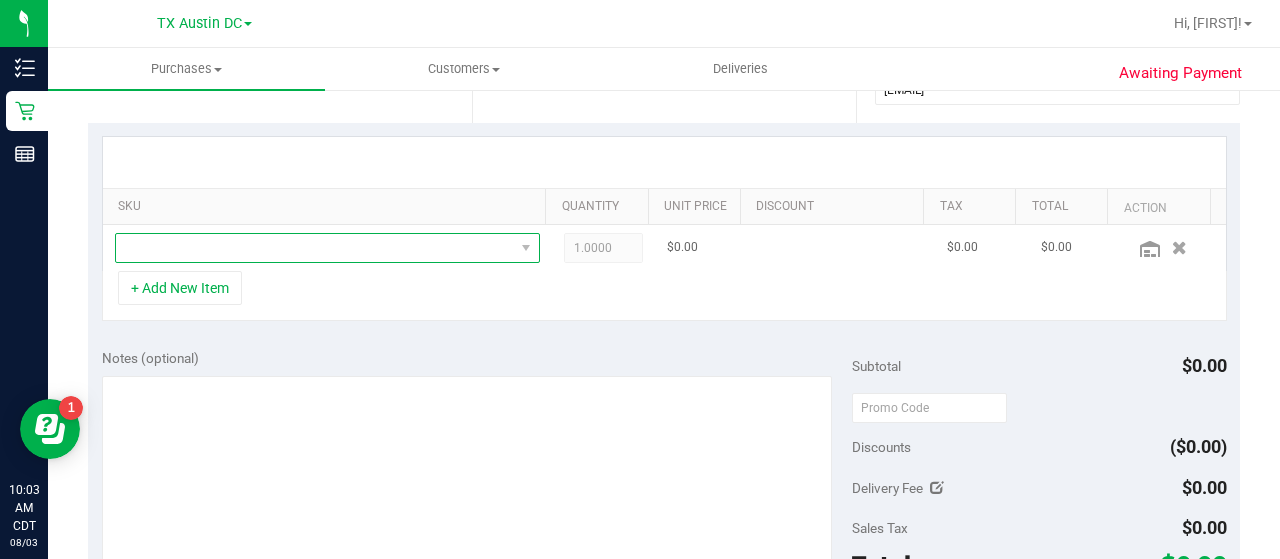 click at bounding box center (315, 248) 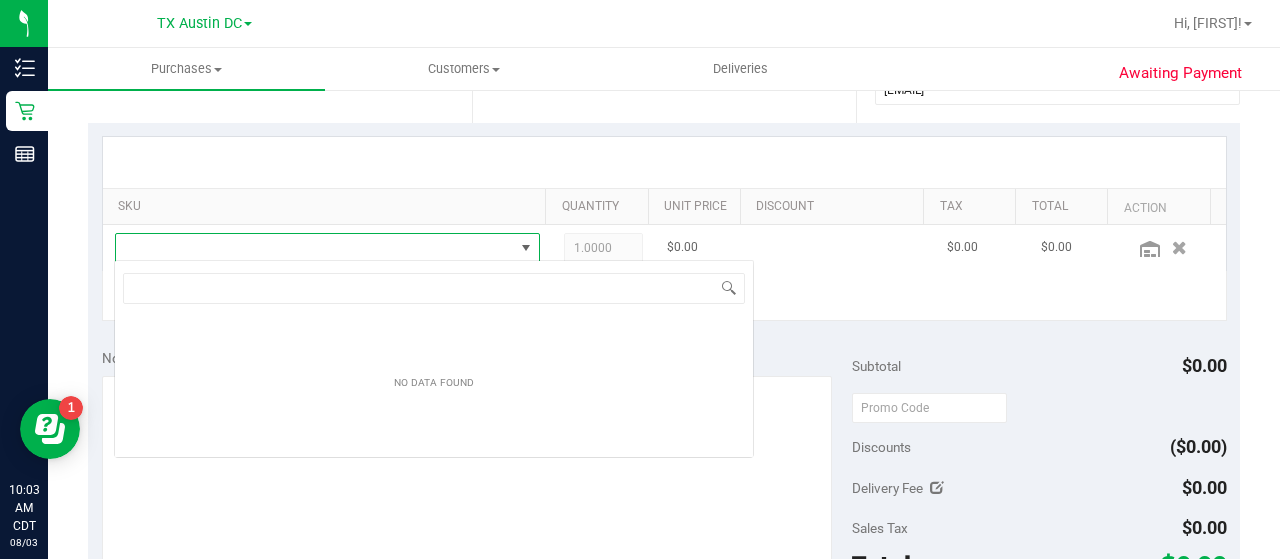 scroll, scrollTop: 99970, scrollLeft: 99586, axis: both 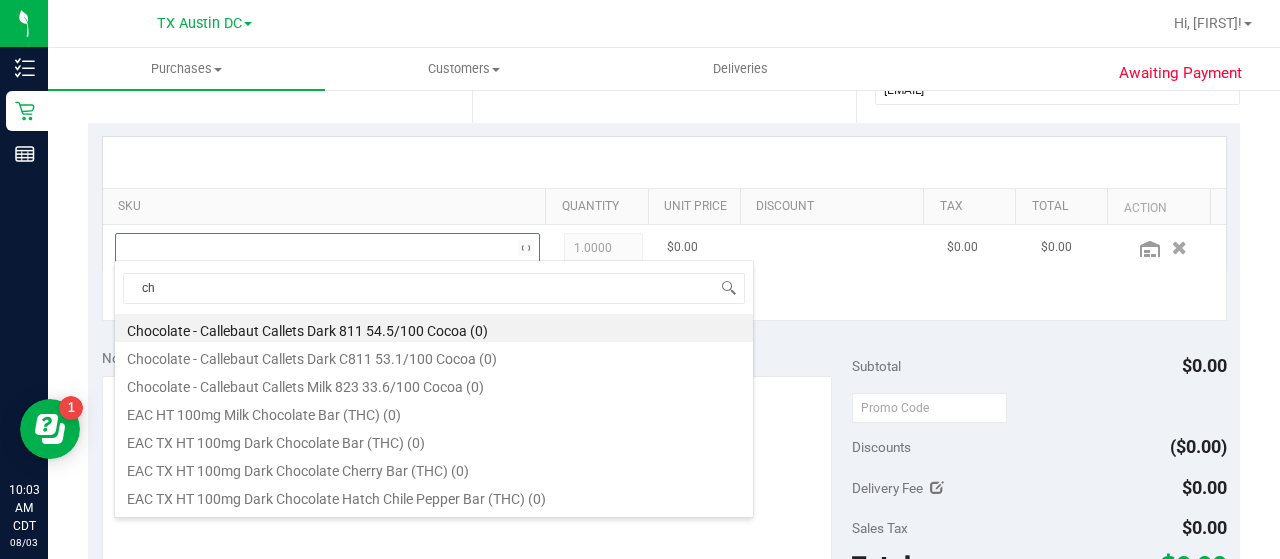 type on "c" 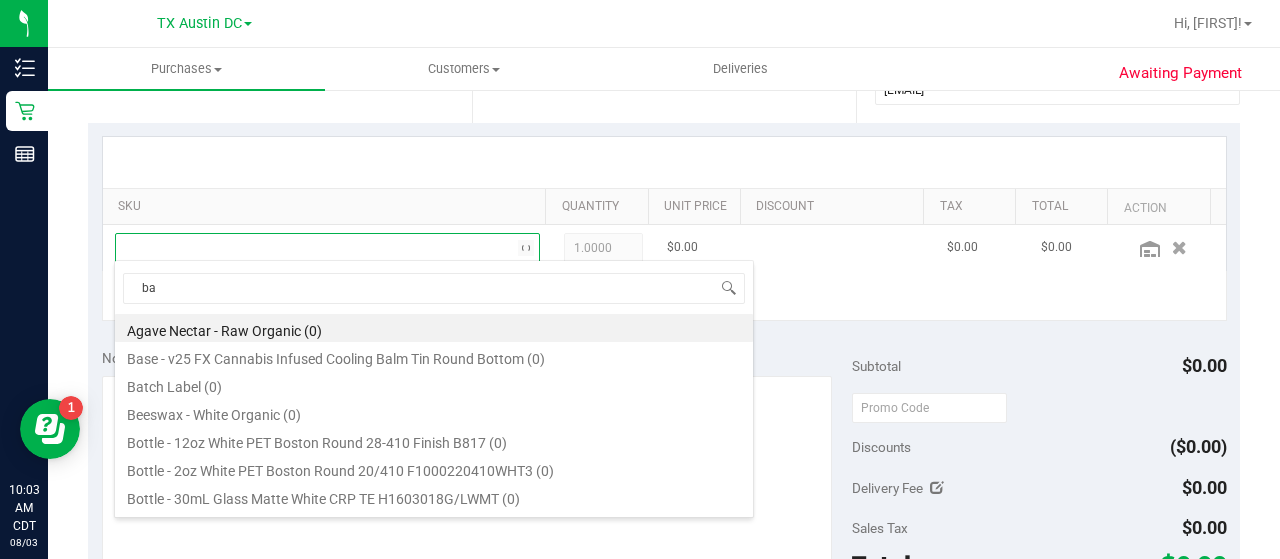 type on "bar" 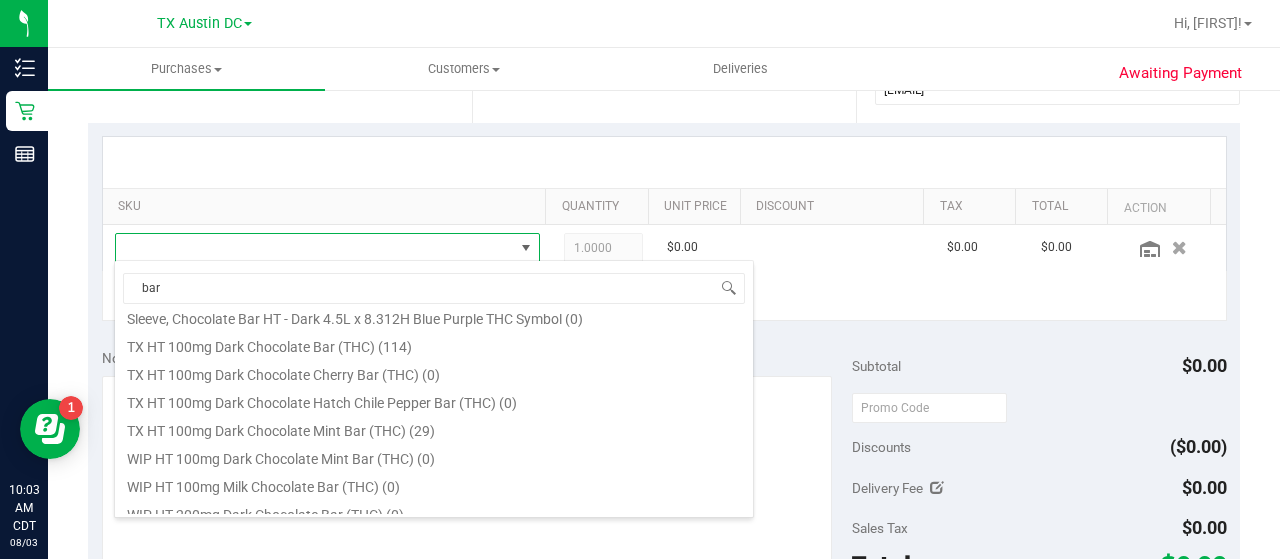 scroll, scrollTop: 328, scrollLeft: 0, axis: vertical 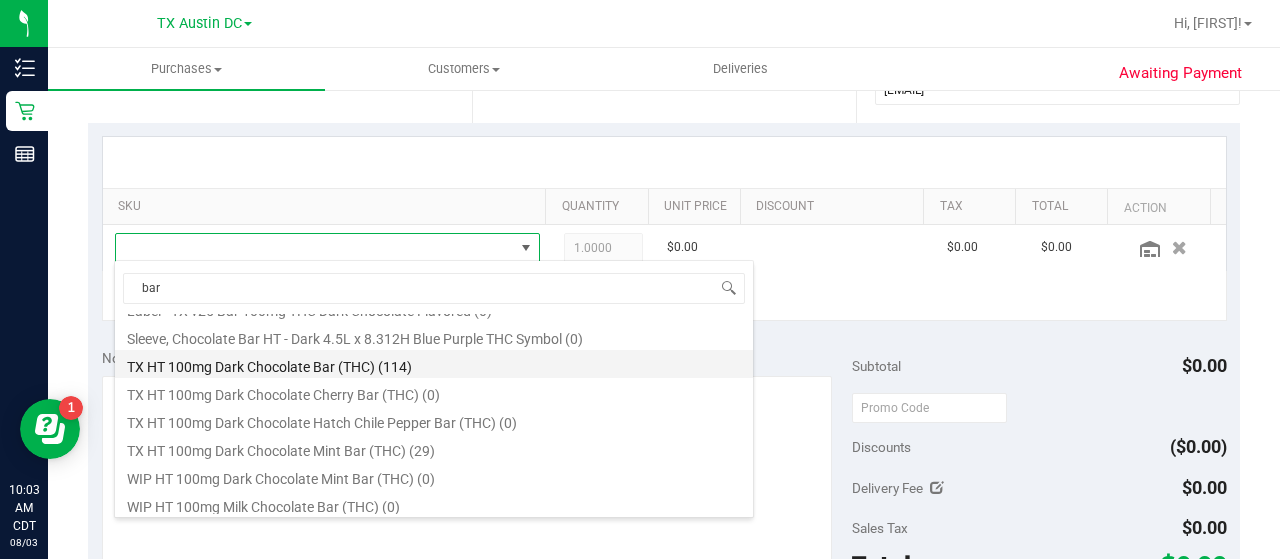 click on "TX HT 100mg Dark Chocolate Bar (THC) (114)" at bounding box center (434, 364) 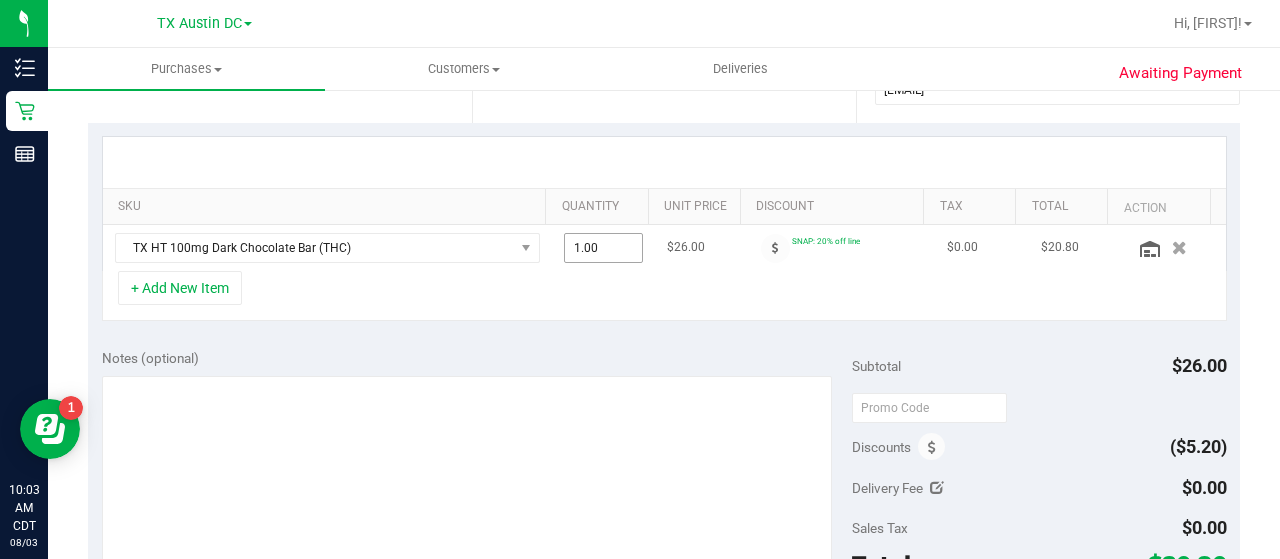 click on "1.00 1" at bounding box center [604, 248] 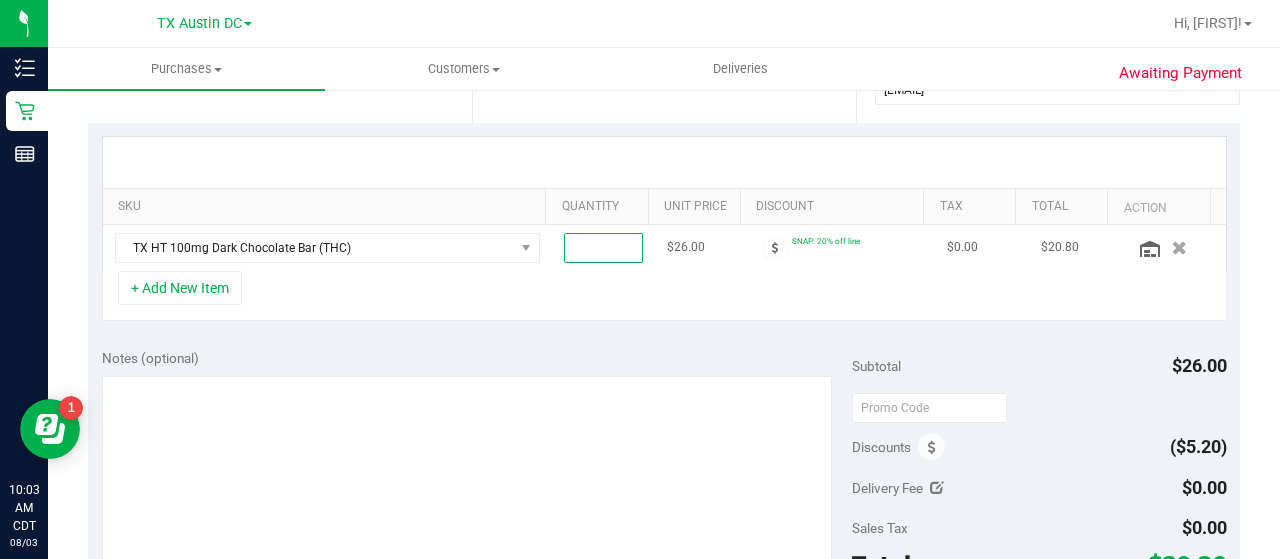 type on "7" 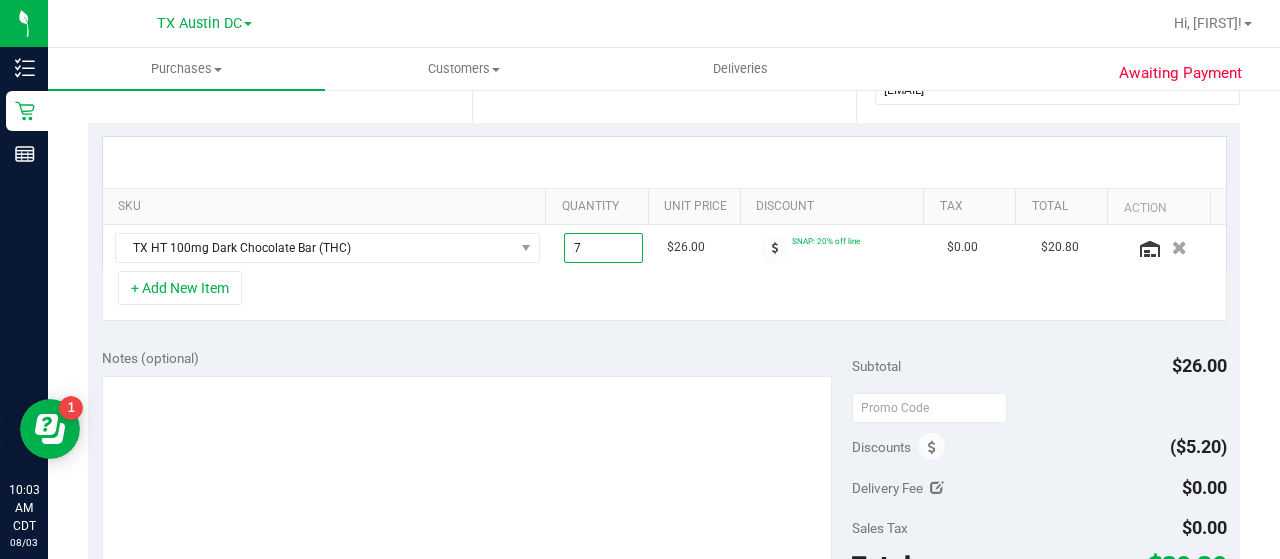 type on "7.00" 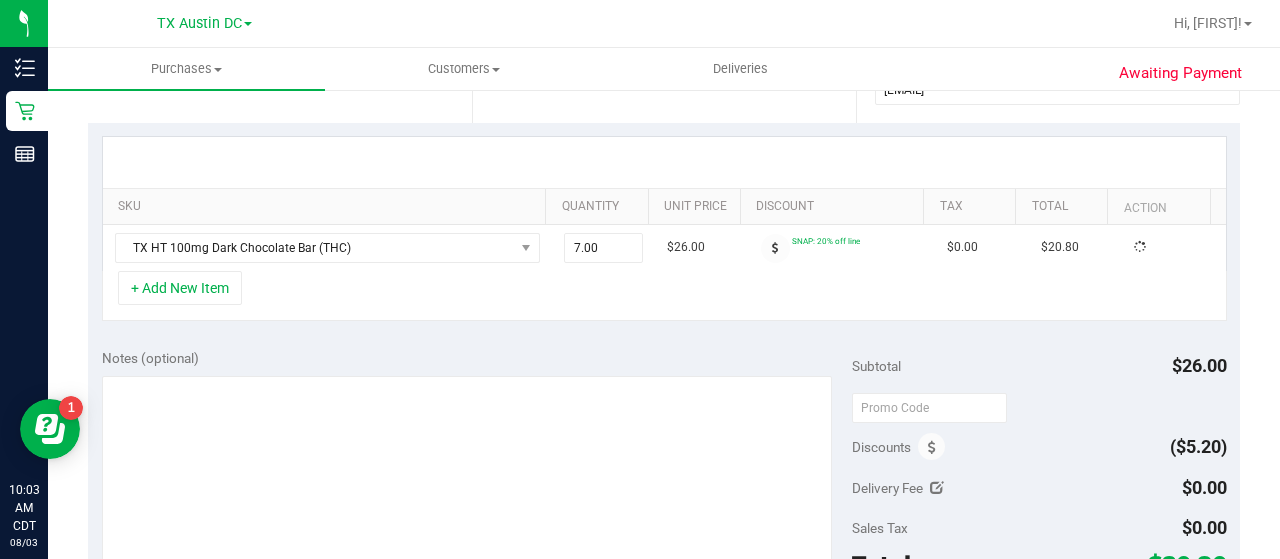 click on "Notes (optional)" at bounding box center [477, 358] 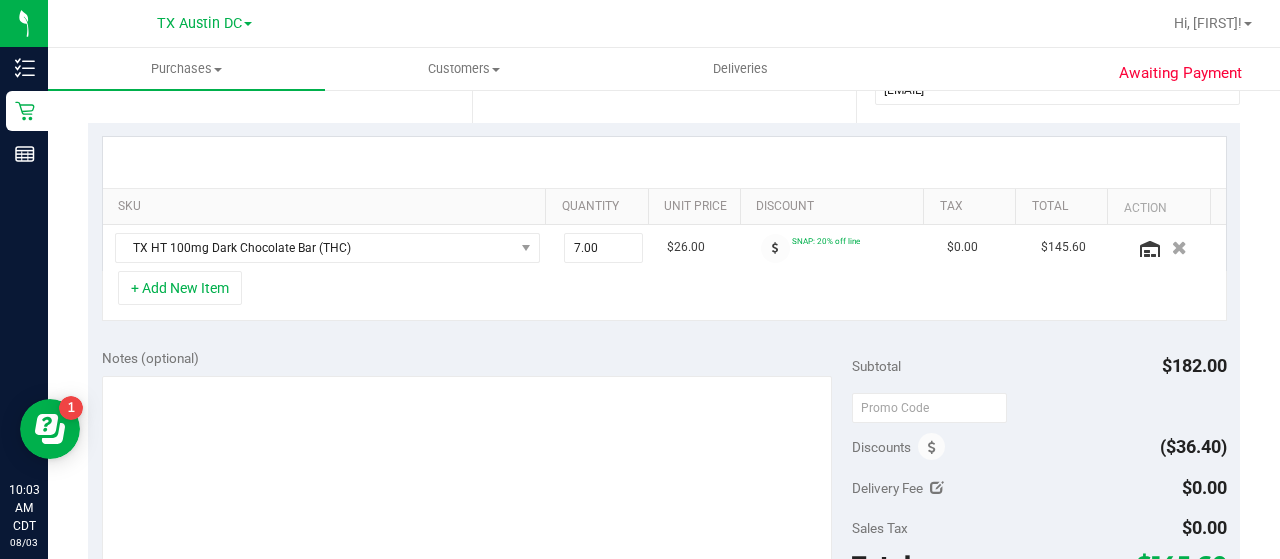 scroll, scrollTop: 0, scrollLeft: 0, axis: both 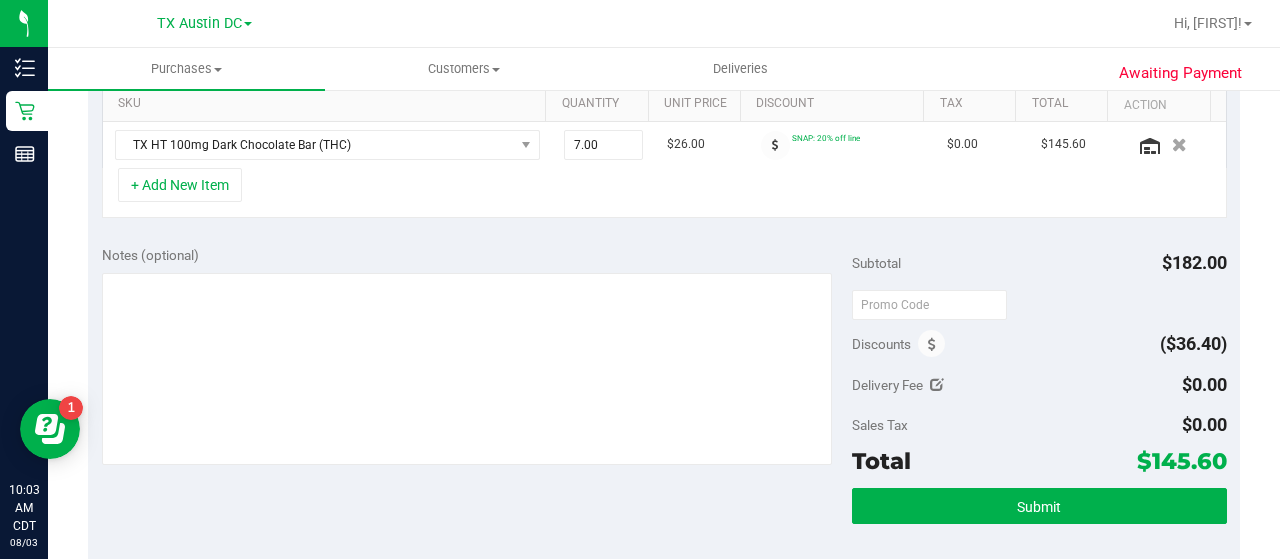 click at bounding box center [467, 371] 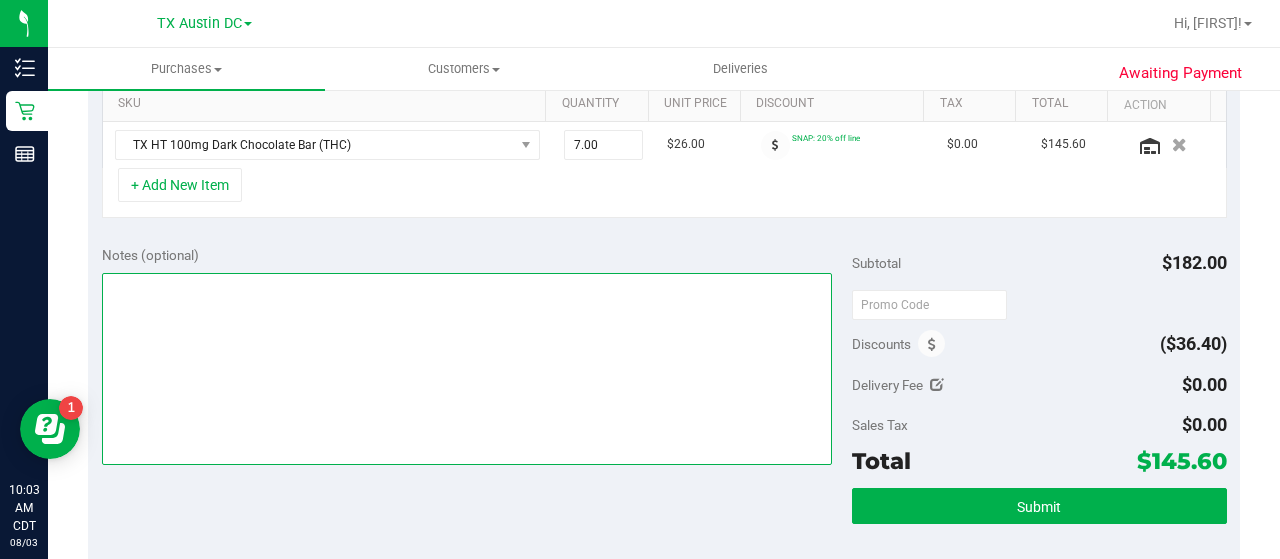 click at bounding box center (467, 369) 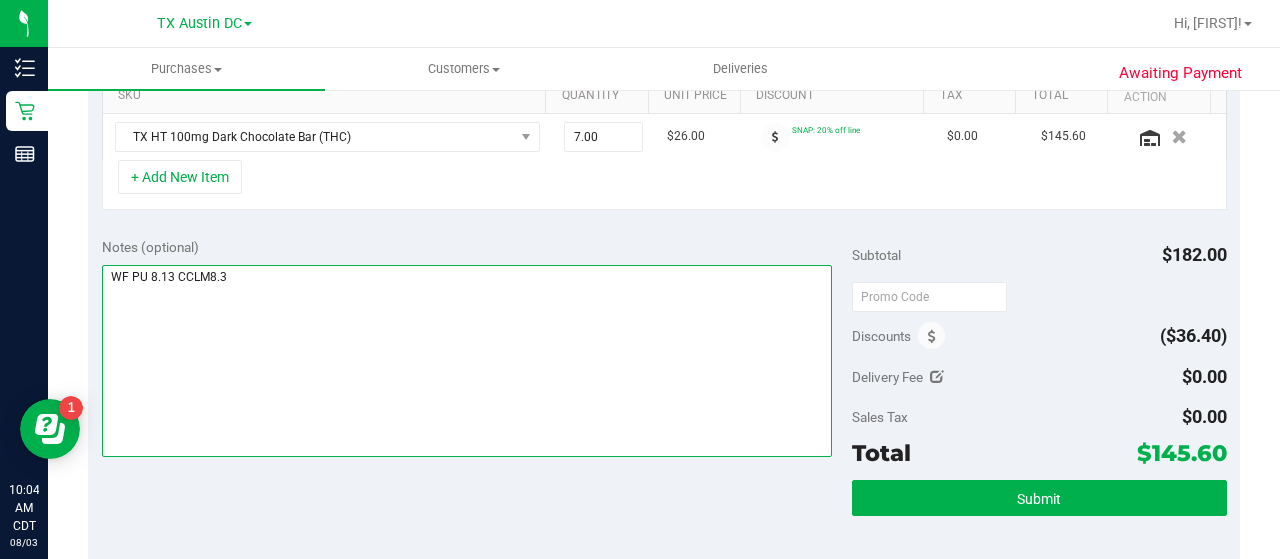 scroll, scrollTop: 560, scrollLeft: 0, axis: vertical 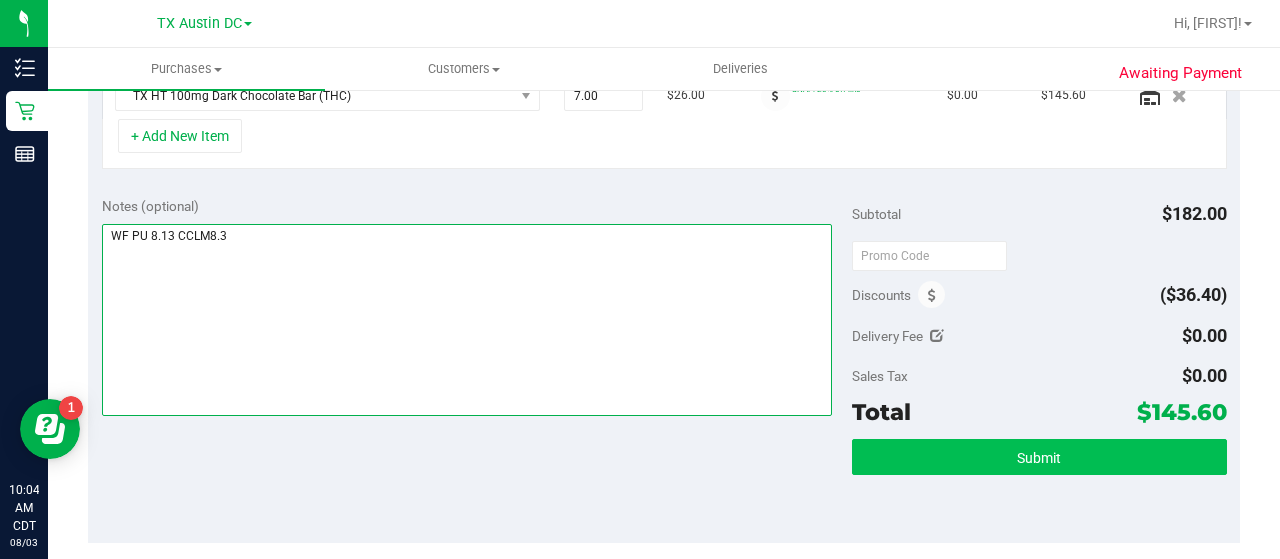 type on "WF PU 8.13 CCLM8.3" 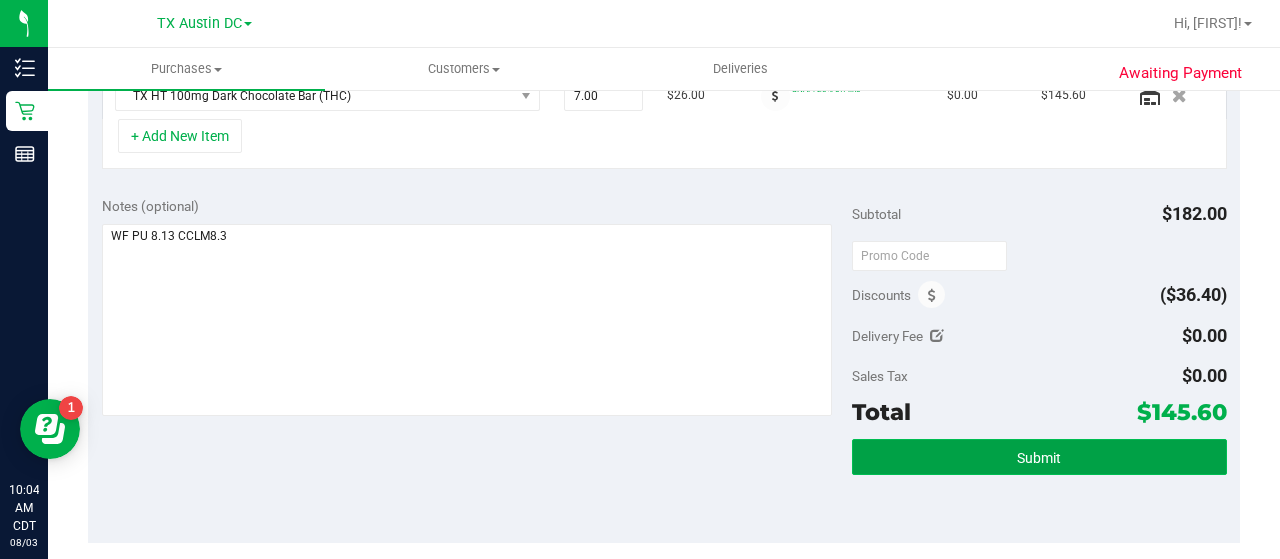 click on "Submit" at bounding box center [1039, 458] 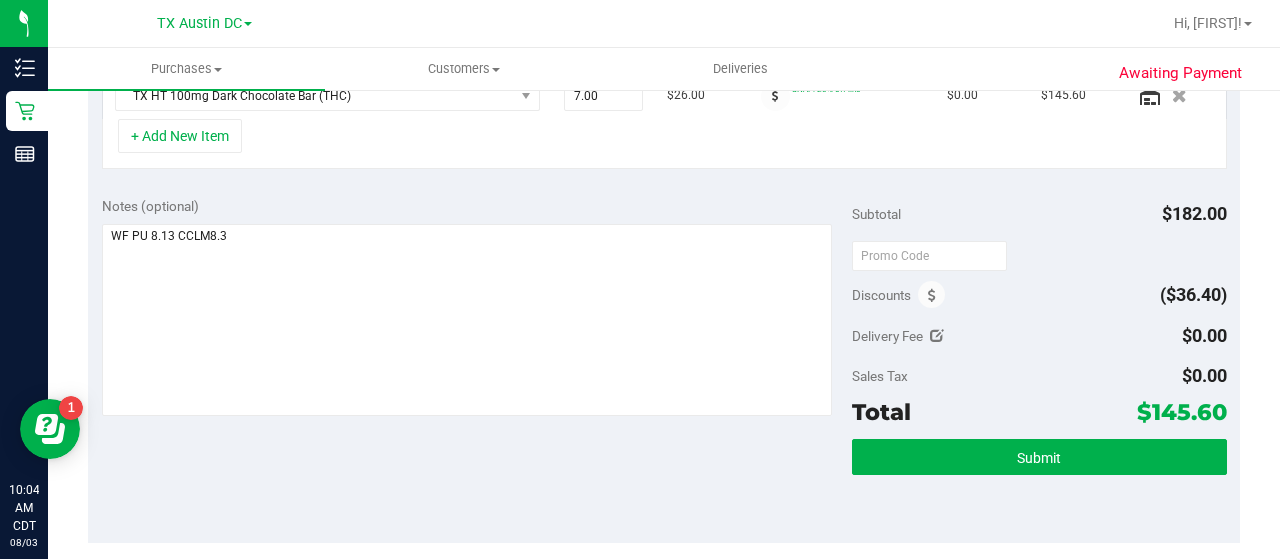 scroll, scrollTop: 564, scrollLeft: 0, axis: vertical 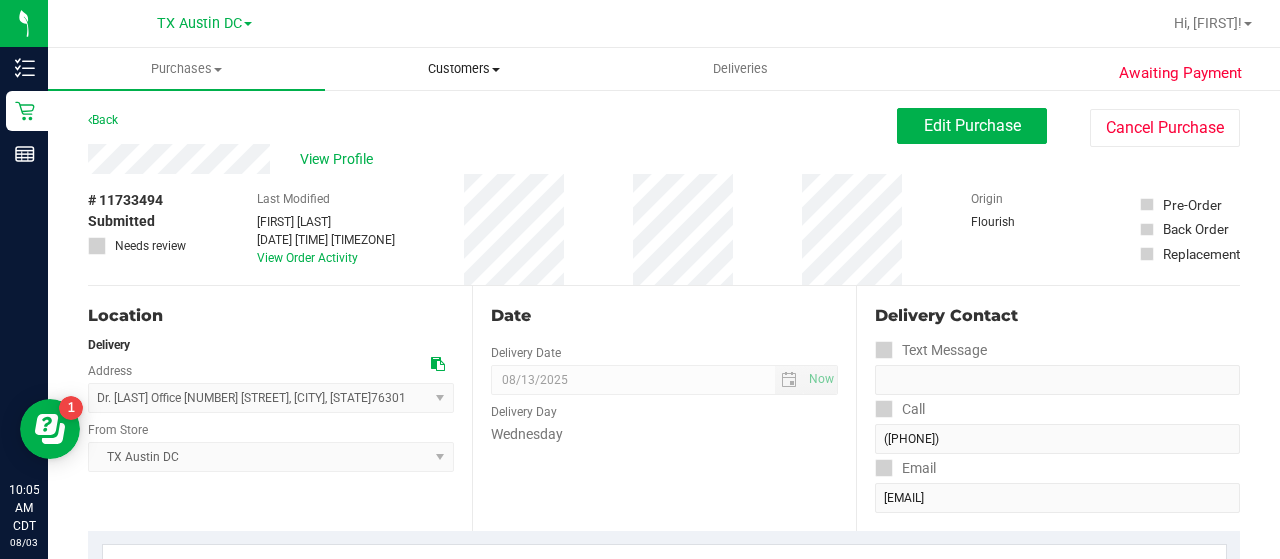 click on "Customers" at bounding box center (463, 69) 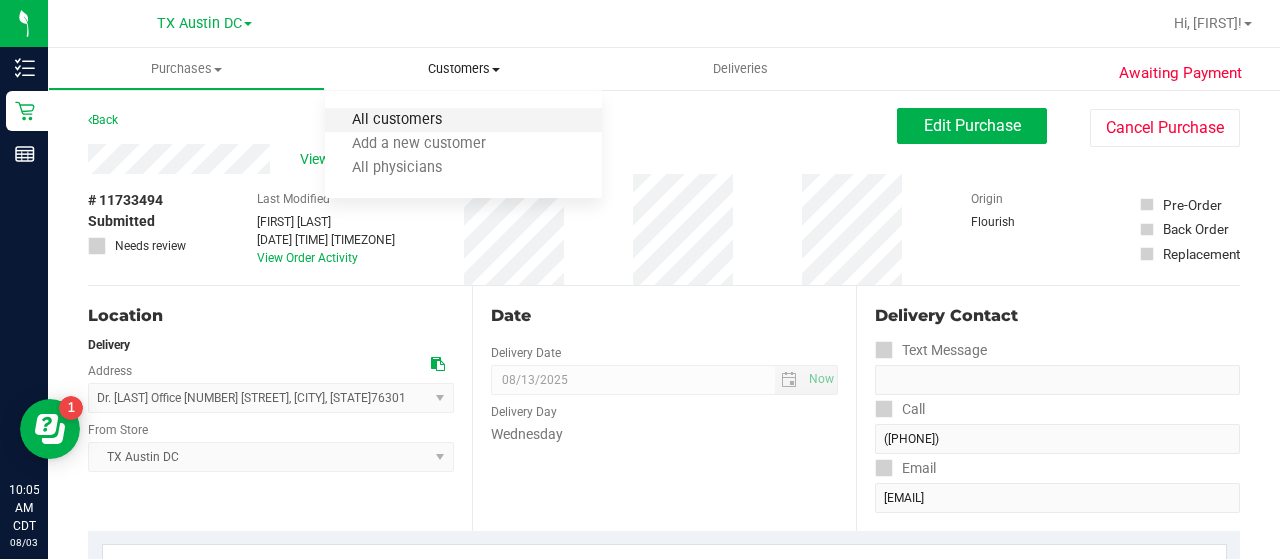 click on "All customers" at bounding box center [397, 120] 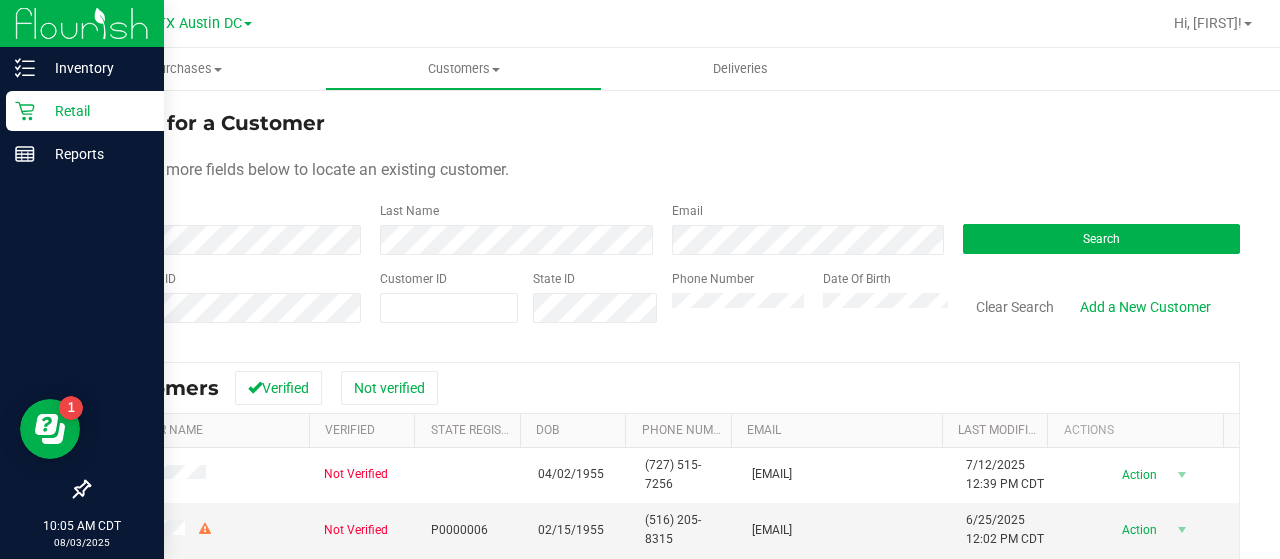 click on "Retail" at bounding box center [85, 111] 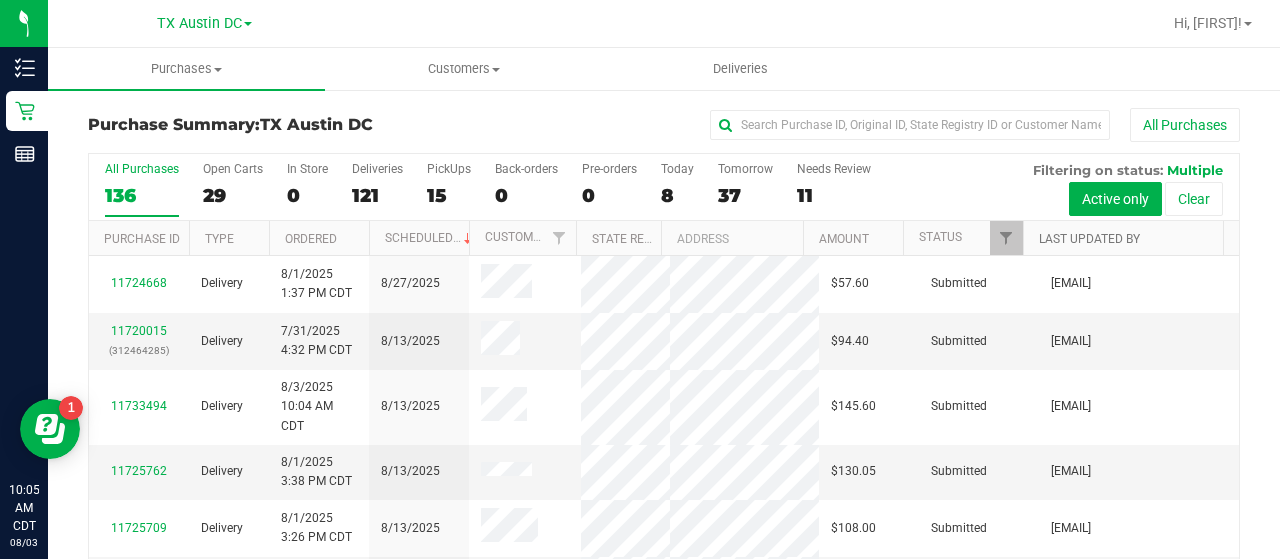 click on "Last Updated By" at bounding box center (1089, 239) 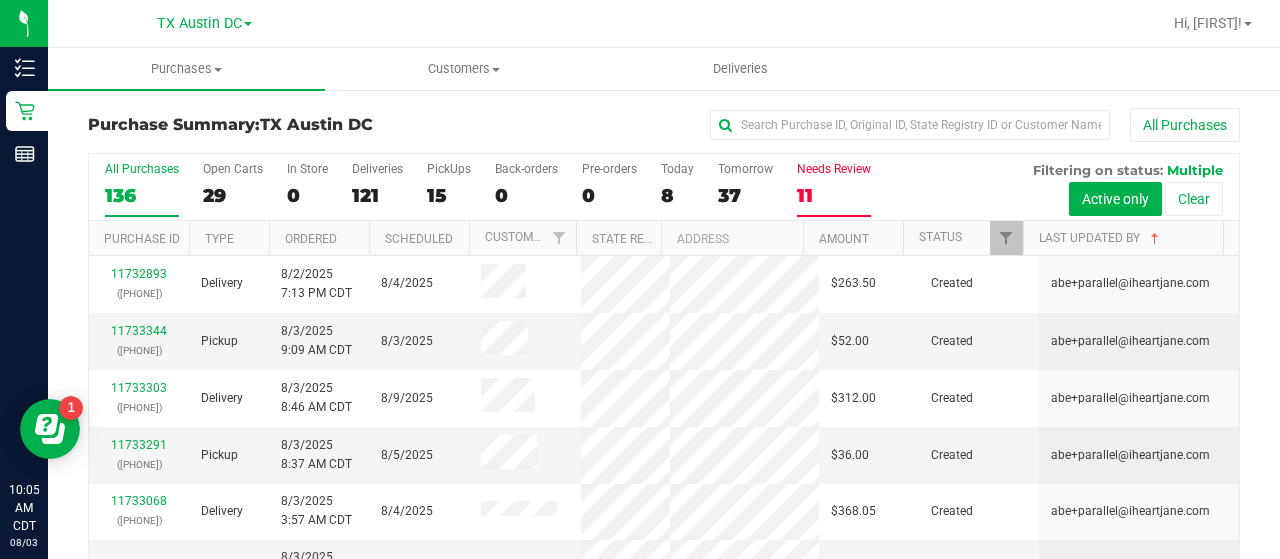 click on "Needs Review
11" at bounding box center (834, 189) 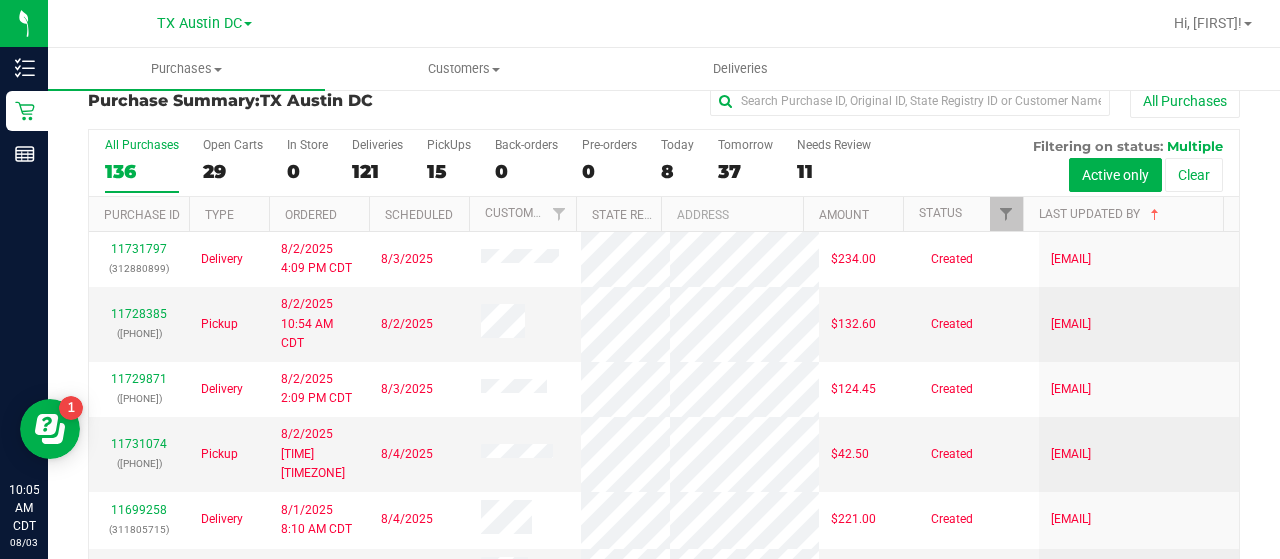 scroll, scrollTop: 38, scrollLeft: 0, axis: vertical 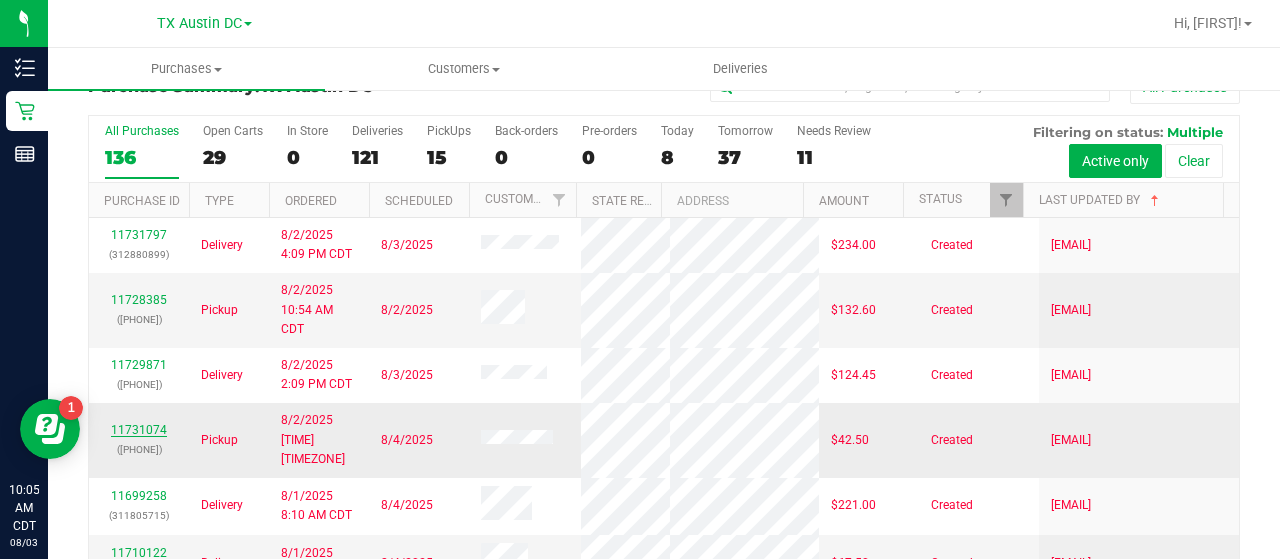 click on "11731074" at bounding box center [139, 430] 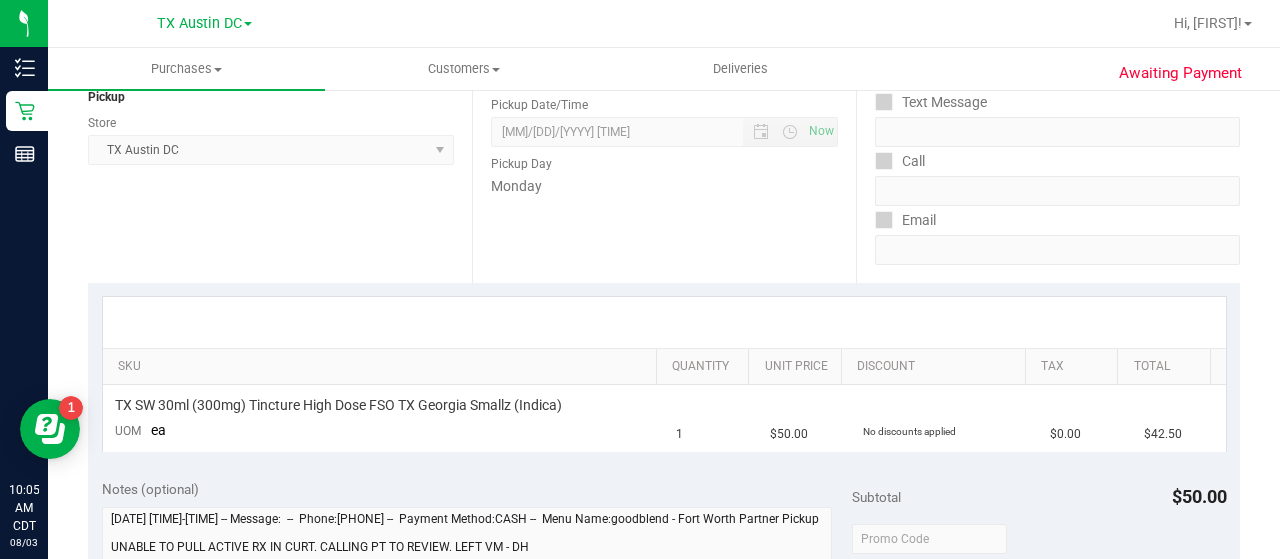 scroll, scrollTop: 311, scrollLeft: 0, axis: vertical 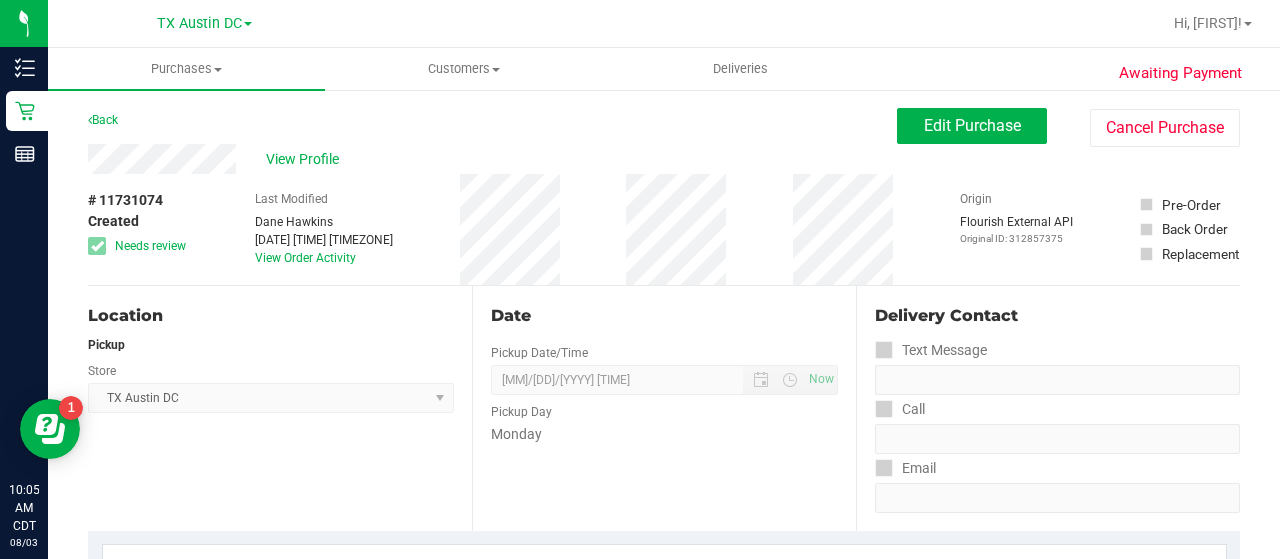 click on "View Profile" at bounding box center (492, 159) 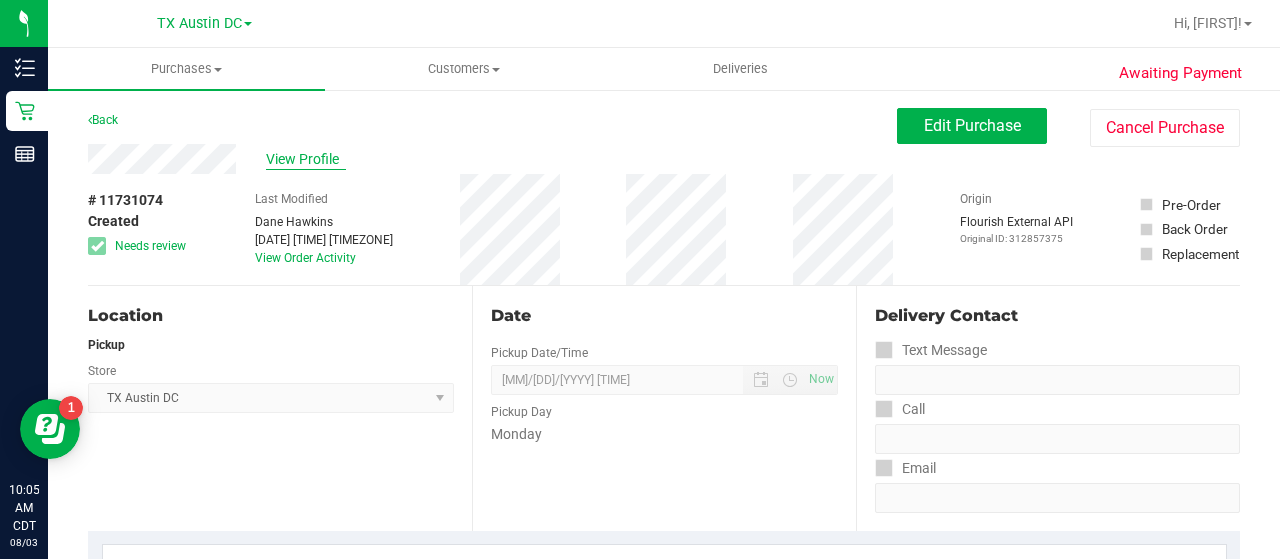 click on "View Profile" at bounding box center [306, 159] 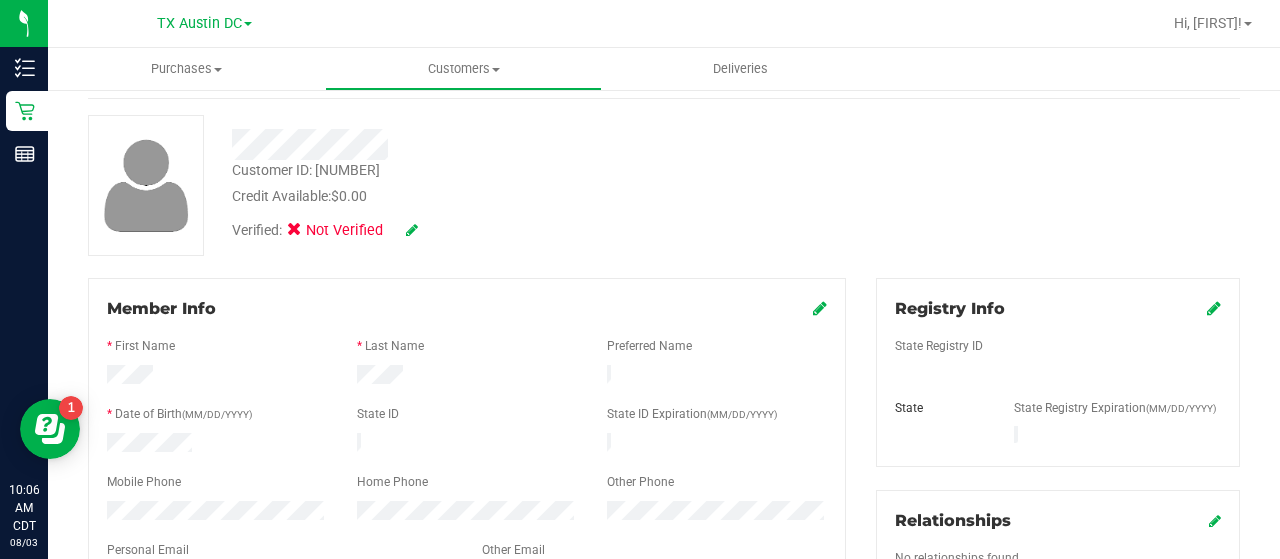 scroll, scrollTop: 0, scrollLeft: 0, axis: both 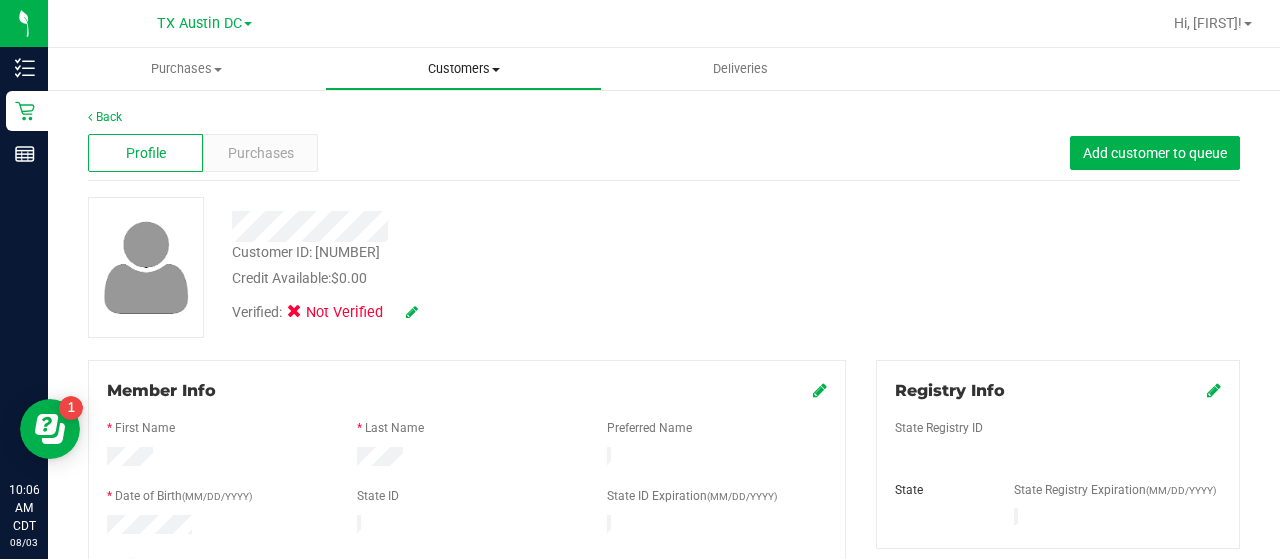 click on "Customers" at bounding box center [463, 69] 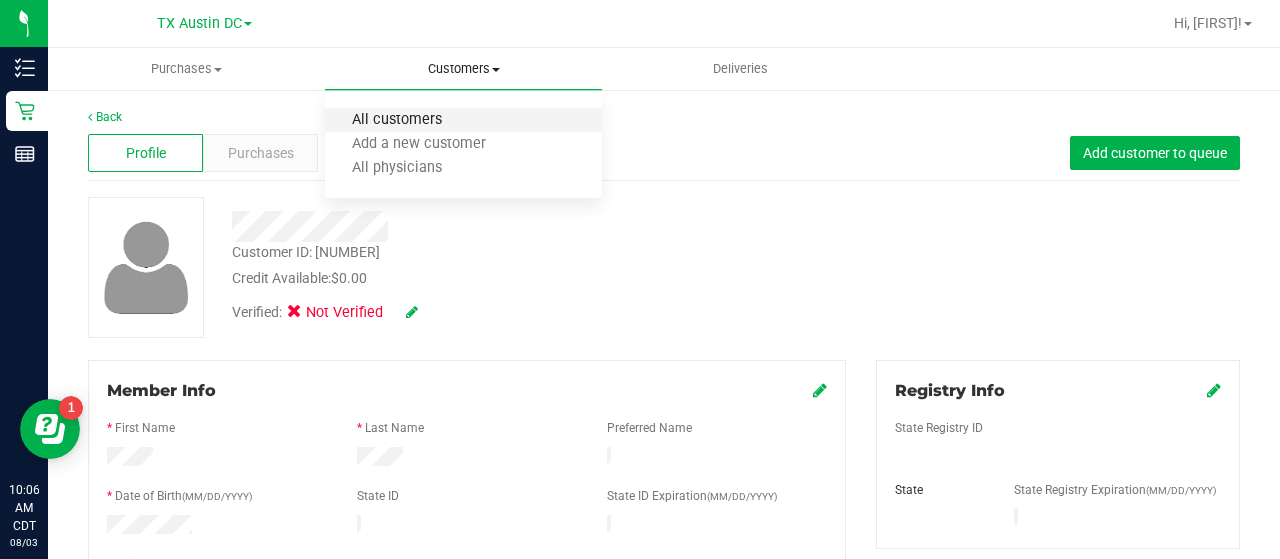 click on "All customers" at bounding box center [397, 120] 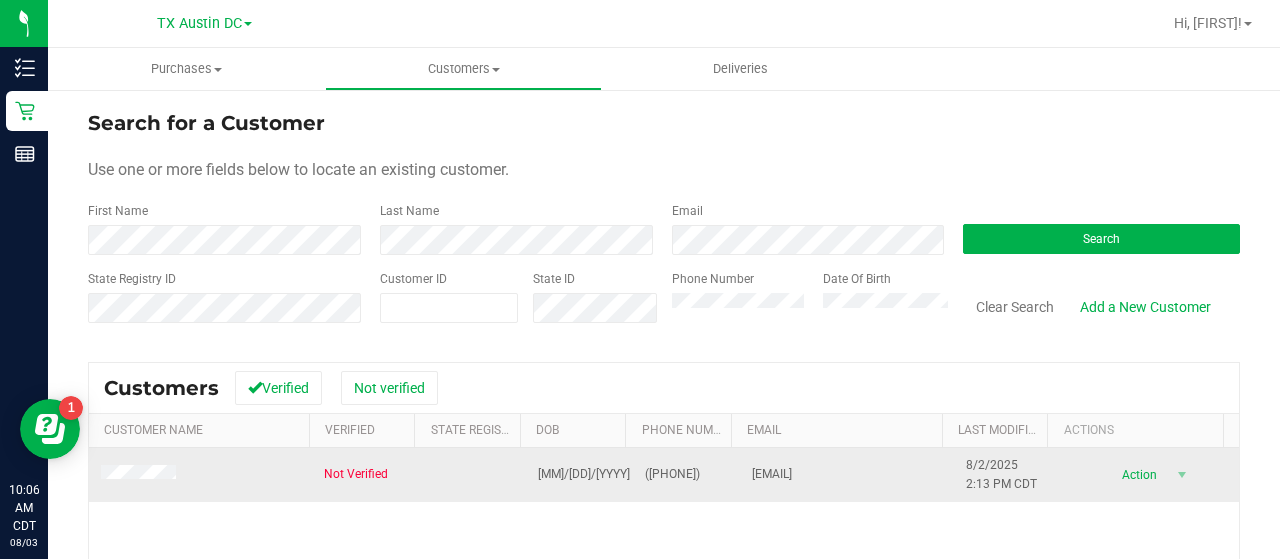 click at bounding box center (141, 475) 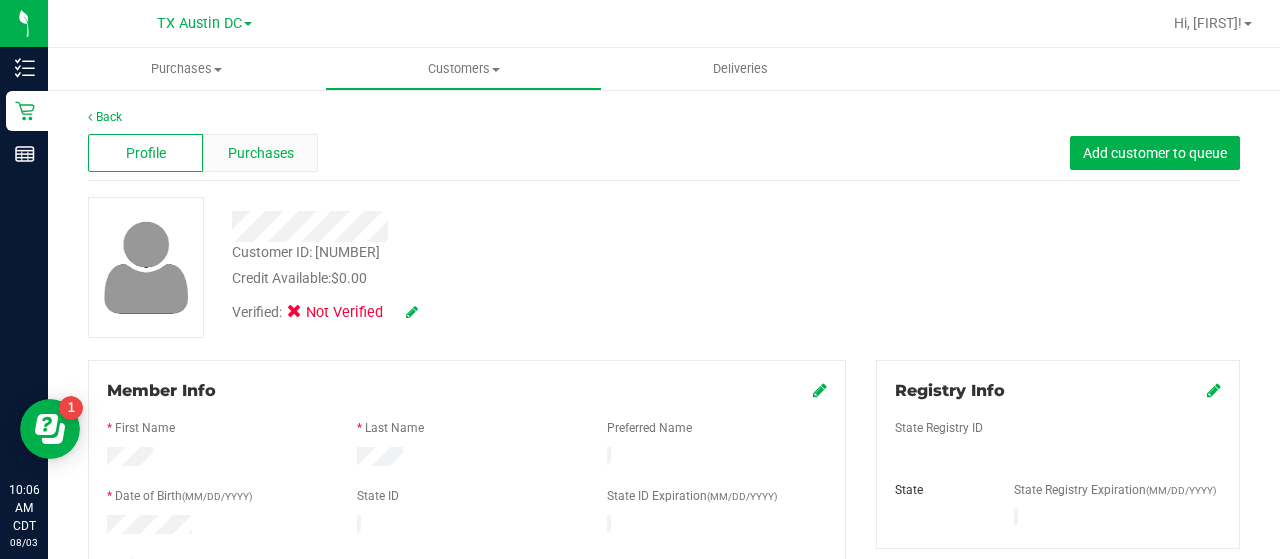 click on "Purchases" at bounding box center (261, 153) 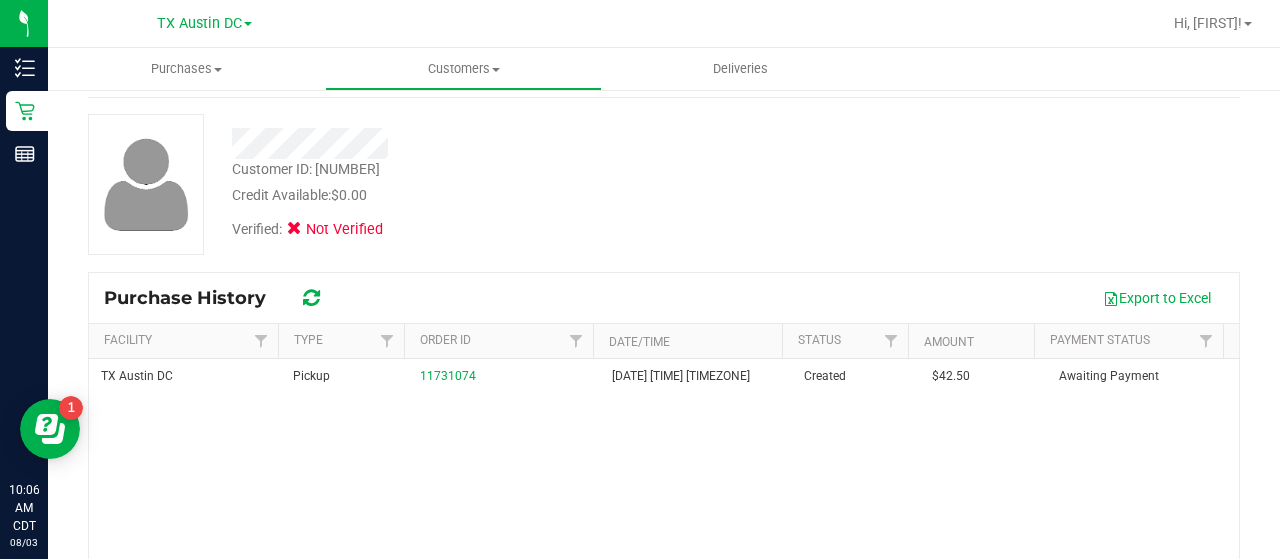 scroll, scrollTop: 94, scrollLeft: 0, axis: vertical 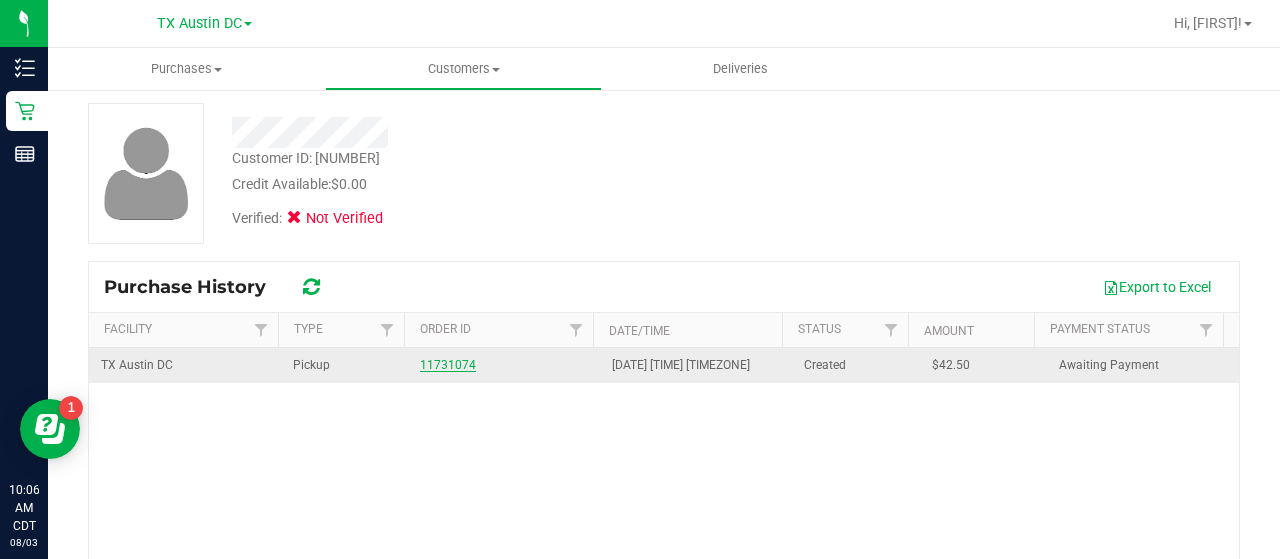 click on "11731074" at bounding box center [448, 365] 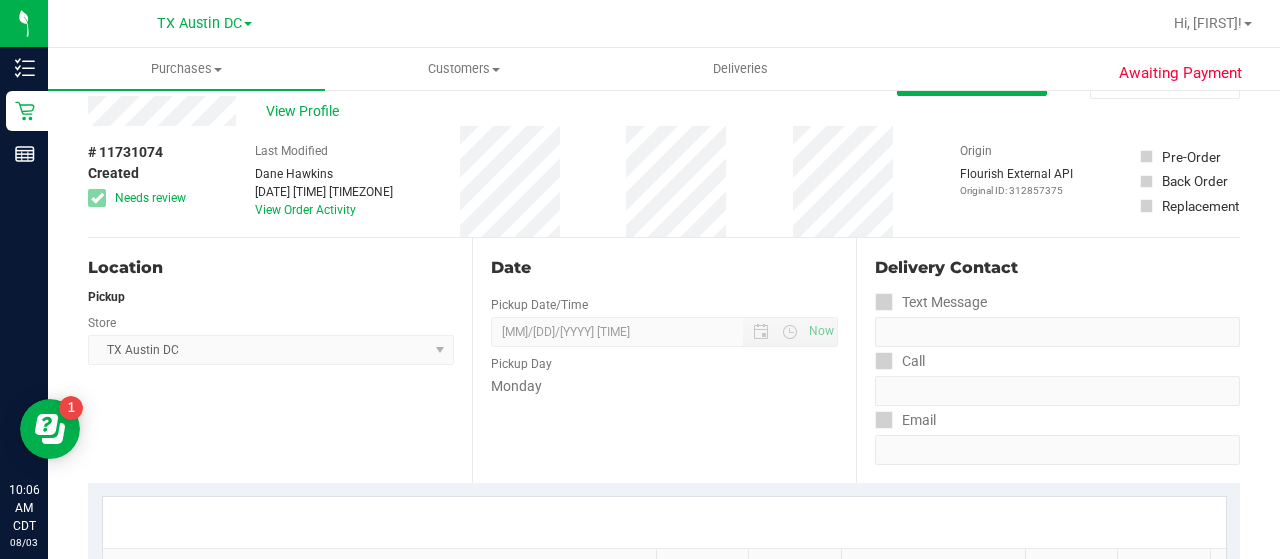 scroll, scrollTop: 0, scrollLeft: 0, axis: both 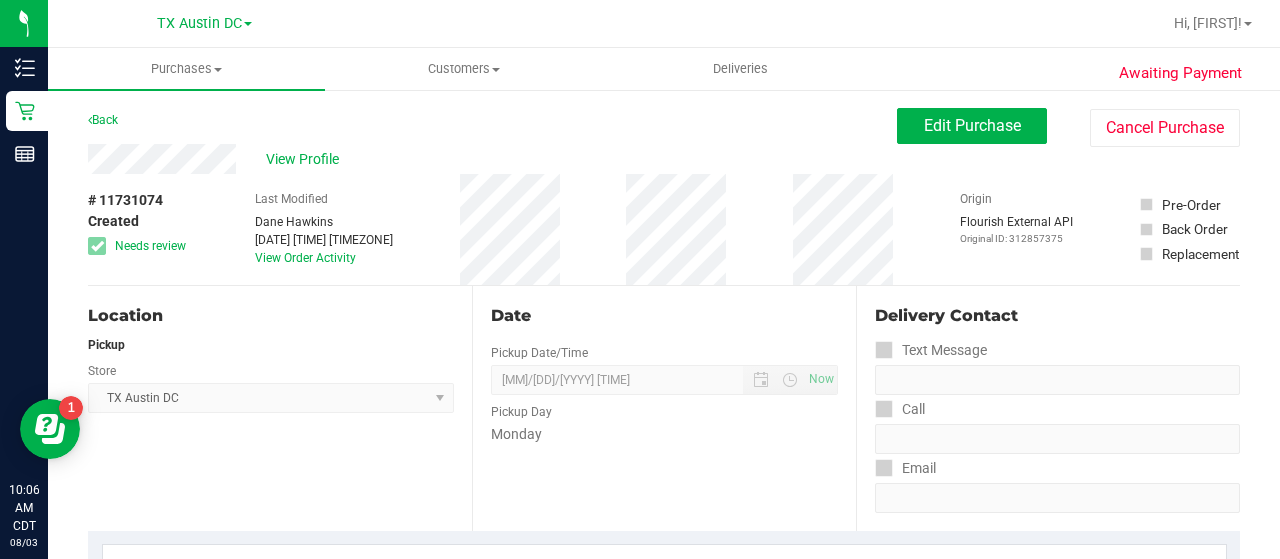click on "# 11731074
Created
Needs review
Last Modified
Dane Hawkins
Aug 2, 2025 2:19:43 PM CDT
View Order Activity
Origin
Flourish External API
Original ID: 312857375
Pre-Order
Back Order" at bounding box center (664, 229) 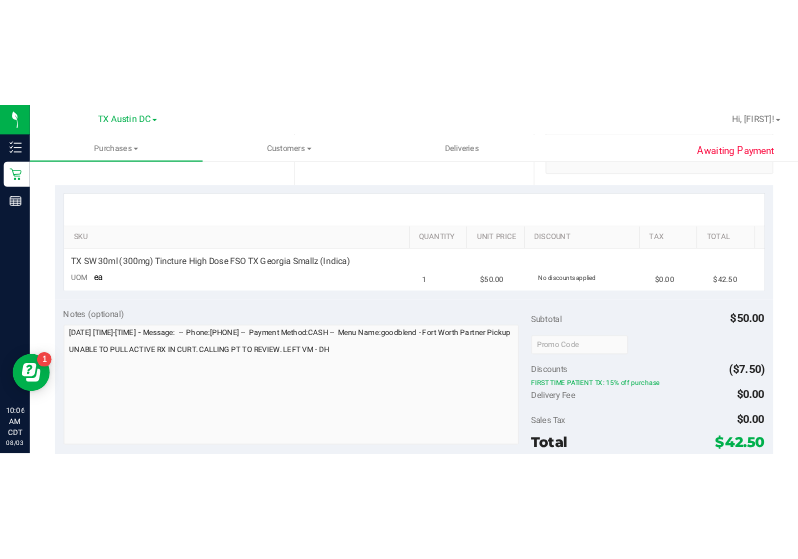 scroll, scrollTop: 0, scrollLeft: 0, axis: both 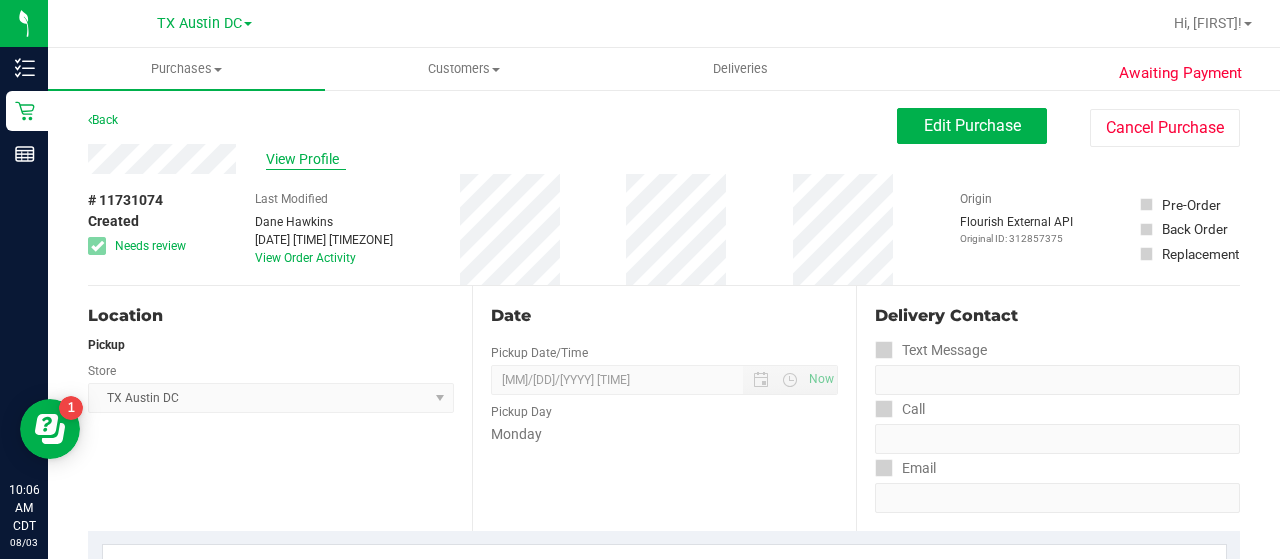 click on "View Profile" at bounding box center [306, 159] 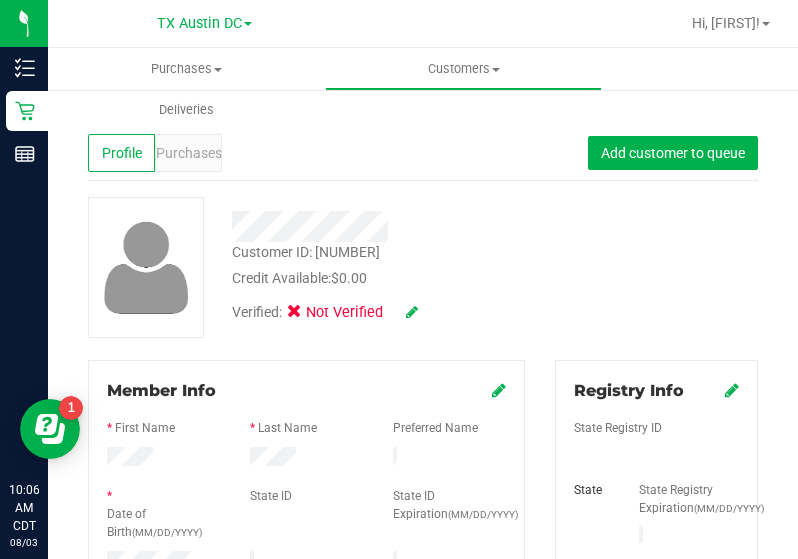 drag, startPoint x: 580, startPoint y: 237, endPoint x: 634, endPoint y: 223, distance: 55.7853 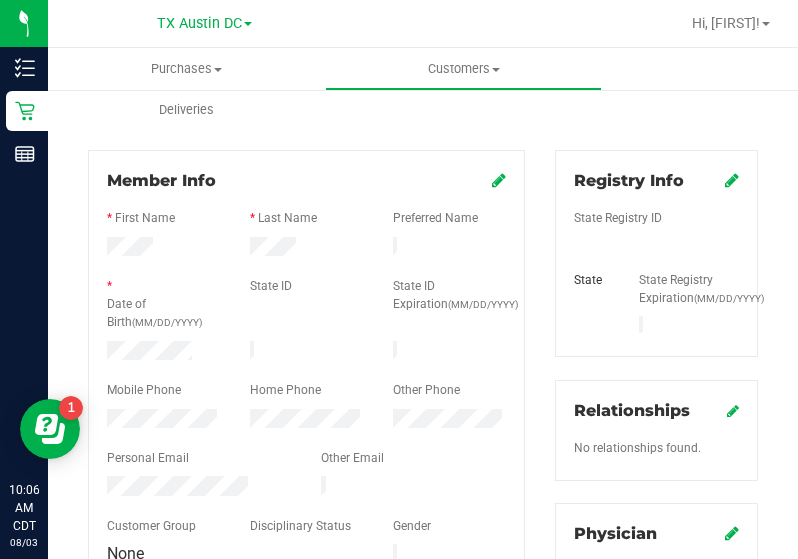 scroll, scrollTop: 273, scrollLeft: 0, axis: vertical 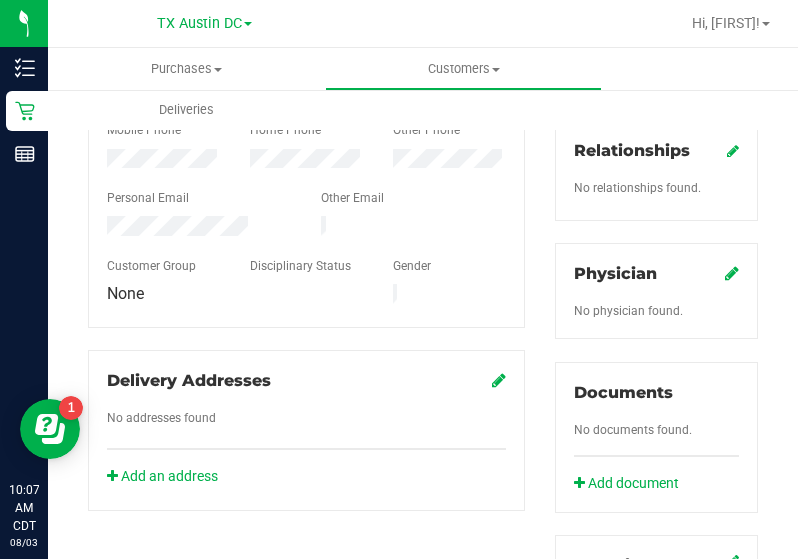 click at bounding box center (199, 228) 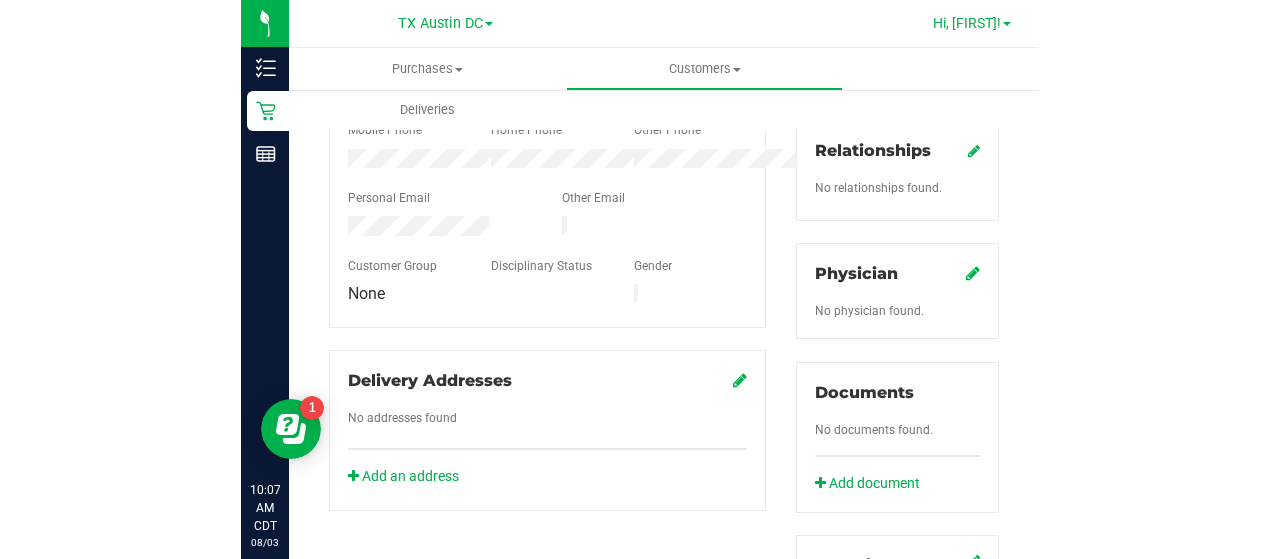 scroll, scrollTop: 434, scrollLeft: 0, axis: vertical 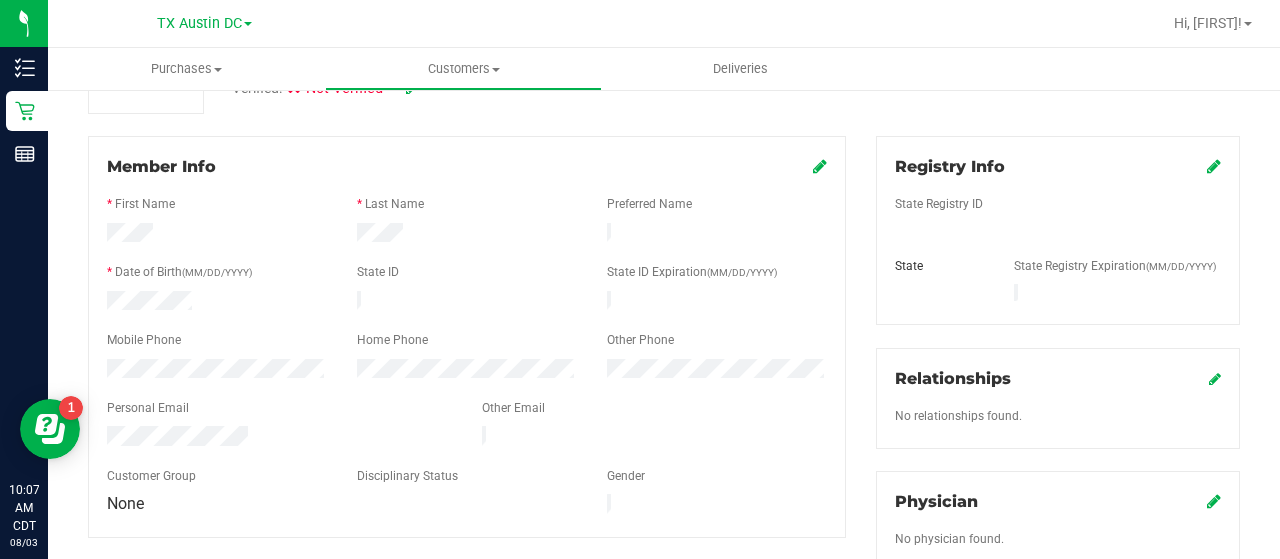 click at bounding box center [467, 424] 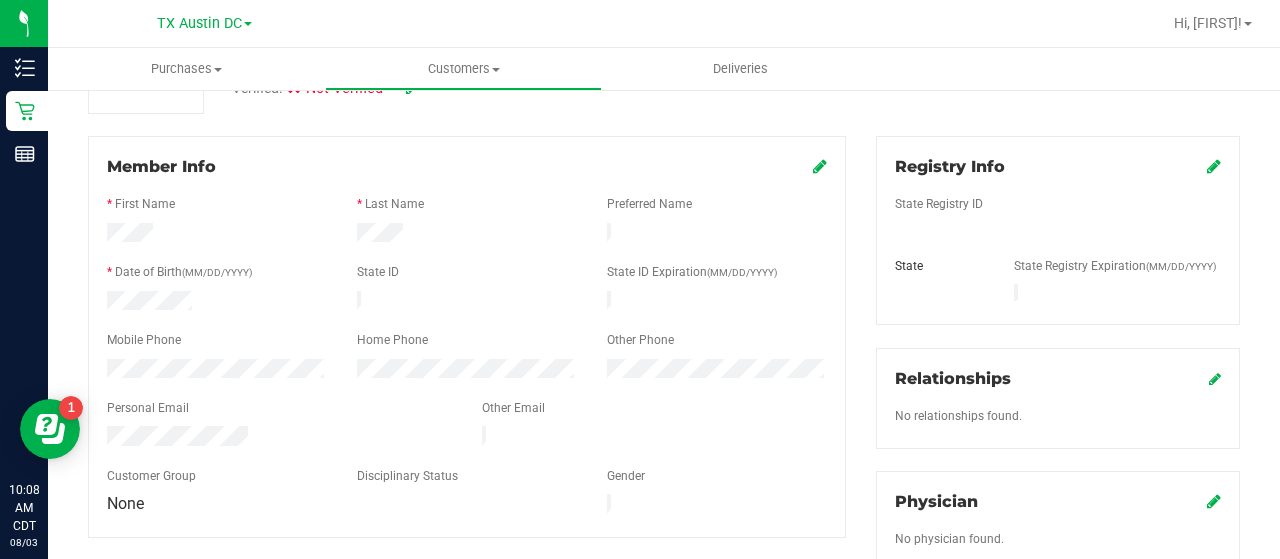 scroll, scrollTop: 0, scrollLeft: 0, axis: both 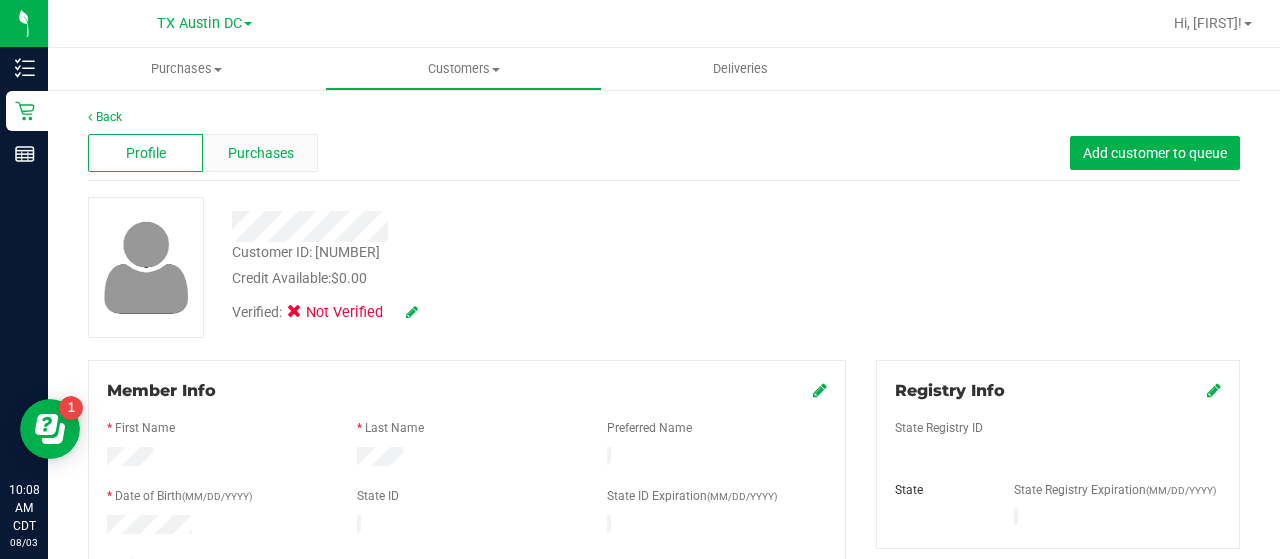 click on "Purchases" at bounding box center [261, 153] 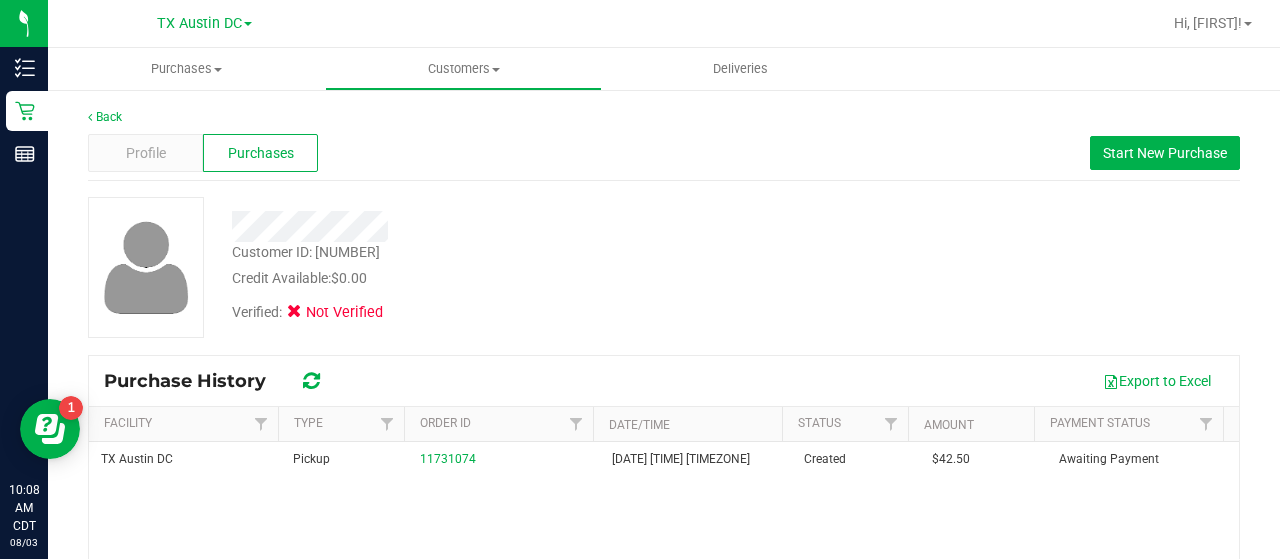 scroll, scrollTop: 66, scrollLeft: 0, axis: vertical 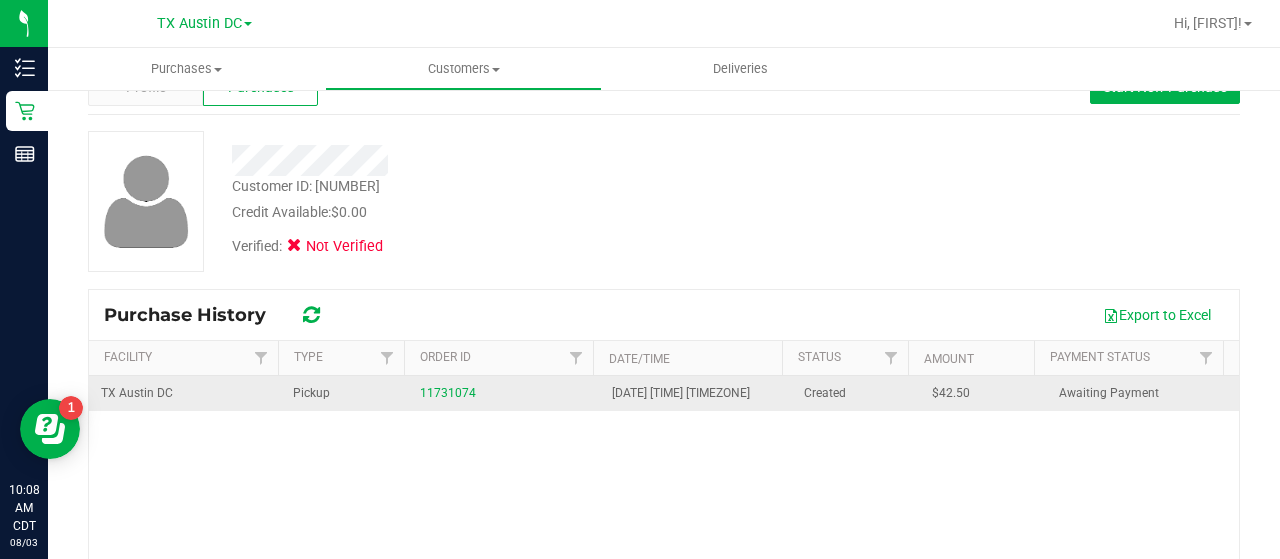 click on "11731074" at bounding box center [504, 393] 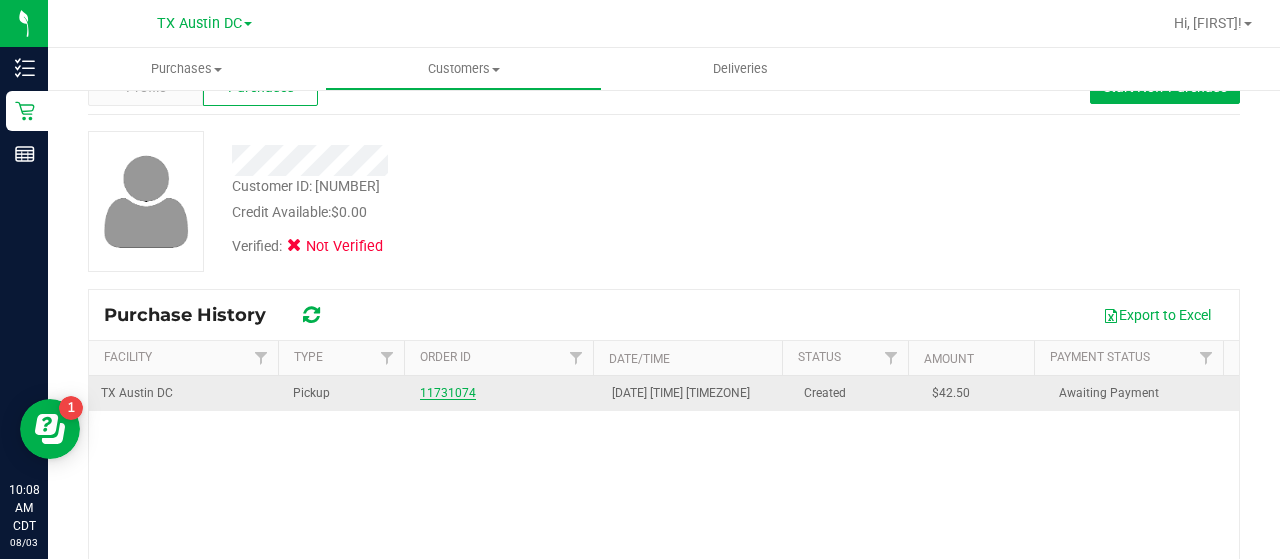 click on "11731074" at bounding box center (448, 393) 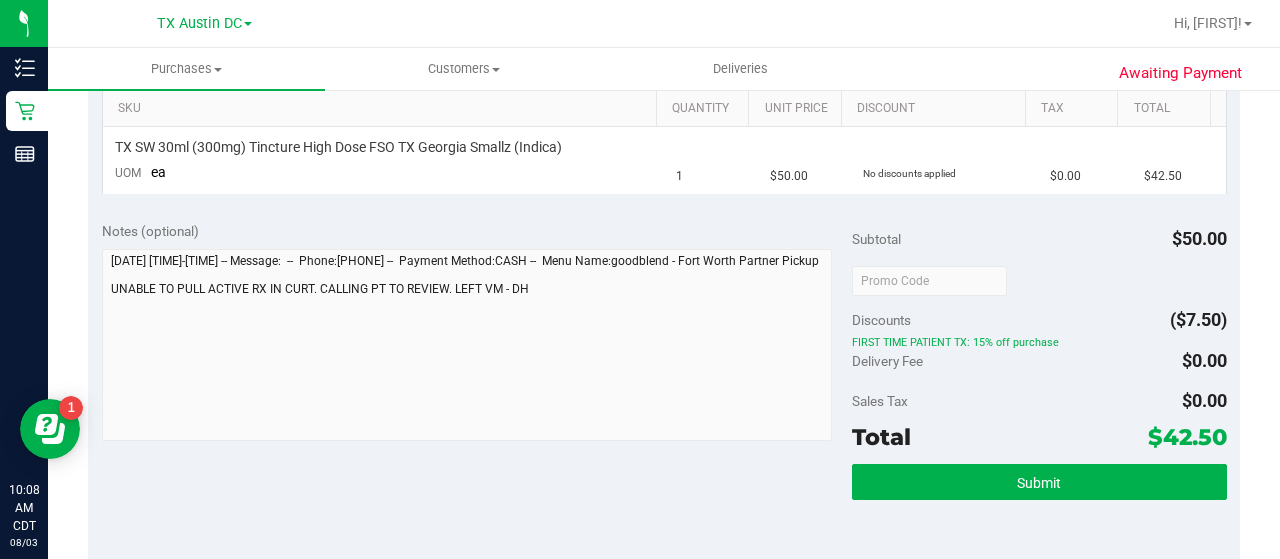 scroll, scrollTop: 515, scrollLeft: 0, axis: vertical 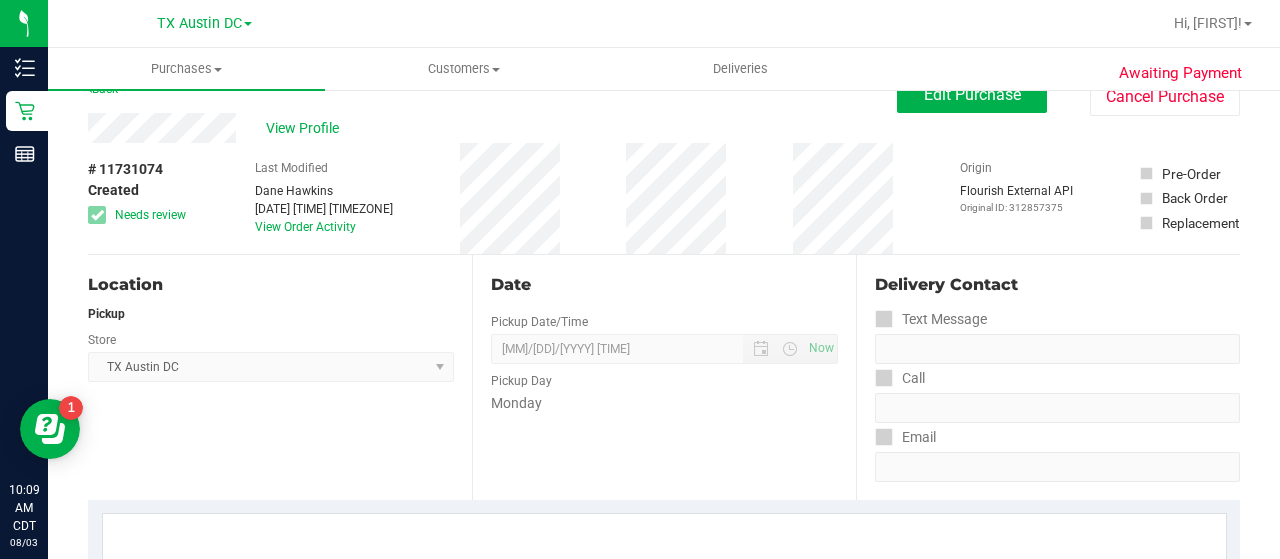drag, startPoint x: 400, startPoint y: 205, endPoint x: 244, endPoint y: 205, distance: 156 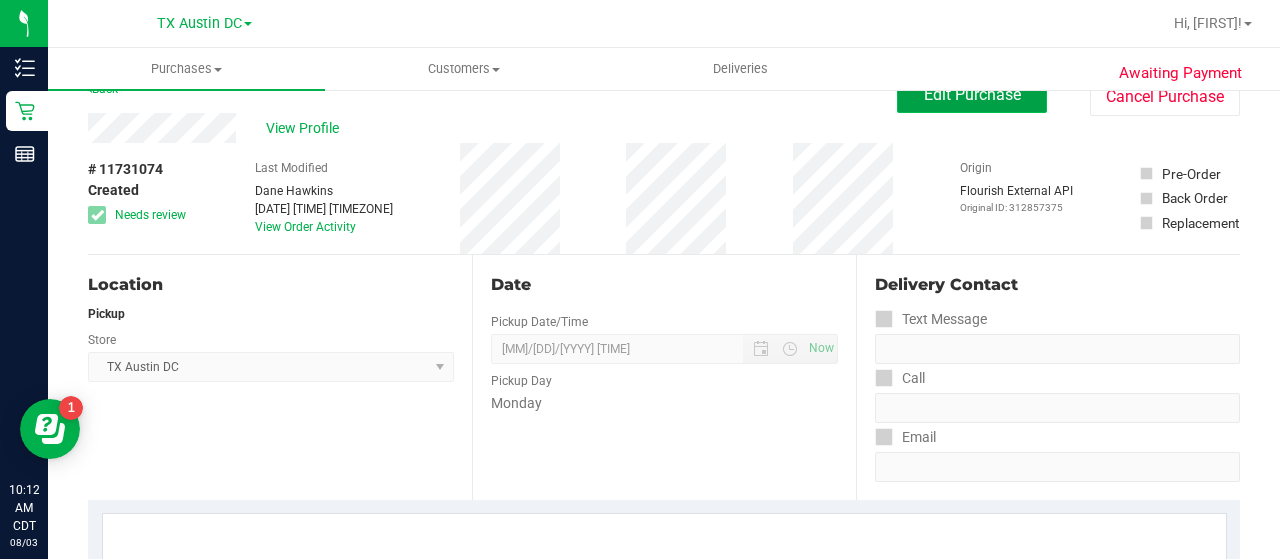 click on "Edit Purchase" at bounding box center [972, 94] 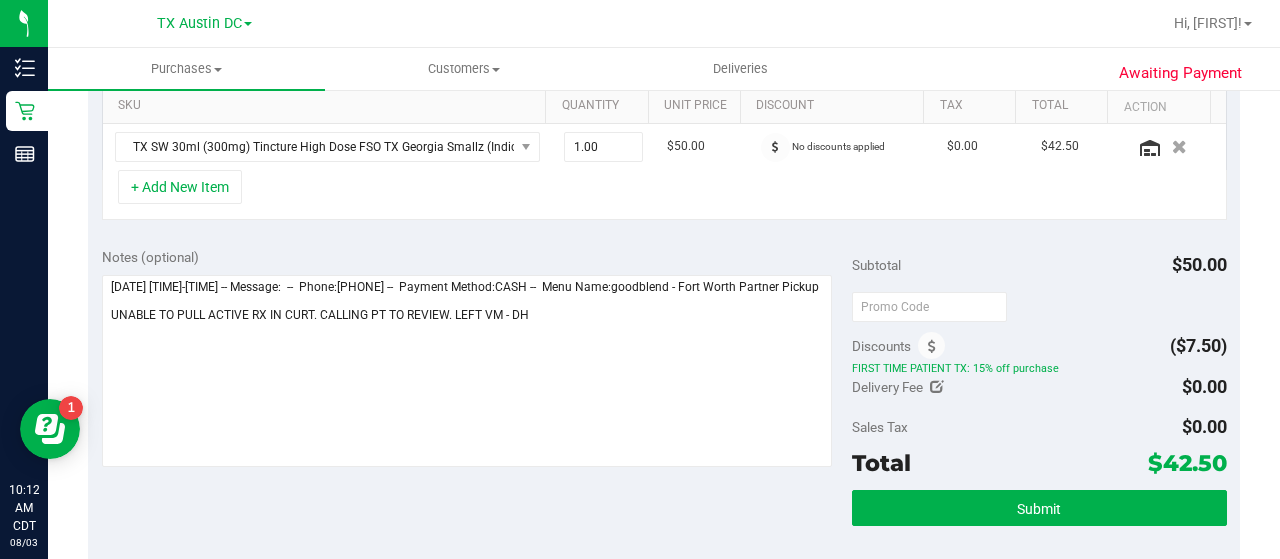 scroll, scrollTop: 524, scrollLeft: 0, axis: vertical 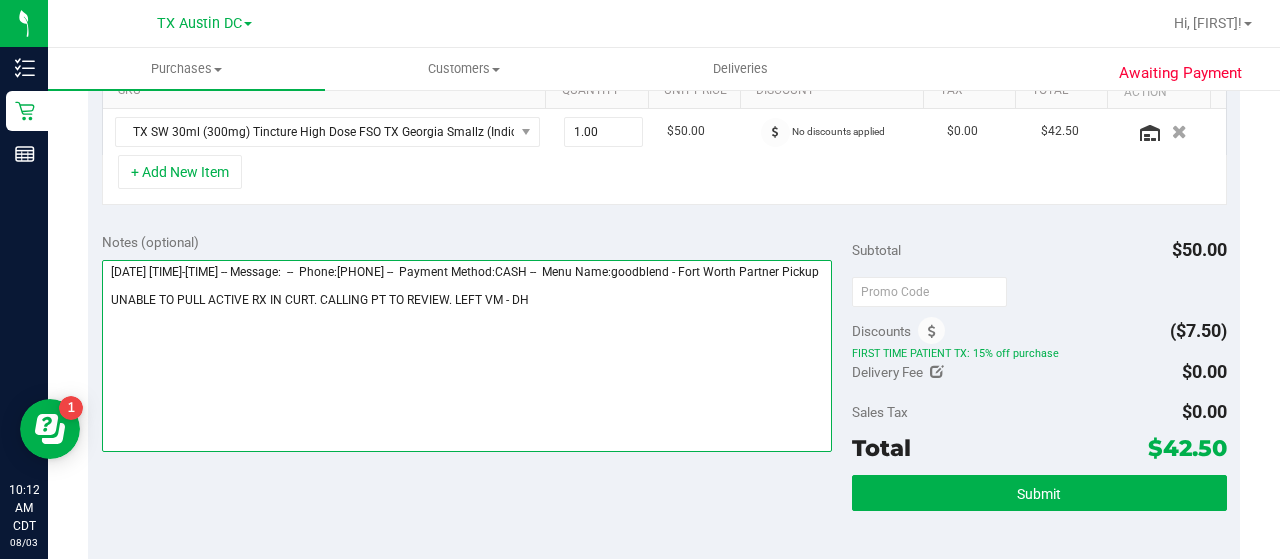 click at bounding box center [467, 356] 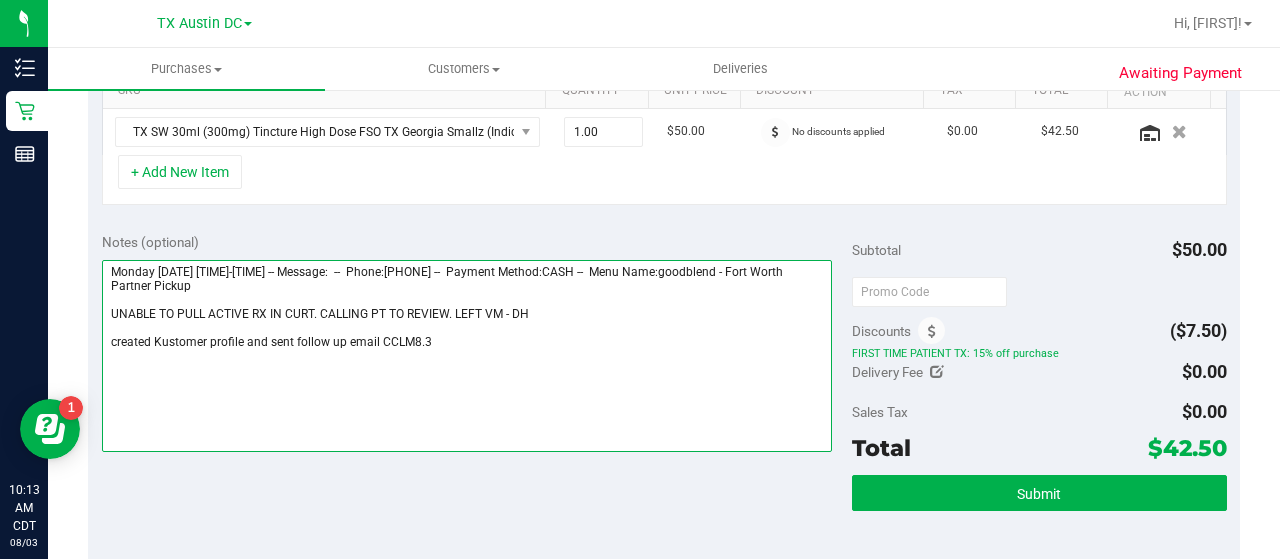 click at bounding box center (467, 356) 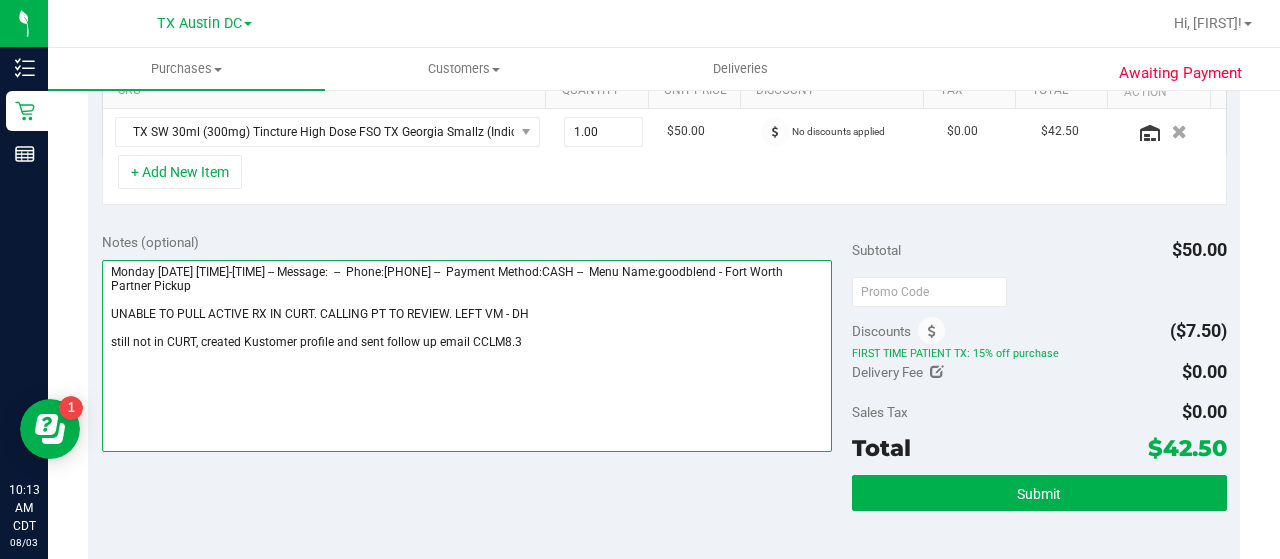 click at bounding box center [467, 356] 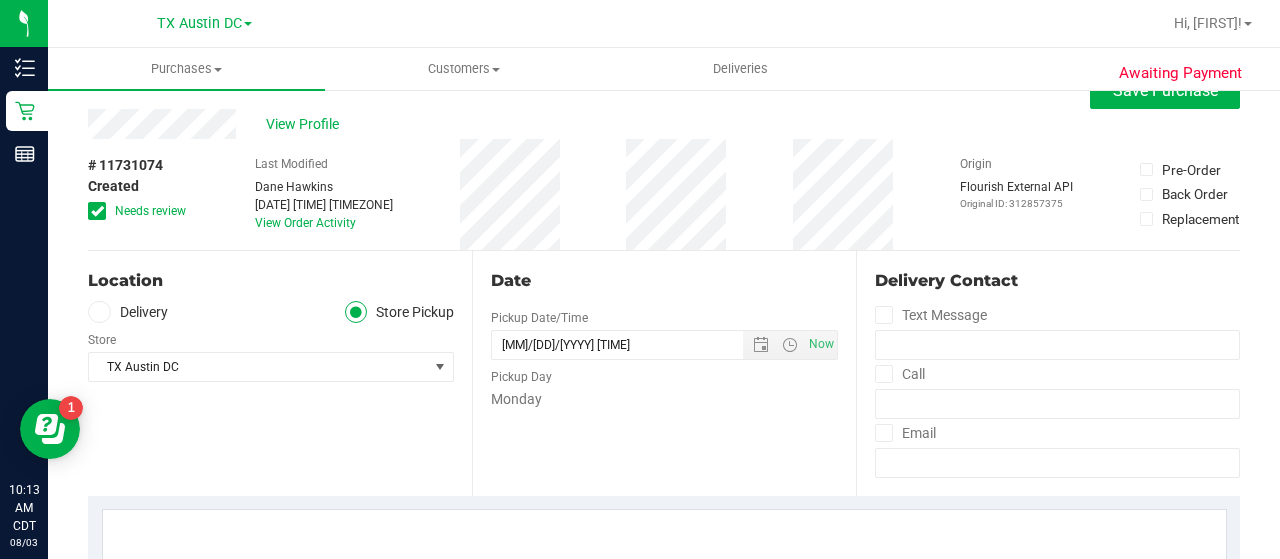 scroll, scrollTop: 0, scrollLeft: 0, axis: both 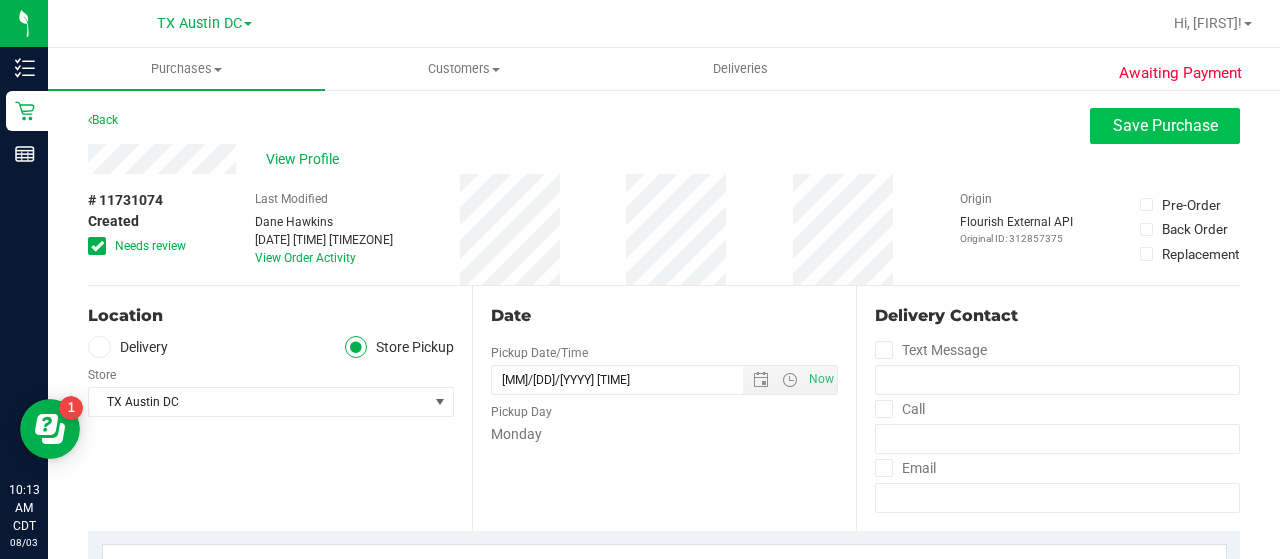 type on "Monday 08/04/2025 10:00-14:00 -- Message:  --  Phone:2147150024 --  Payment Method:CASH --  Menu Name:goodblend - Fort Worth Partner Pickup
UNABLE TO PULL ACTIVE RX IN CURT. CALLING PT TO REVIEW. LEFT VM - DH
still not in CURT, created Kustomer profile, sent follow up email CCLM8.3" 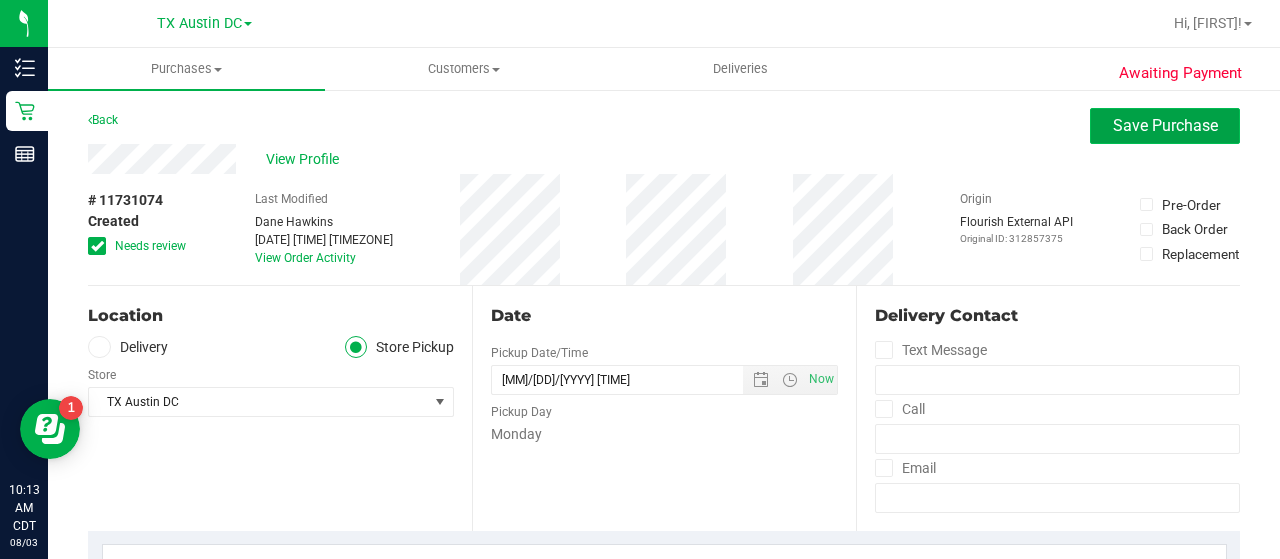 click on "Save Purchase" at bounding box center [1165, 126] 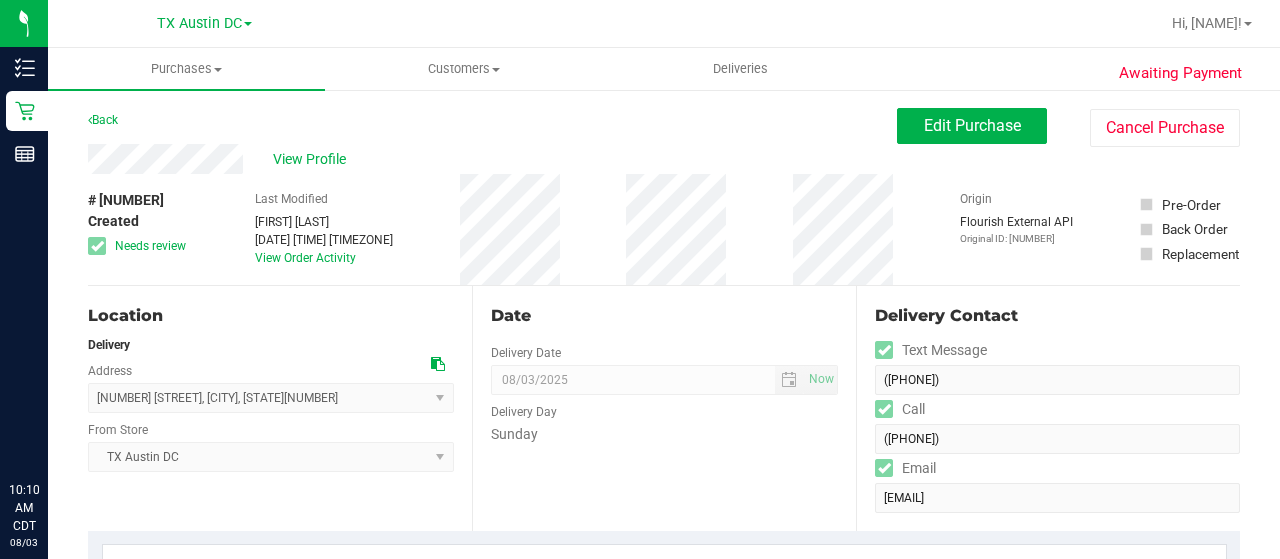 scroll, scrollTop: 0, scrollLeft: 0, axis: both 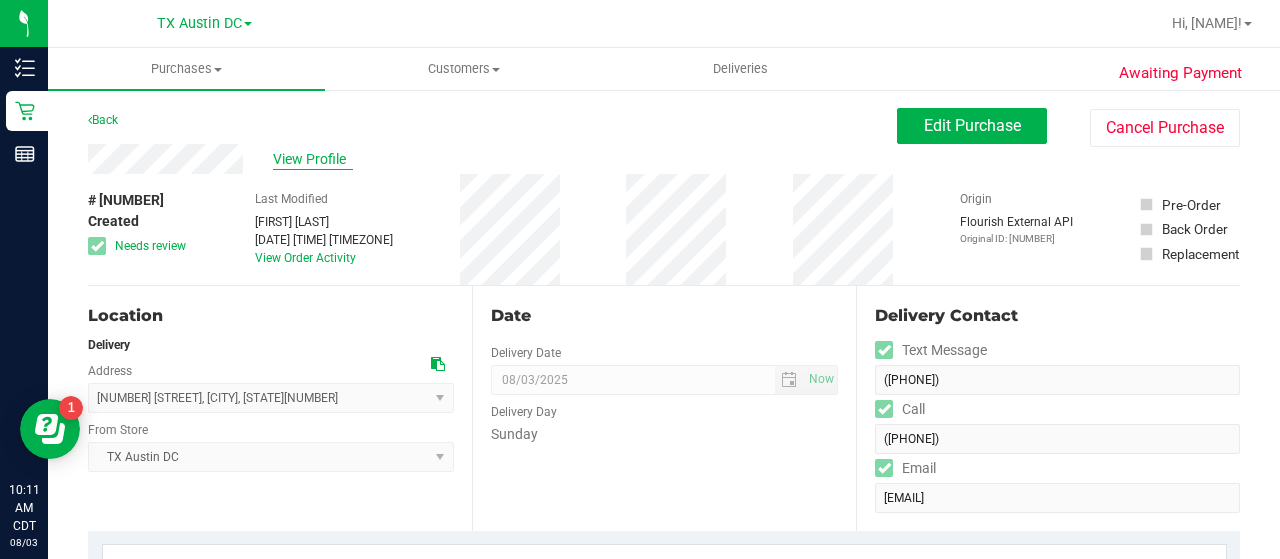 click on "View Profile" at bounding box center [313, 159] 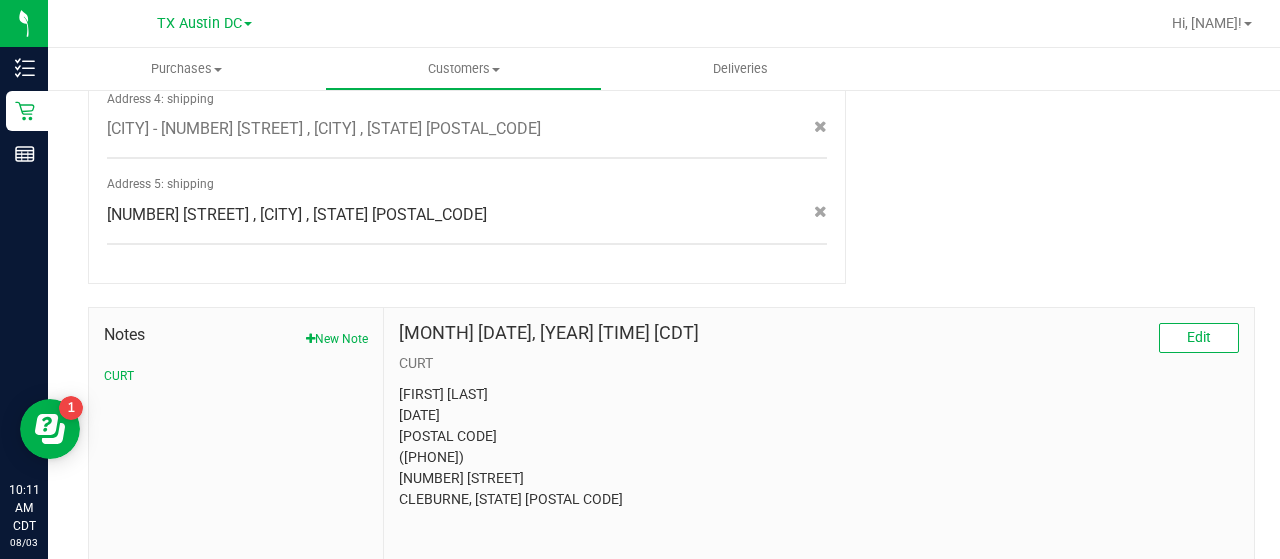 scroll, scrollTop: 1069, scrollLeft: 0, axis: vertical 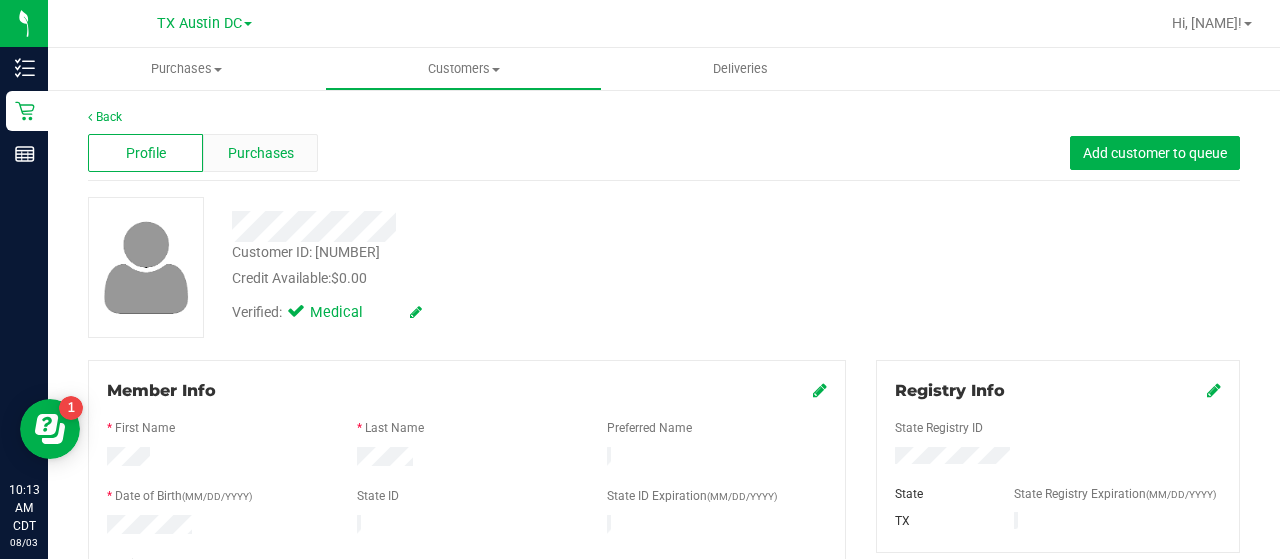 click on "Purchases" at bounding box center (261, 153) 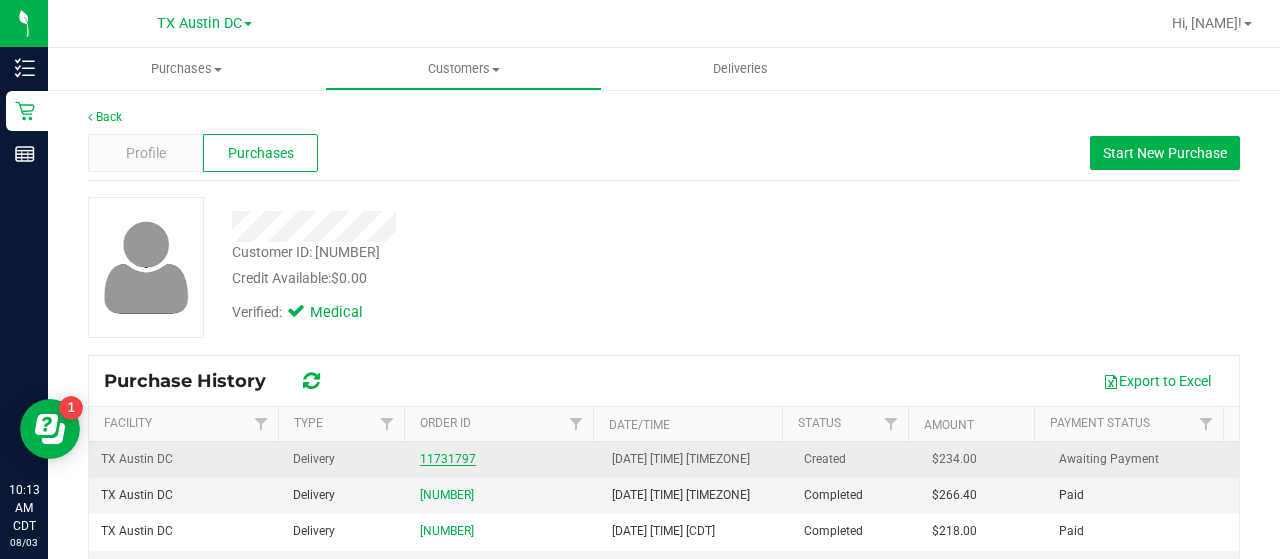 click on "11731797" at bounding box center [448, 459] 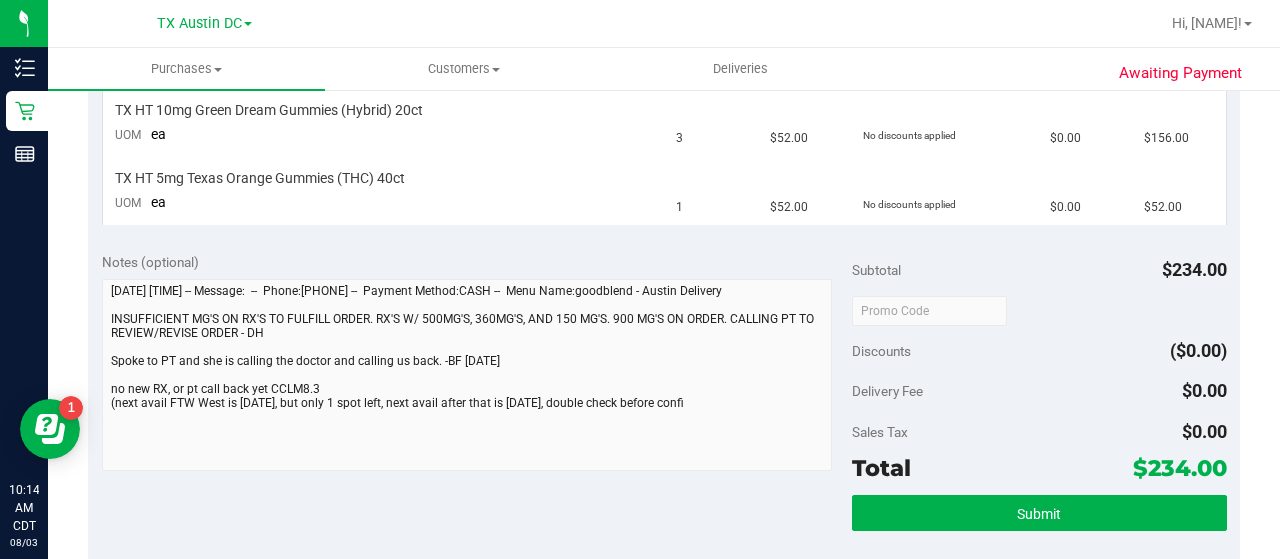 scroll, scrollTop: 0, scrollLeft: 0, axis: both 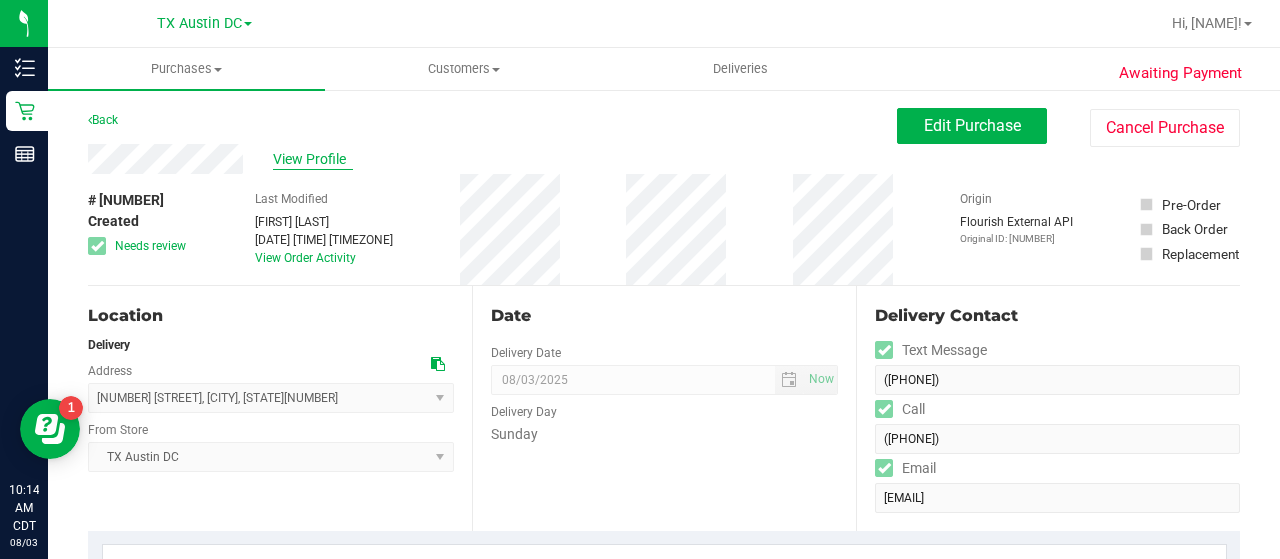 click on "View Profile" at bounding box center [313, 159] 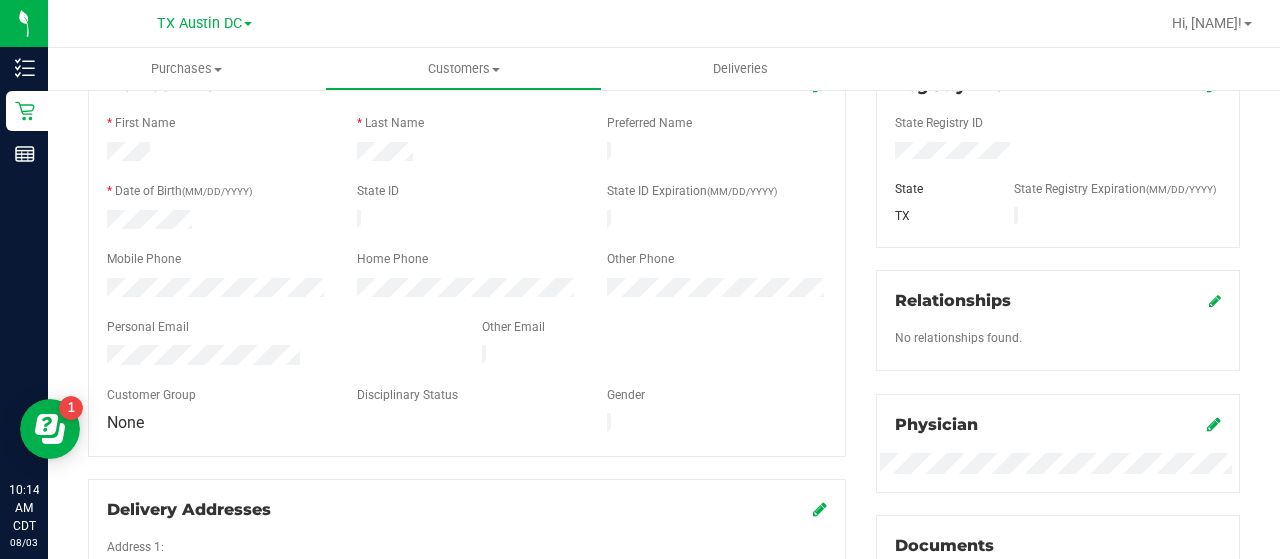scroll, scrollTop: 278, scrollLeft: 0, axis: vertical 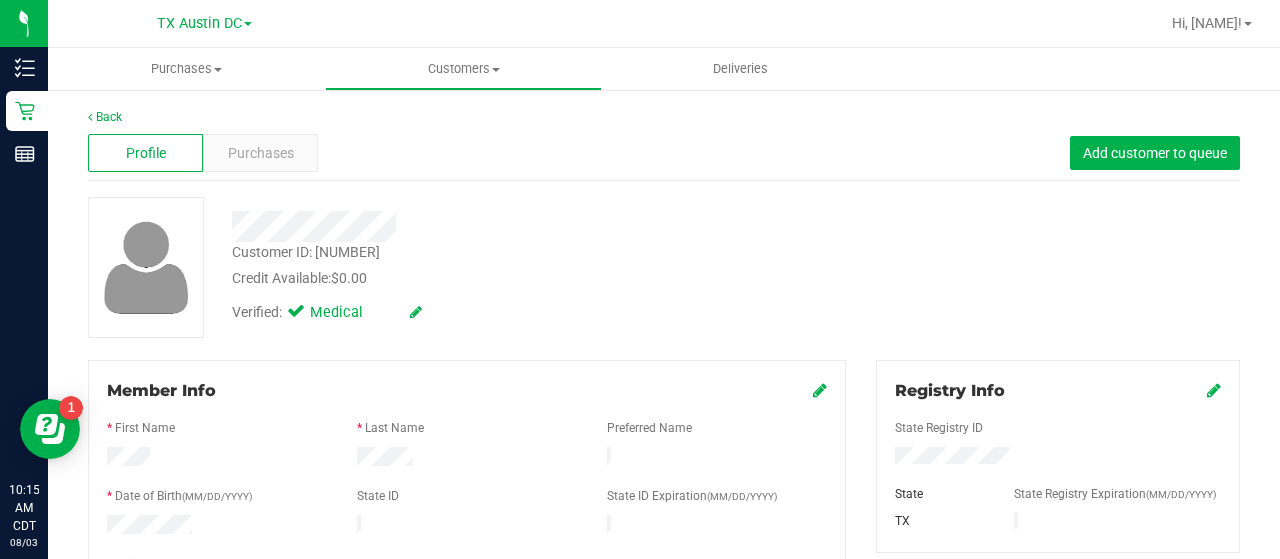 click on "Profile
Purchases
Add customer to queue" at bounding box center [664, 153] 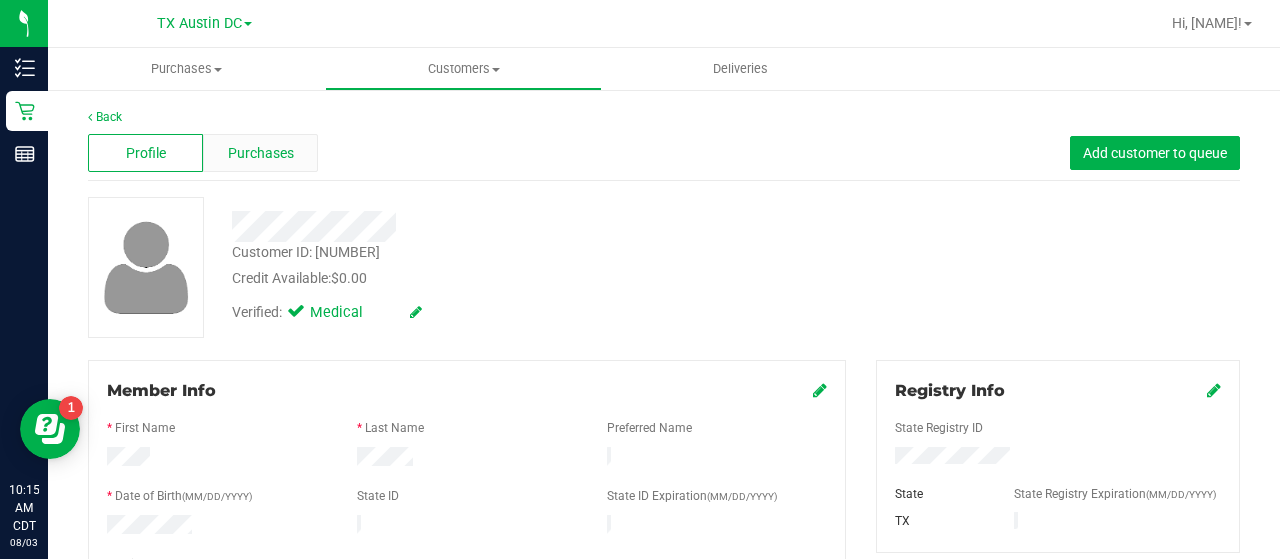 click on "Purchases" at bounding box center [260, 153] 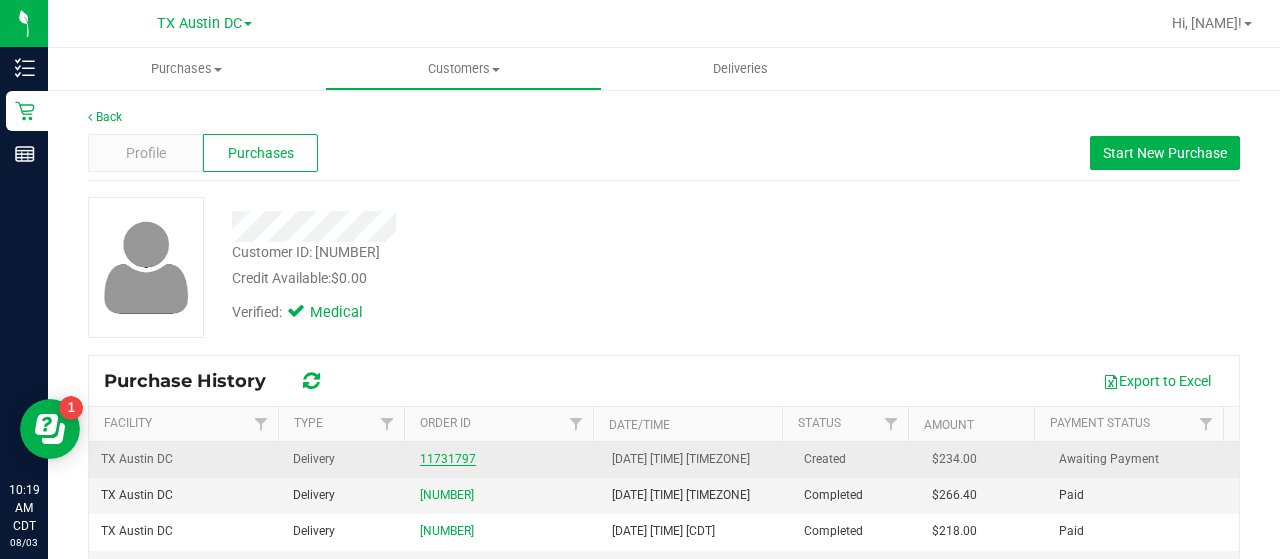 click on "11731797" at bounding box center [448, 459] 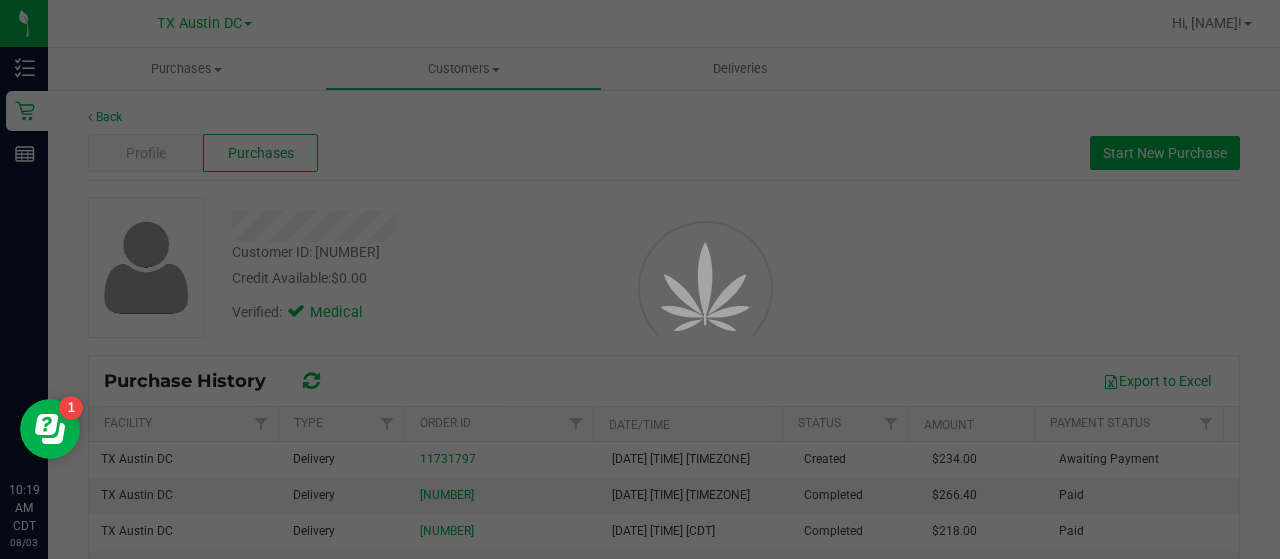 click at bounding box center (640, 279) 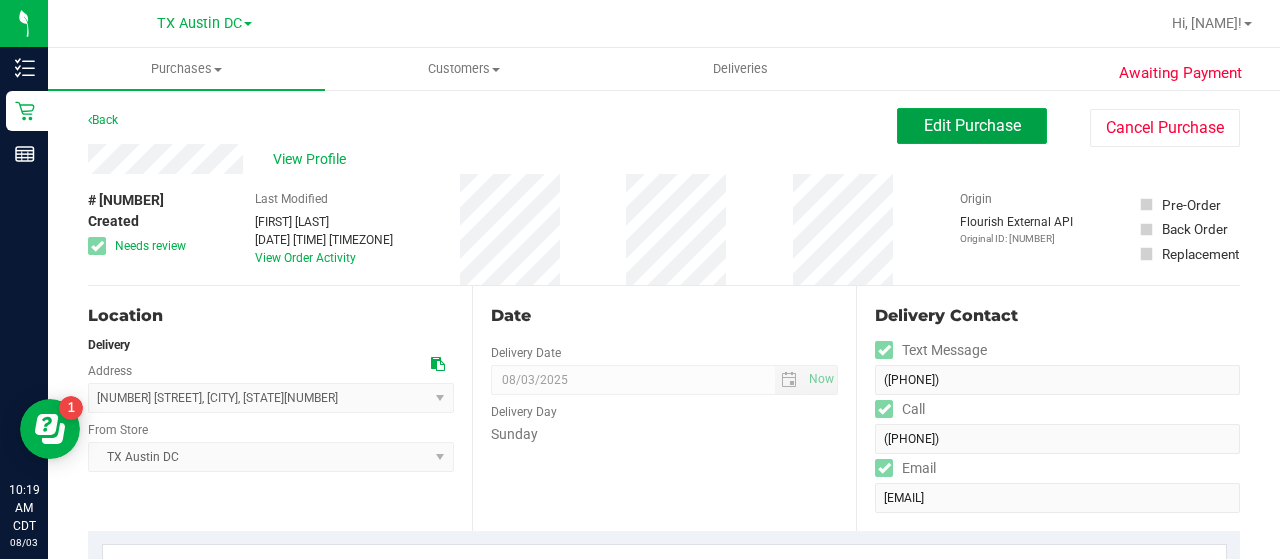click on "Edit Purchase" at bounding box center (972, 125) 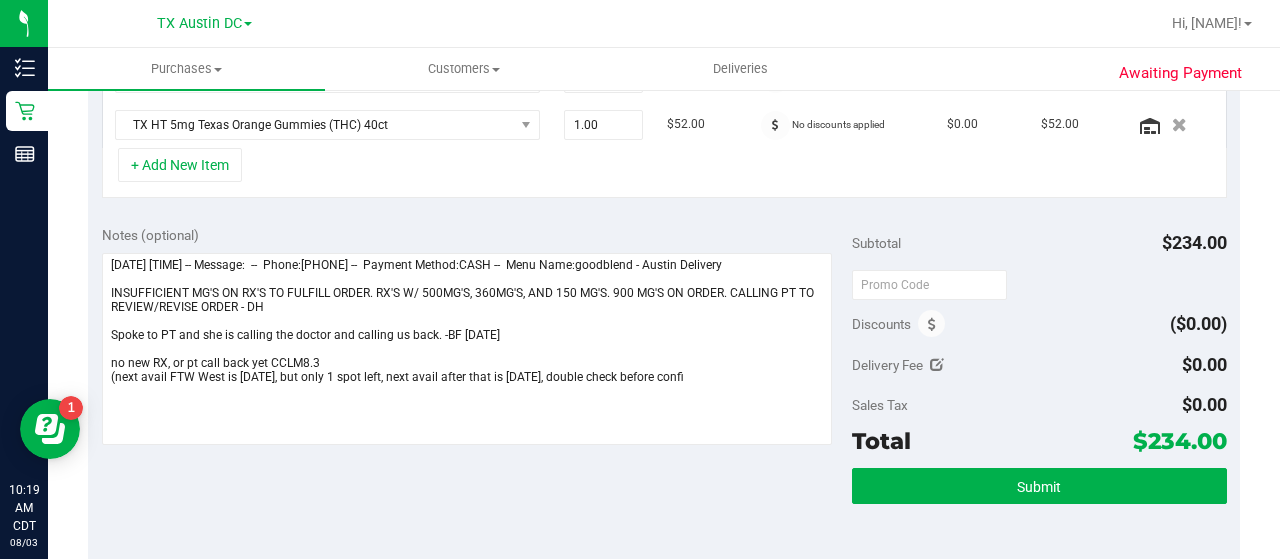 scroll, scrollTop: 632, scrollLeft: 0, axis: vertical 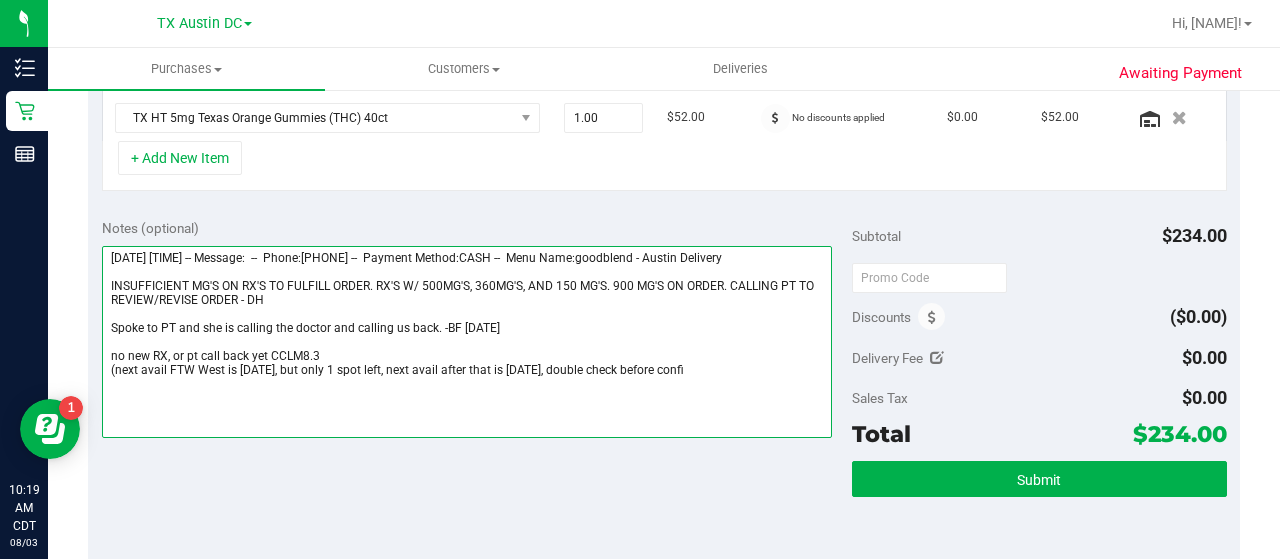 click at bounding box center [467, 342] 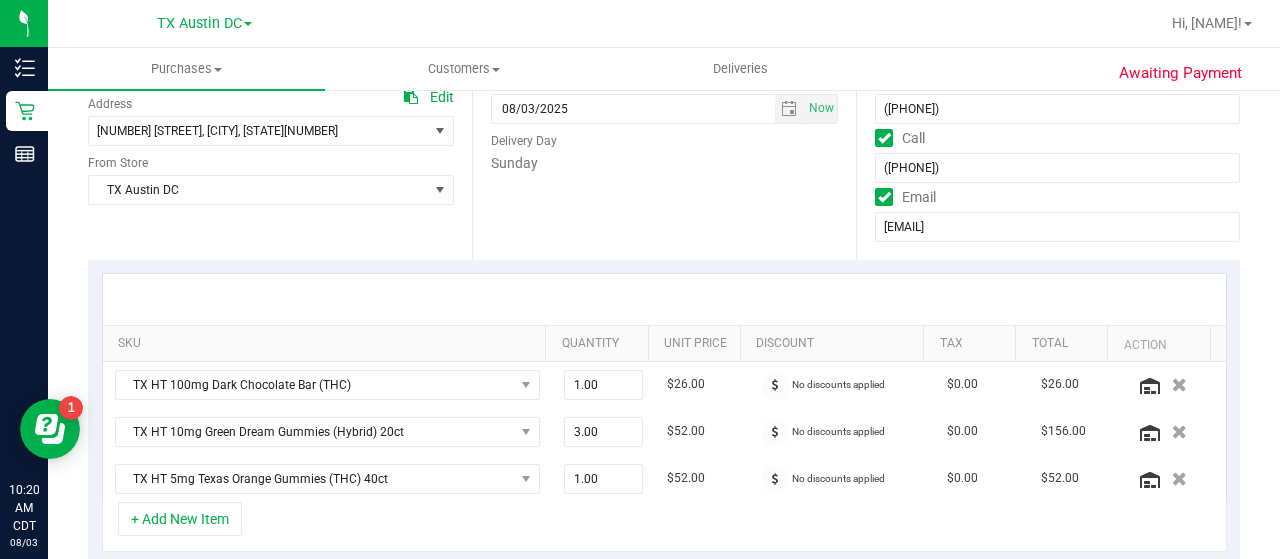 scroll, scrollTop: 0, scrollLeft: 0, axis: both 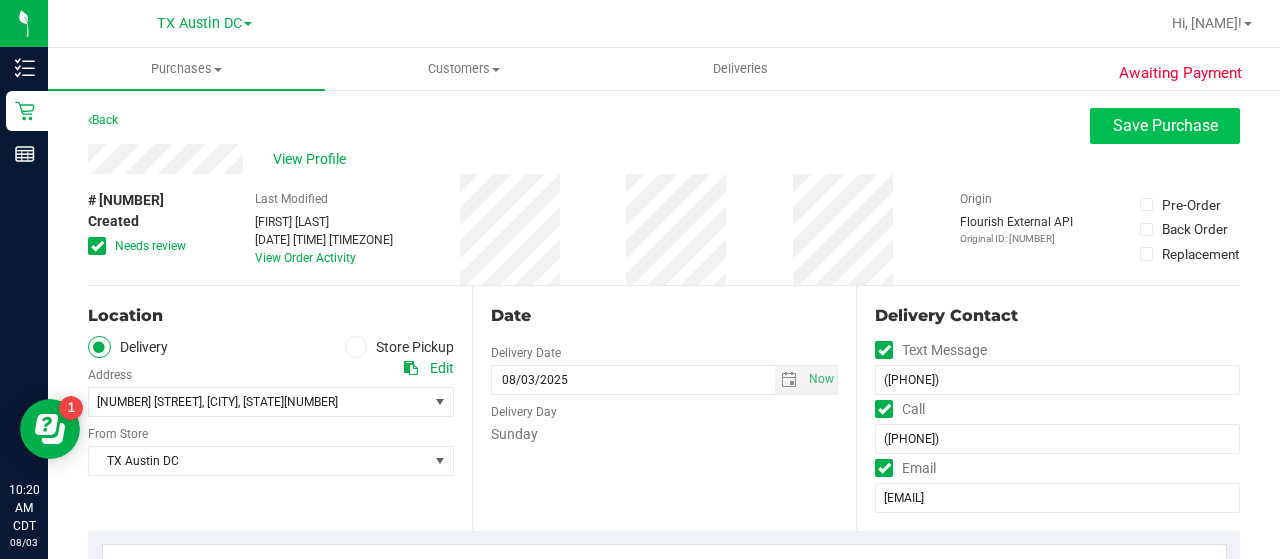 type on "Sunday 08/03/2025 10:00-16:00 -- Message:  --  Phone:8179337636 --  Payment Method:CASH --  Menu Name:goodblend - Austin Delivery
INSUFFICIENT MG'S ON RX'S TO FULFILL ORDER. RX'S W/ 500MG'S, 360MG'S, AND 150 MG'S. 900 MG'S ON ORDER. CALLING PT TO REVIEW/REVISE ORDER - DH
Spoke to PT and she is calling the doctor and calling us back. -BF 8/2
no new RX, or pt call back yet CCLM8.3" 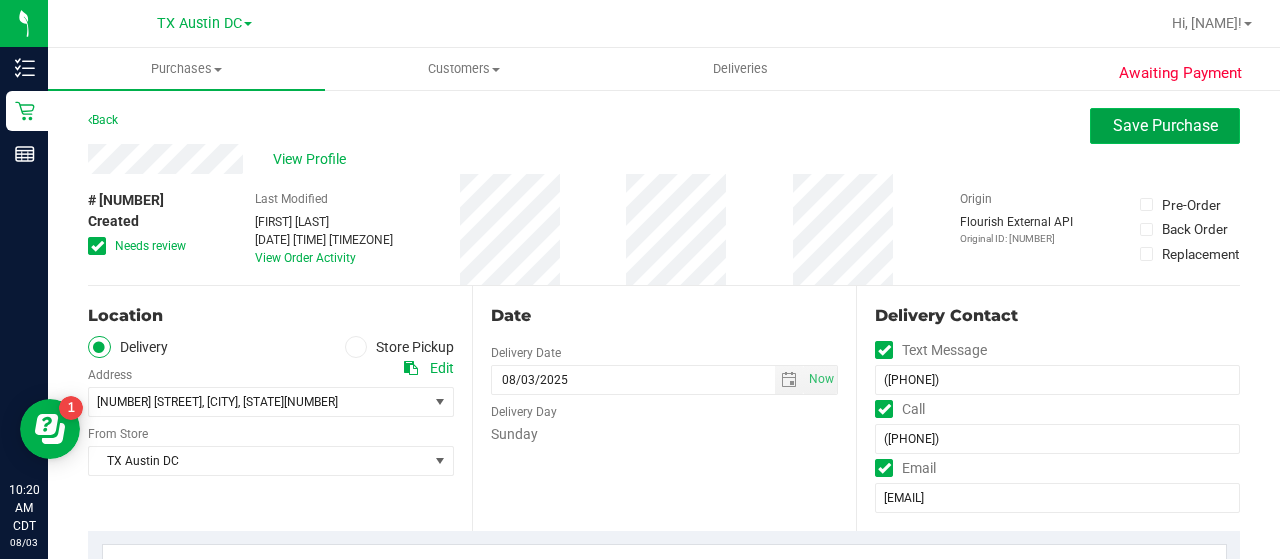 click on "Save Purchase" at bounding box center [1165, 126] 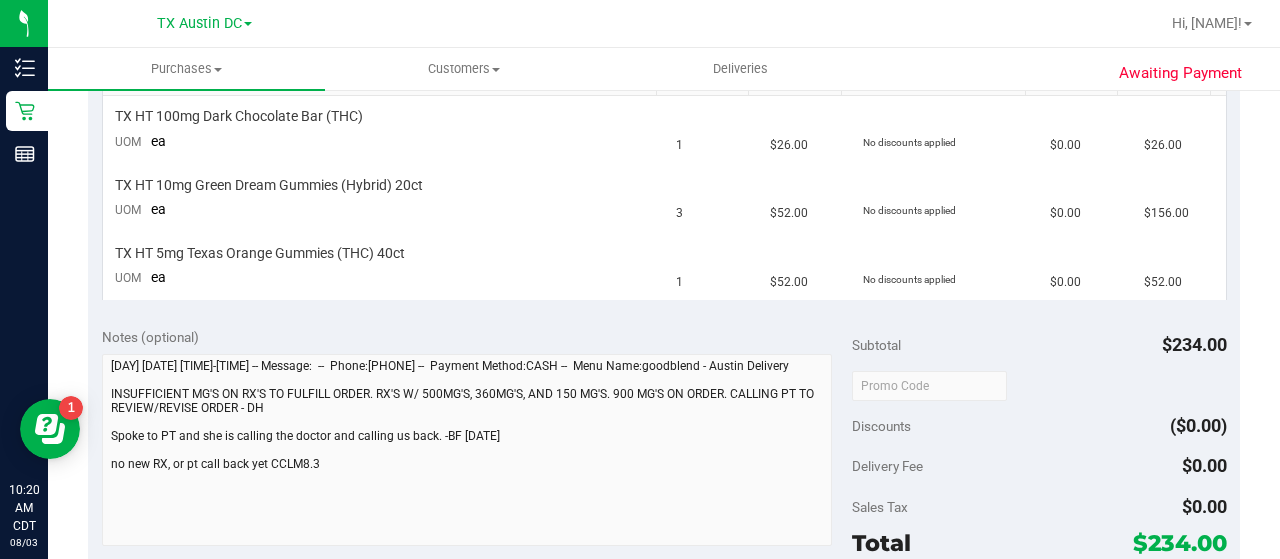 scroll, scrollTop: 0, scrollLeft: 0, axis: both 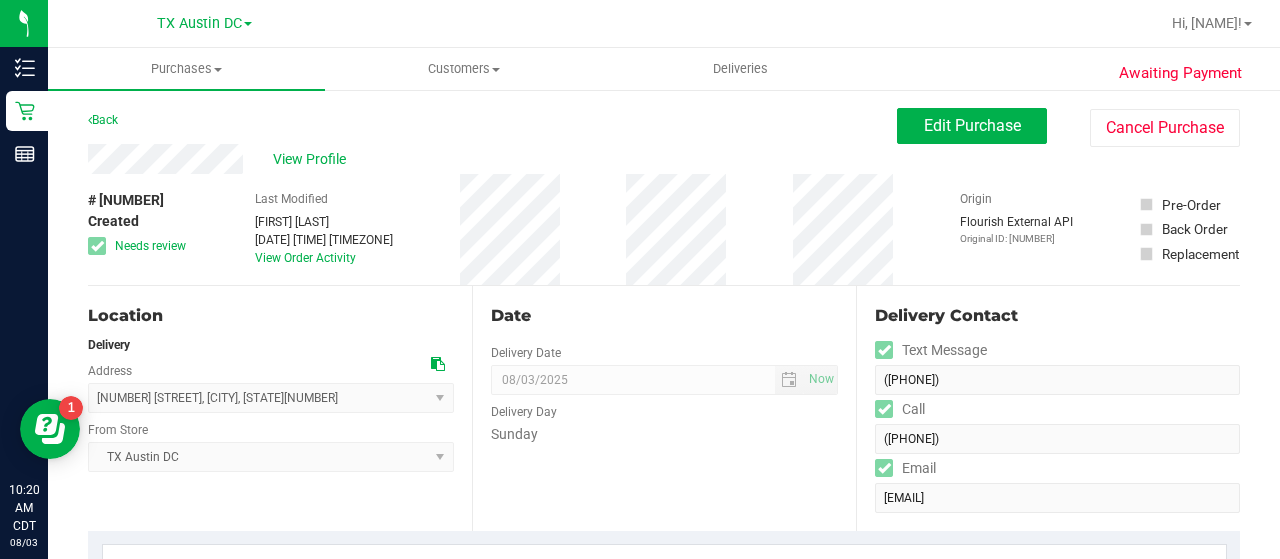 click at bounding box center (438, 364) 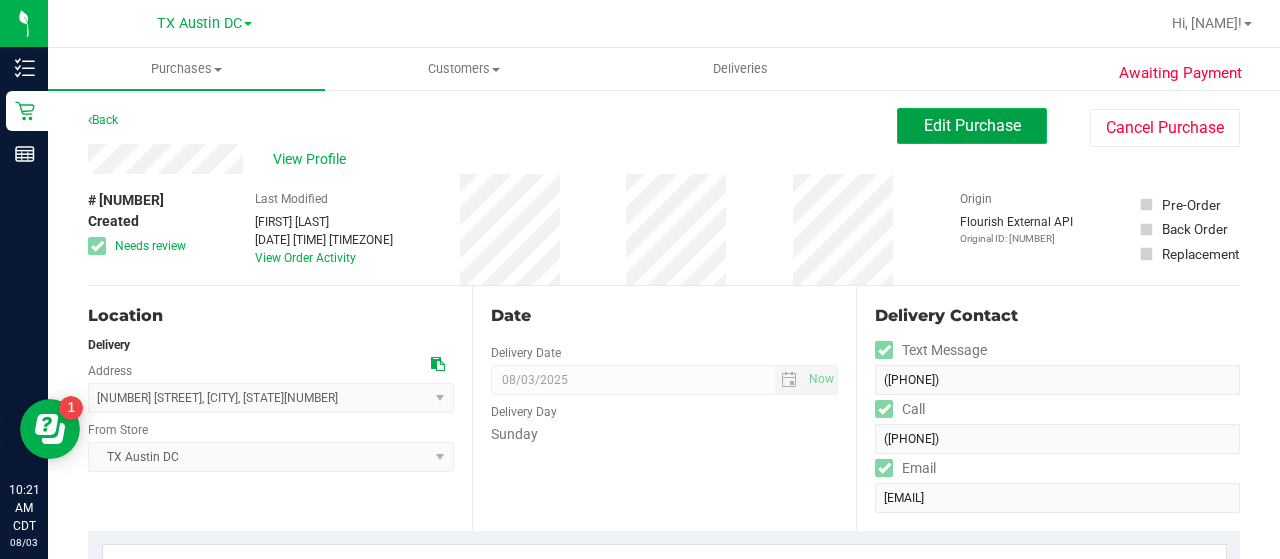 click on "Edit Purchase" at bounding box center [972, 125] 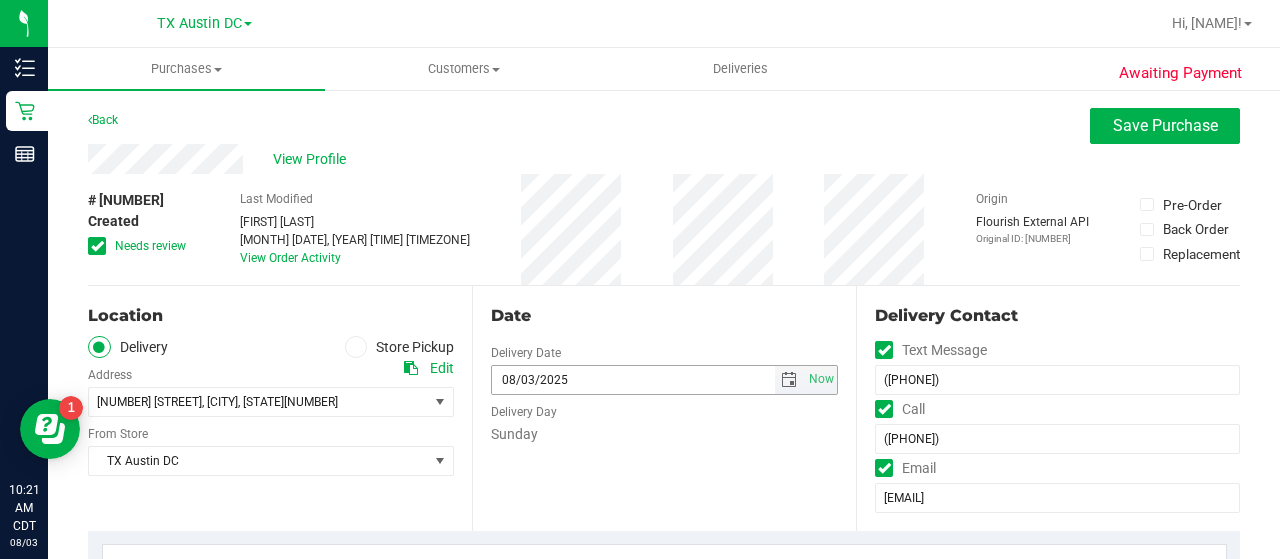 click at bounding box center (789, 380) 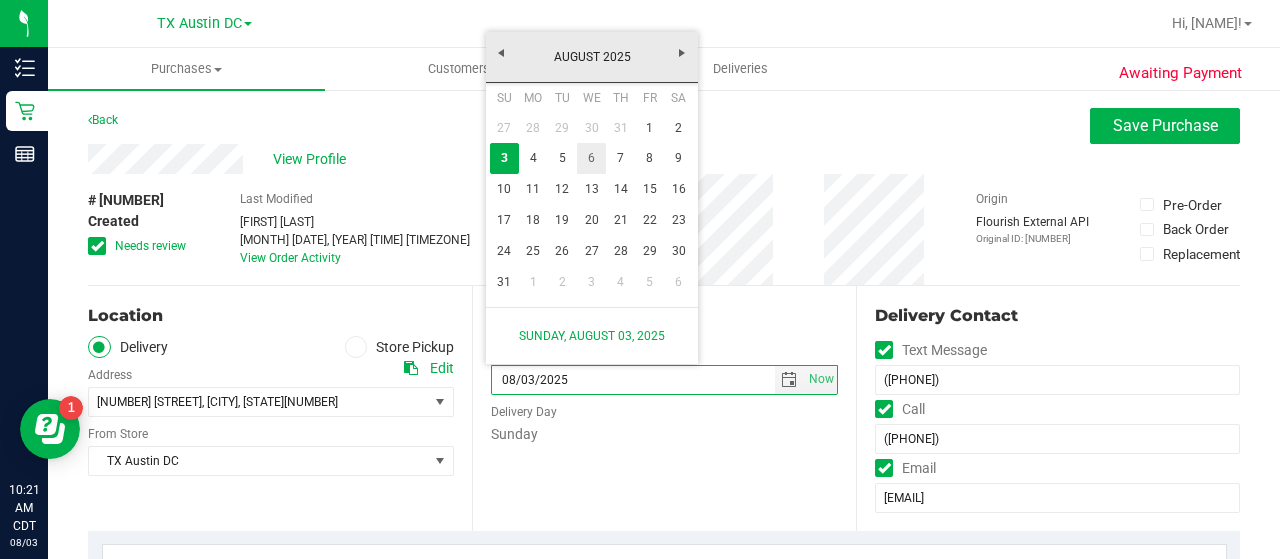 click on "6" at bounding box center (591, 158) 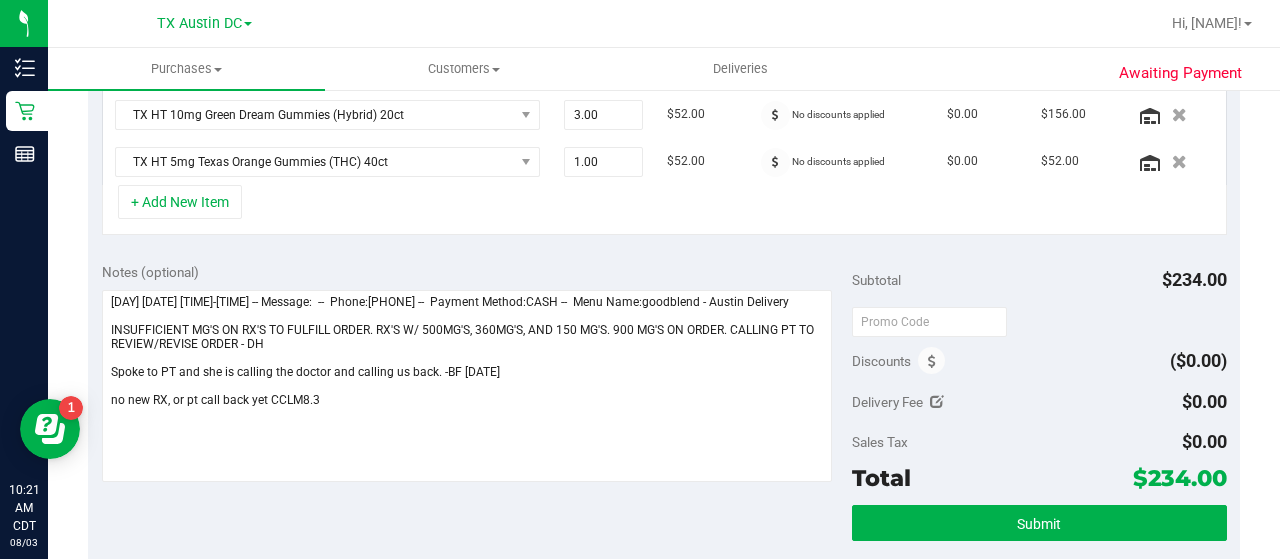 scroll, scrollTop: 650, scrollLeft: 0, axis: vertical 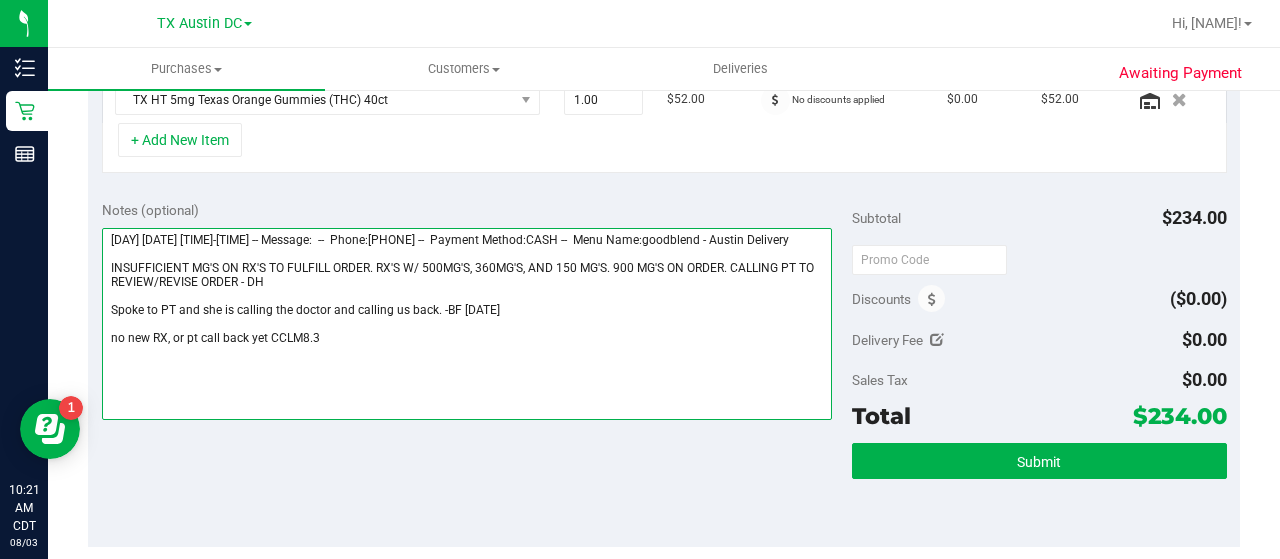 click at bounding box center (467, 324) 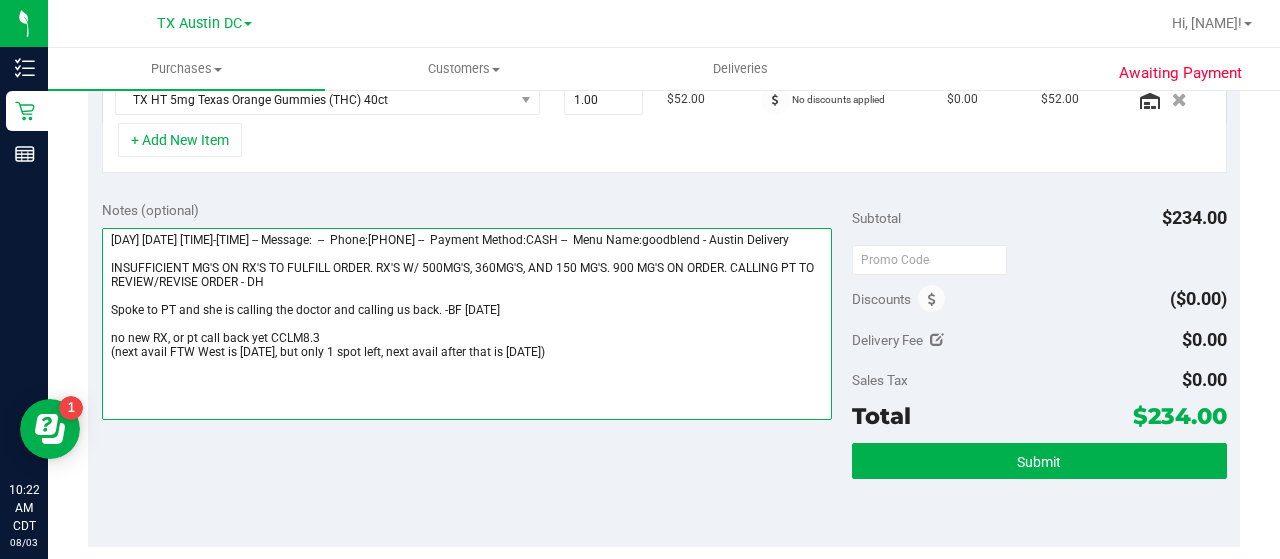 scroll, scrollTop: 203, scrollLeft: 0, axis: vertical 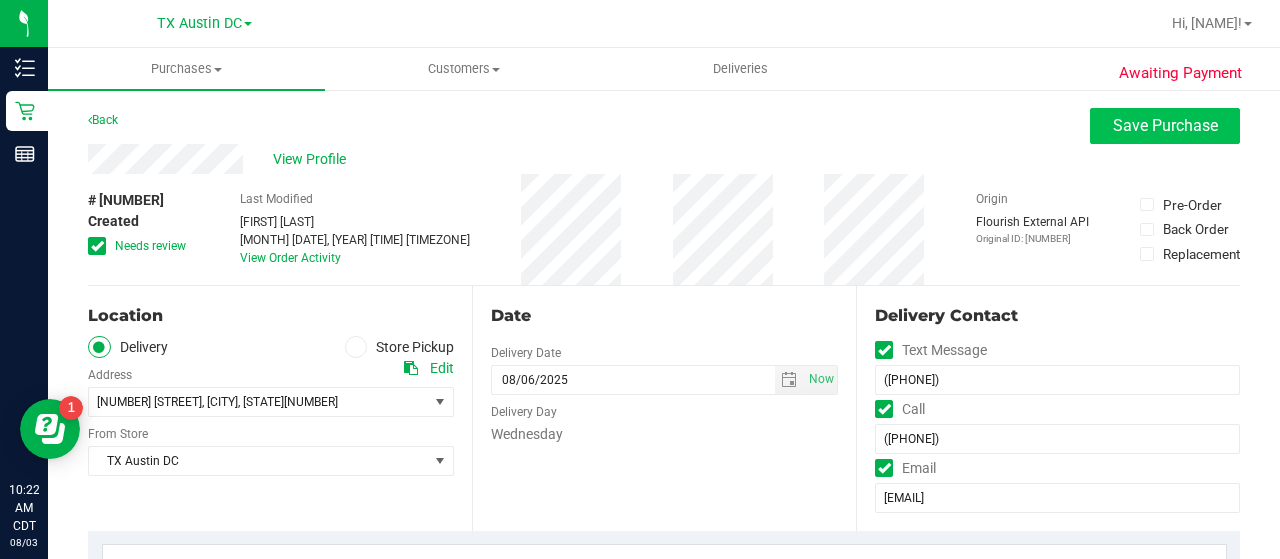 type on "Sunday 08/03/2025 10:00-16:00 -- Message:  --  Phone:8179337636 --  Payment Method:CASH --  Menu Name:goodblend - Austin Delivery
INSUFFICIENT MG'S ON RX'S TO FULFILL ORDER. RX'S W/ 500MG'S, 360MG'S, AND 150 MG'S. 900 MG'S ON ORDER. CALLING PT TO REVIEW/REVISE ORDER - DH
Spoke to PT and she is calling the doctor and calling us back. -BF 8/2
no new RX, or pt call back yet CCLM8.3
(next avail FTW West is 8/6, but only 1 spot left, next avail after that is 8/12)" 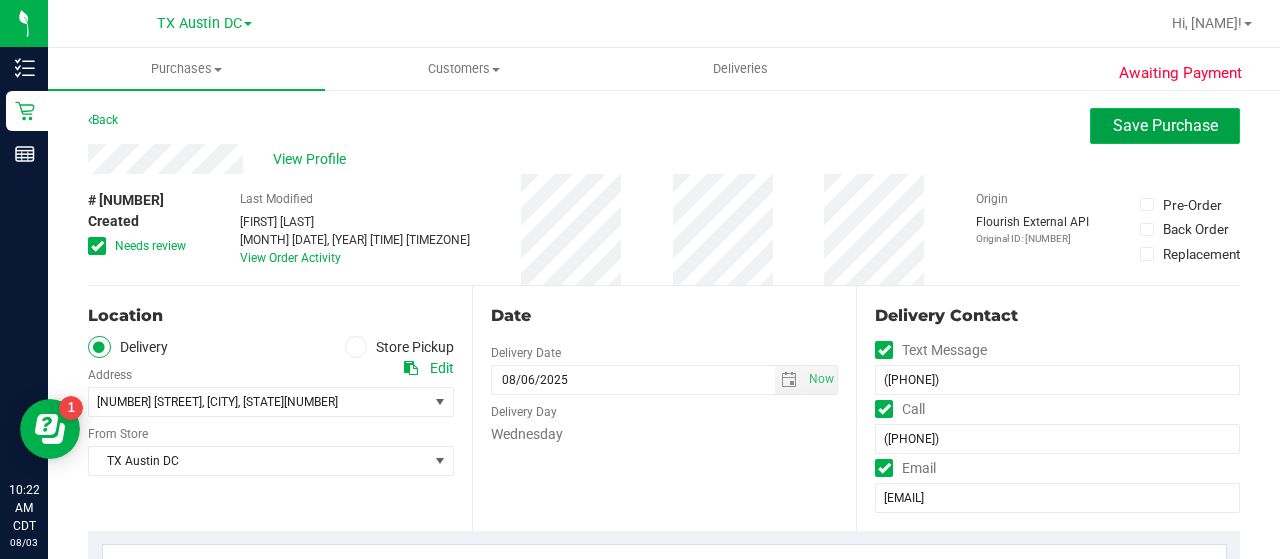 click on "Save Purchase" at bounding box center [1165, 126] 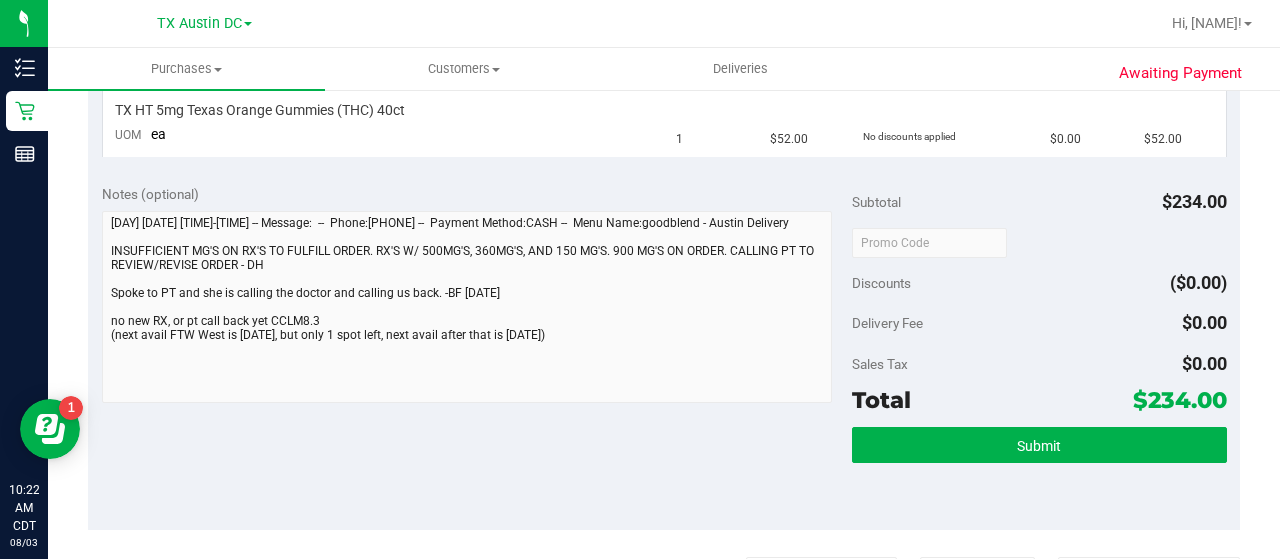 scroll, scrollTop: 669, scrollLeft: 0, axis: vertical 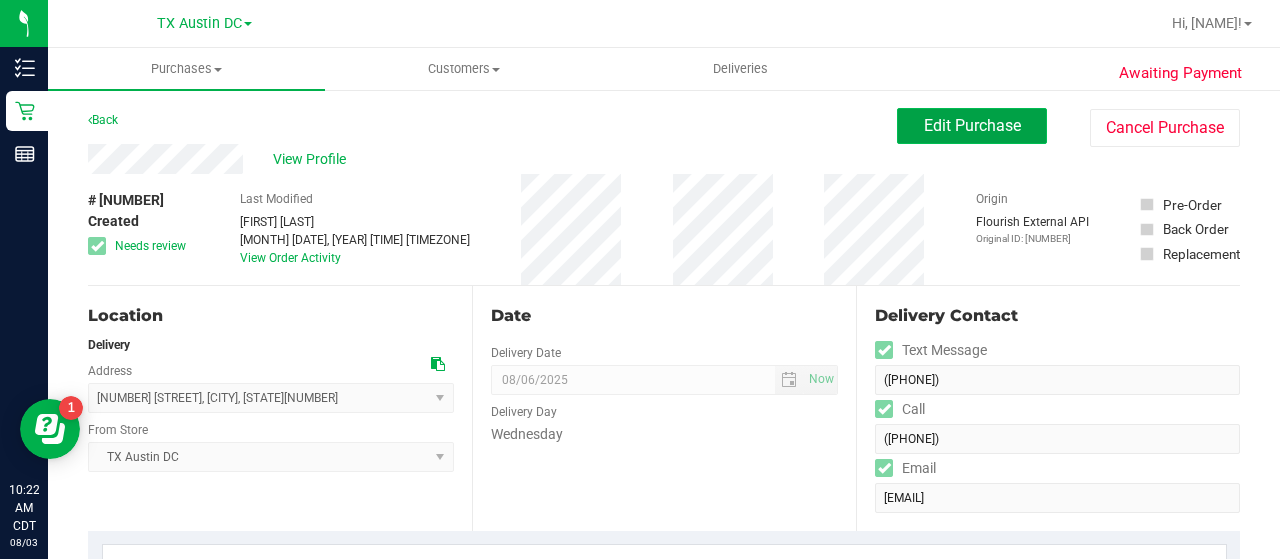 click on "Edit Purchase" at bounding box center (972, 125) 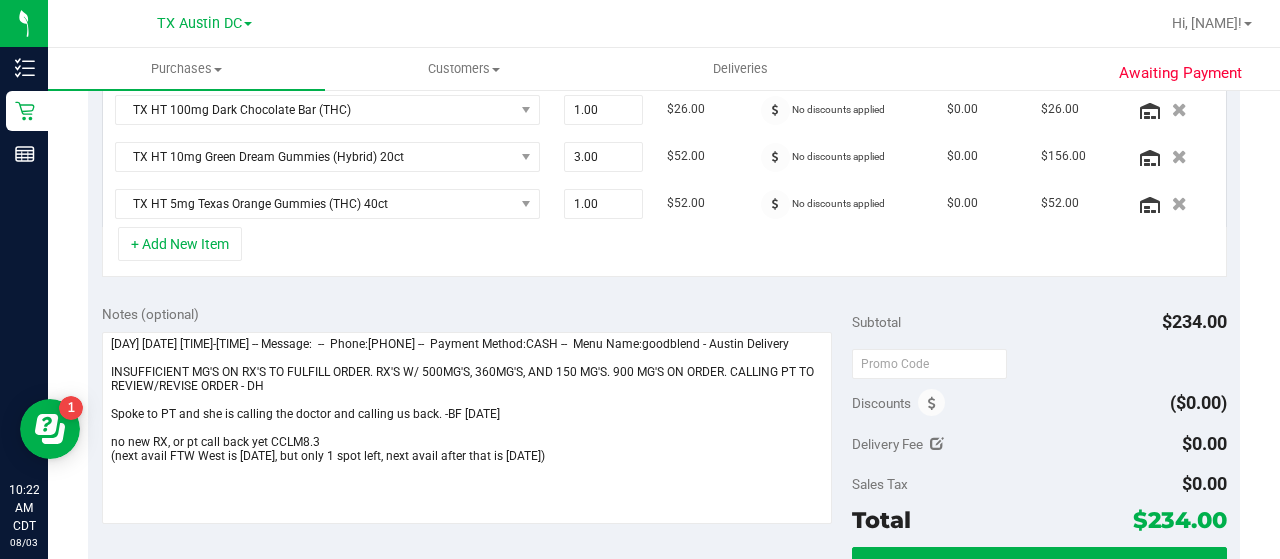 scroll, scrollTop: 585, scrollLeft: 0, axis: vertical 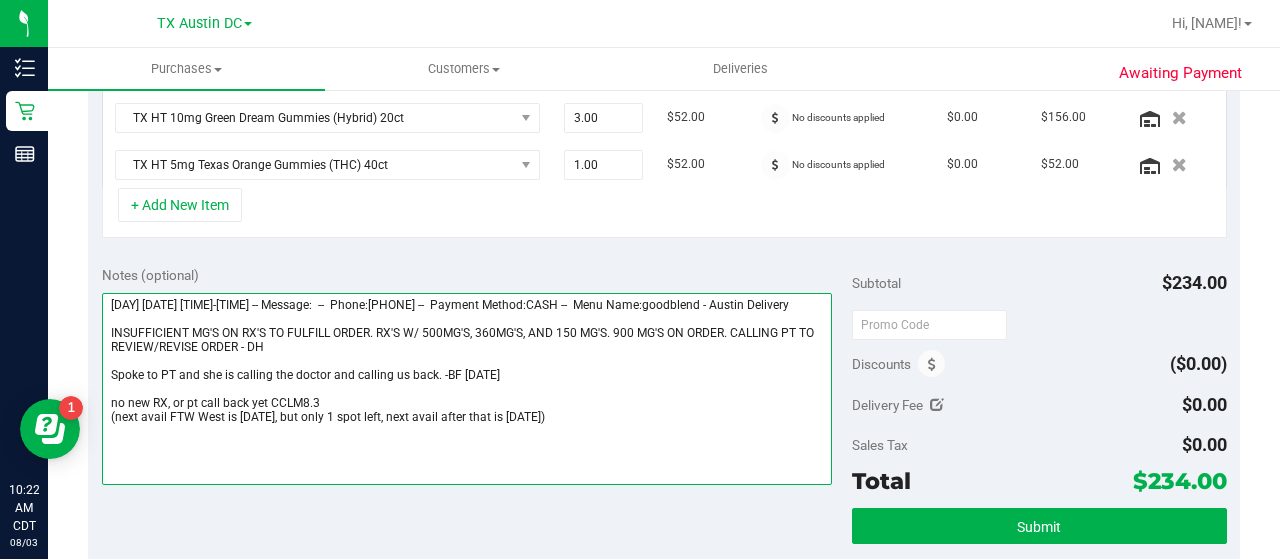 click at bounding box center (467, 389) 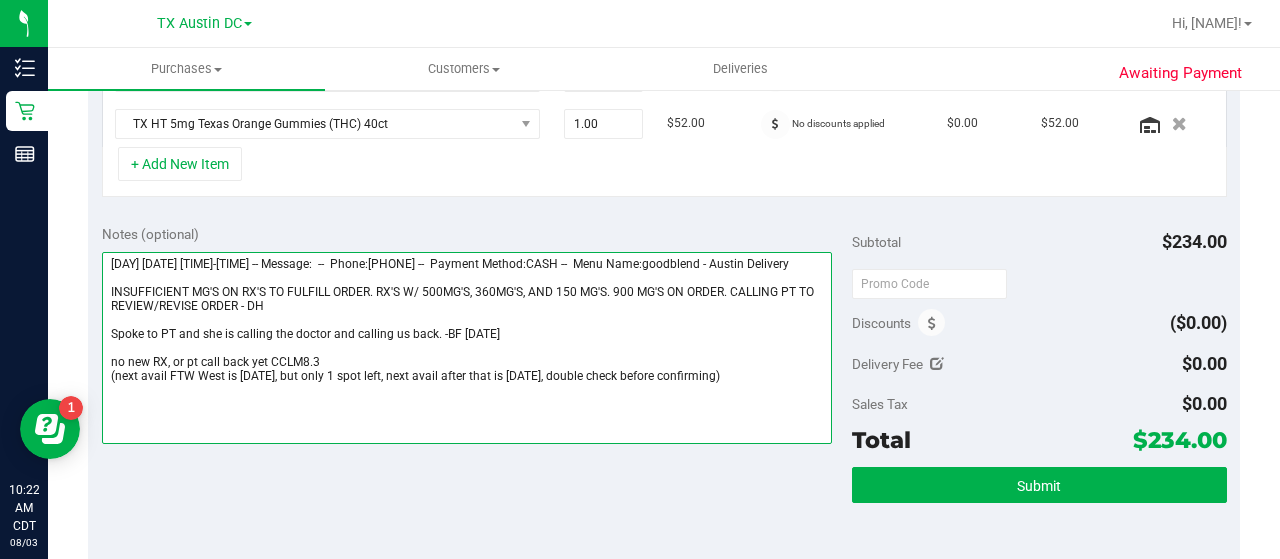 scroll, scrollTop: 0, scrollLeft: 0, axis: both 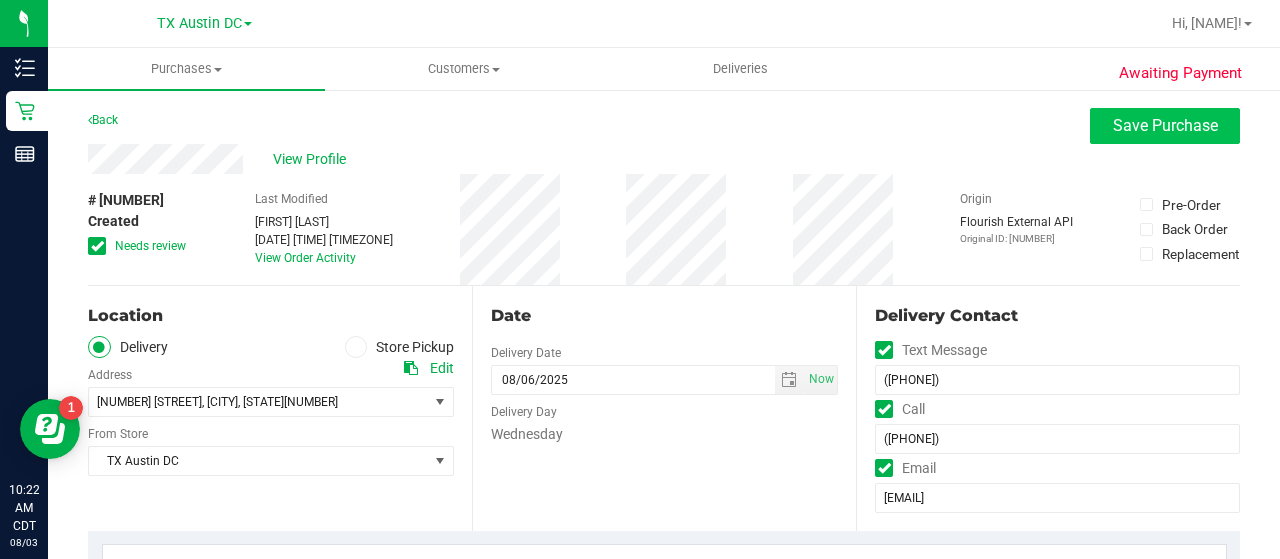 type on "Sunday 08/03/2025 10:00-16:00 -- Message:  --  Phone:8179337636 --  Payment Method:CASH --  Menu Name:goodblend - Austin Delivery
INSUFFICIENT MG'S ON RX'S TO FULFILL ORDER. RX'S W/ 500MG'S, 360MG'S, AND 150 MG'S. 900 MG'S ON ORDER. CALLING PT TO REVIEW/REVISE ORDER - DH
Spoke to PT and she is calling the doctor and calling us back. -BF 8/2
no new RX, or pt call back yet CCLM8.3
(next avail FTW West is 8/6, but only 1 spot left, next avail after that is 8/12, double check before confirming)" 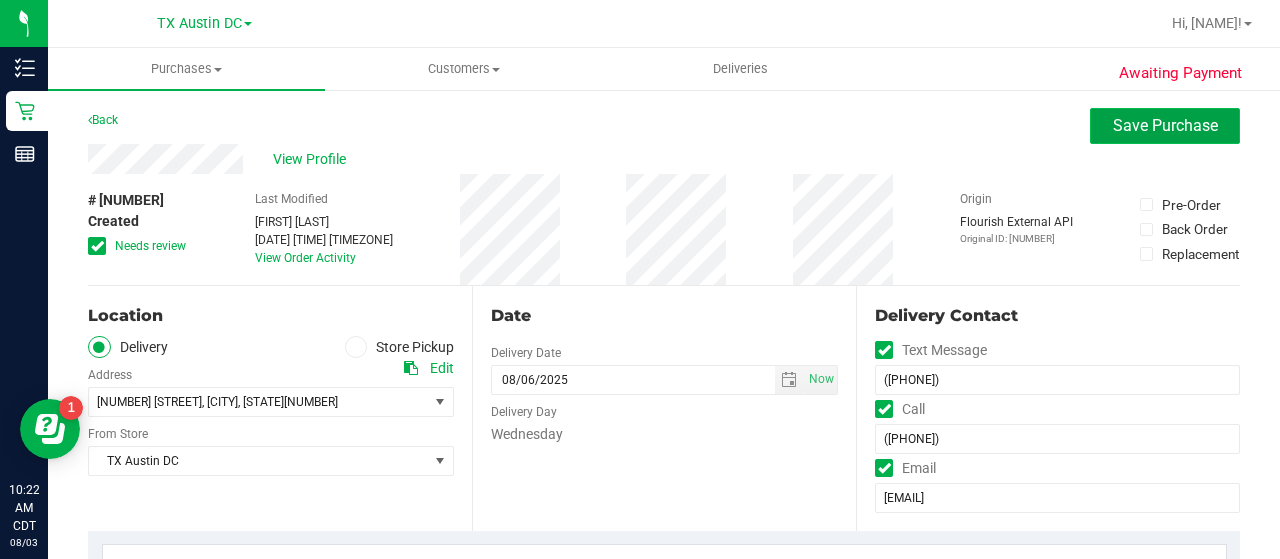 click on "Save Purchase" at bounding box center (1165, 126) 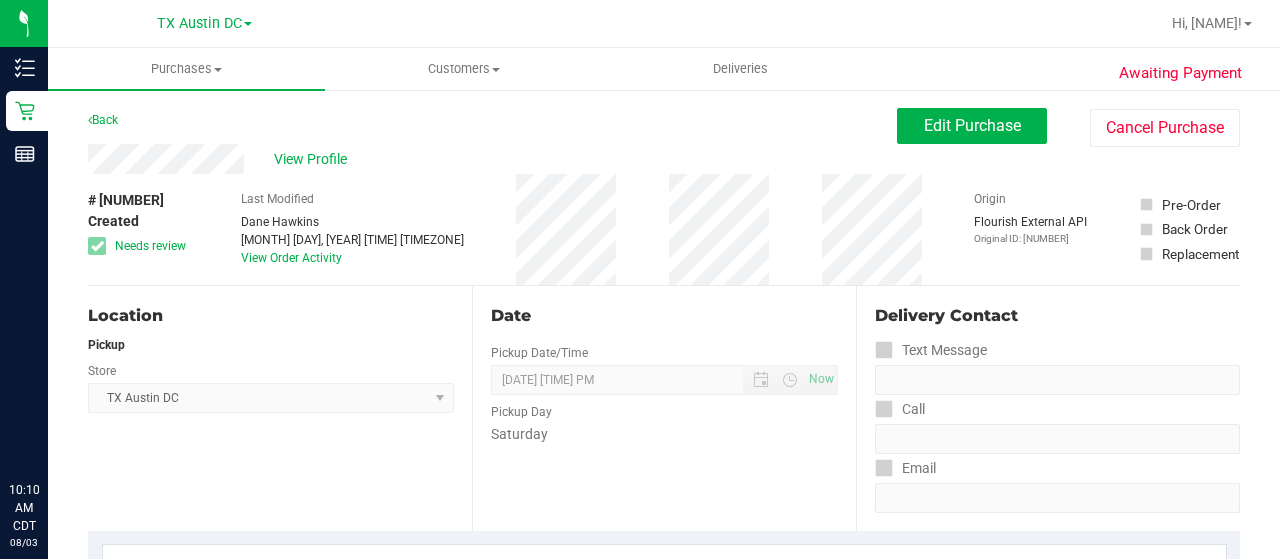 scroll, scrollTop: 0, scrollLeft: 0, axis: both 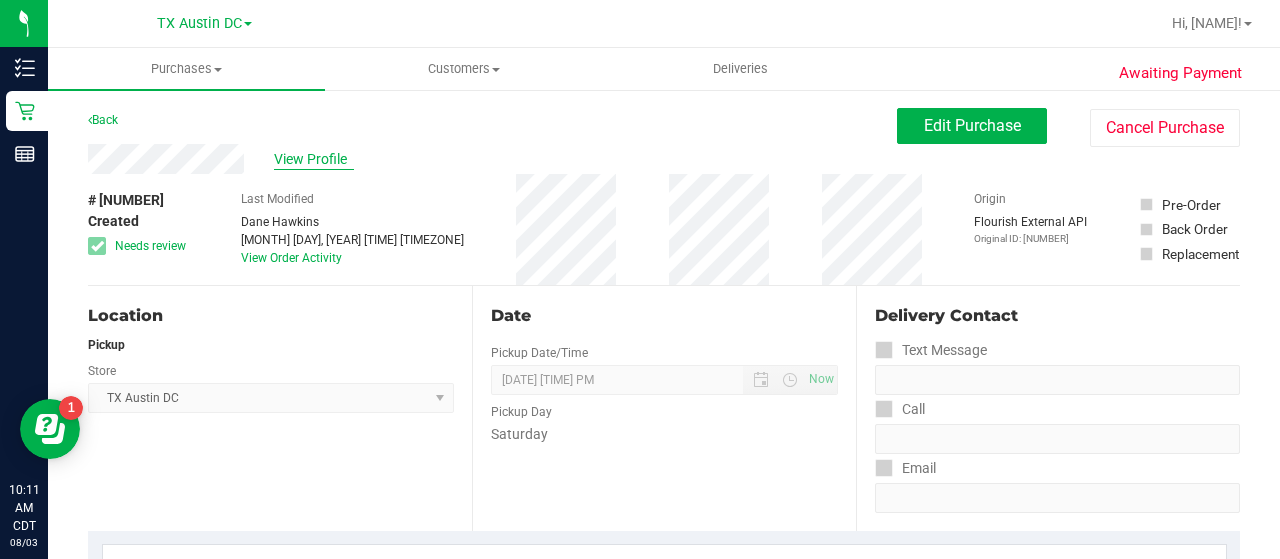click on "View Profile" at bounding box center [314, 159] 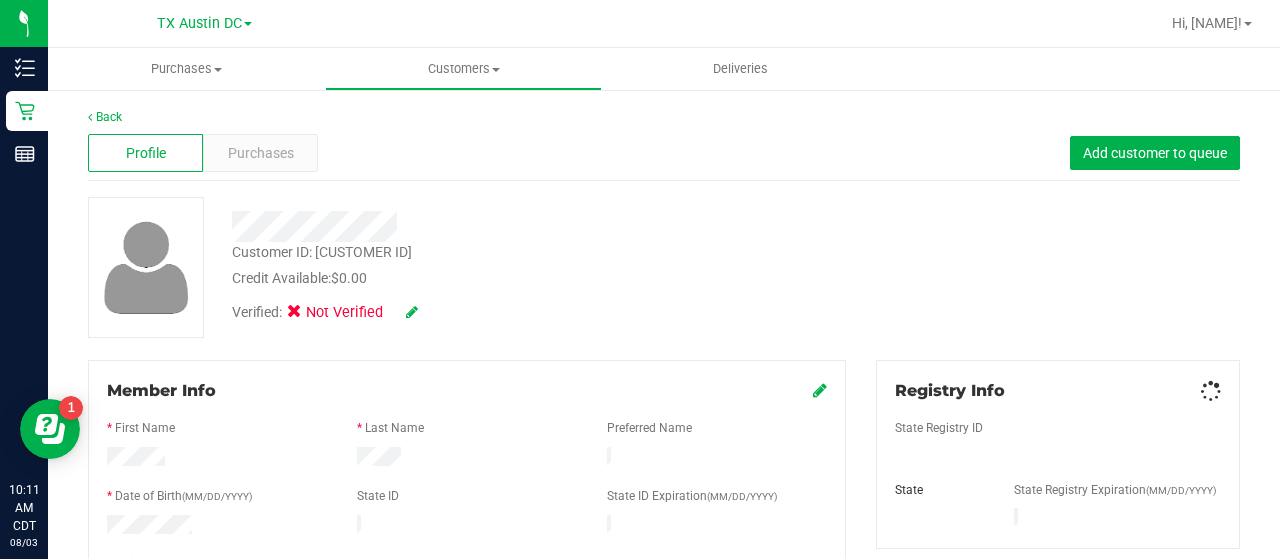 scroll, scrollTop: 859, scrollLeft: 0, axis: vertical 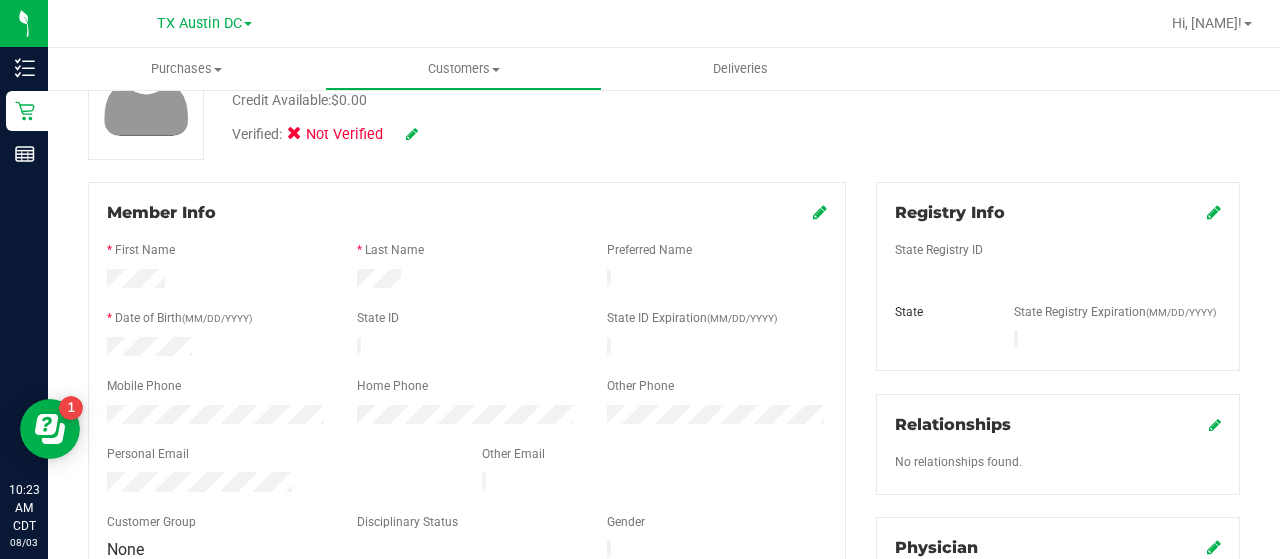 drag, startPoint x: 262, startPoint y: 482, endPoint x: 178, endPoint y: 277, distance: 221.54233 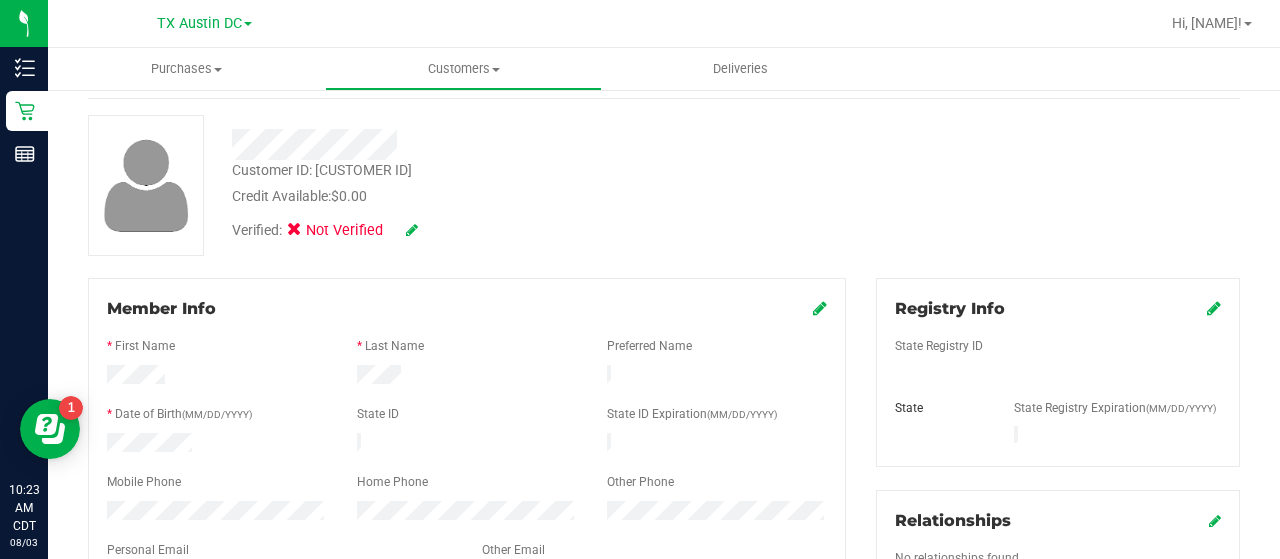 scroll, scrollTop: 65, scrollLeft: 0, axis: vertical 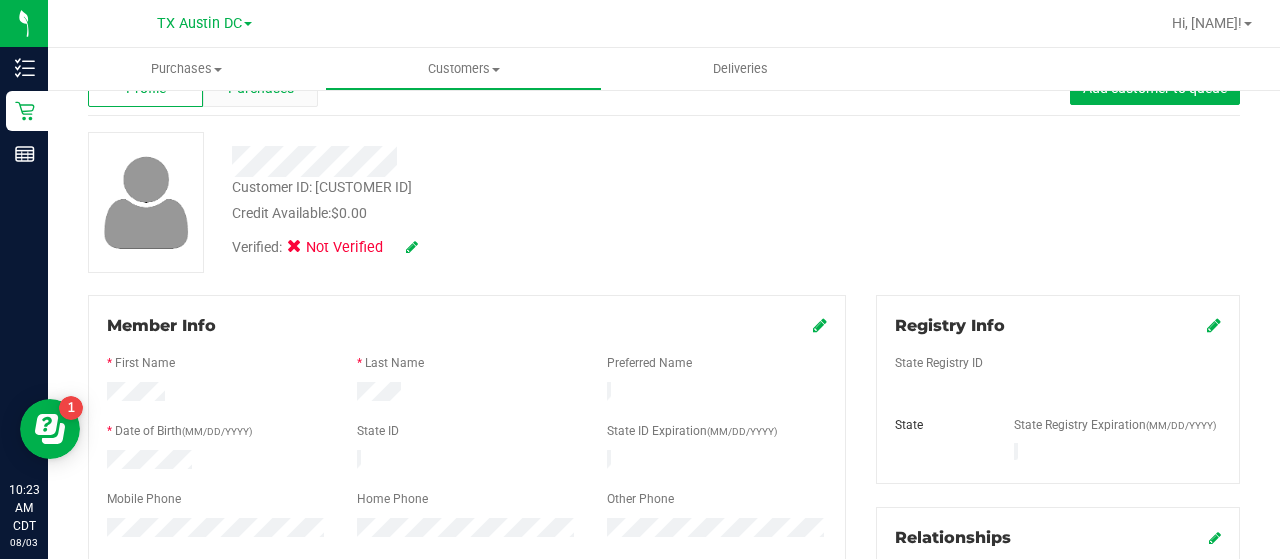 click on "Purchases" at bounding box center [261, 88] 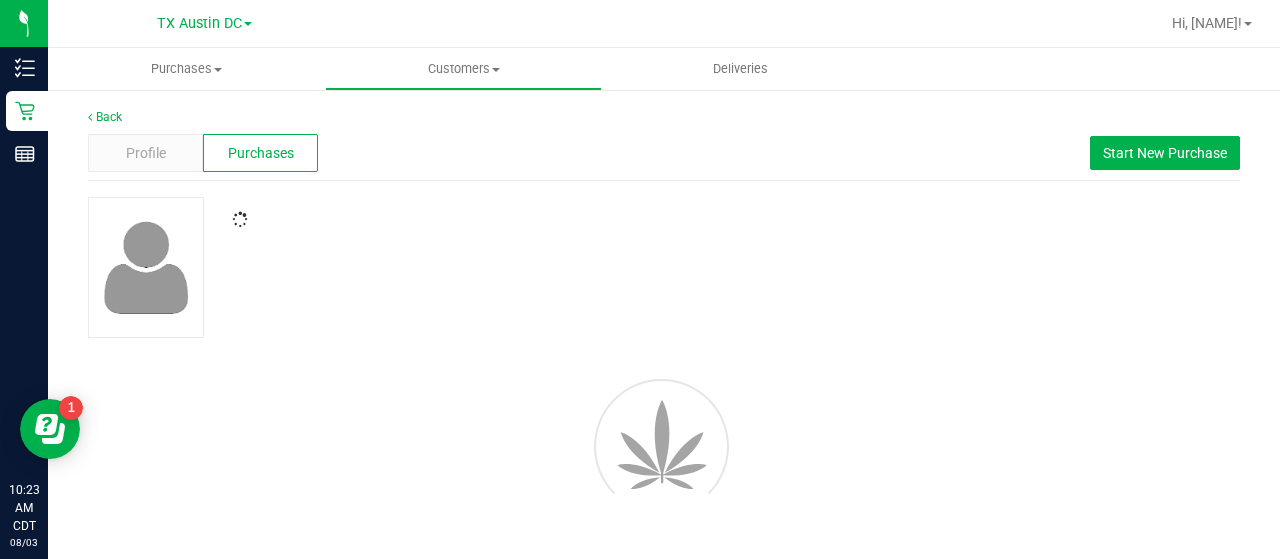 scroll, scrollTop: 0, scrollLeft: 0, axis: both 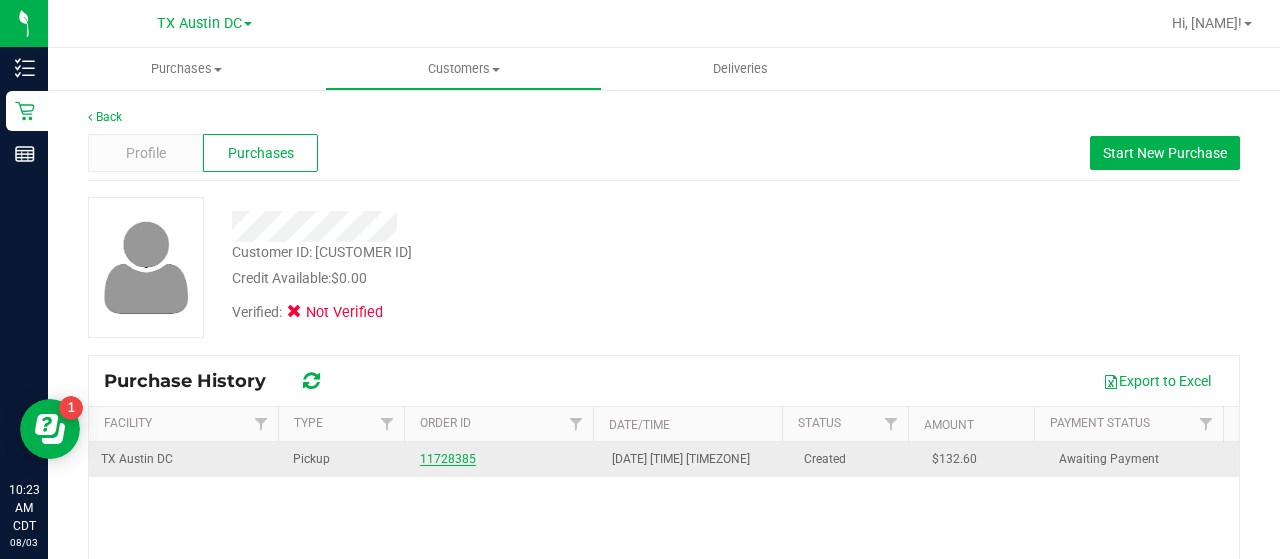 click on "11728385" at bounding box center [448, 459] 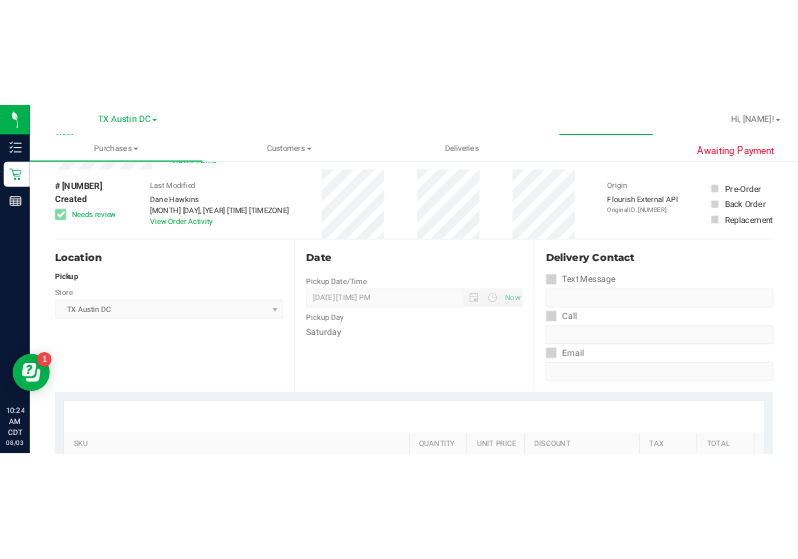 scroll, scrollTop: 0, scrollLeft: 0, axis: both 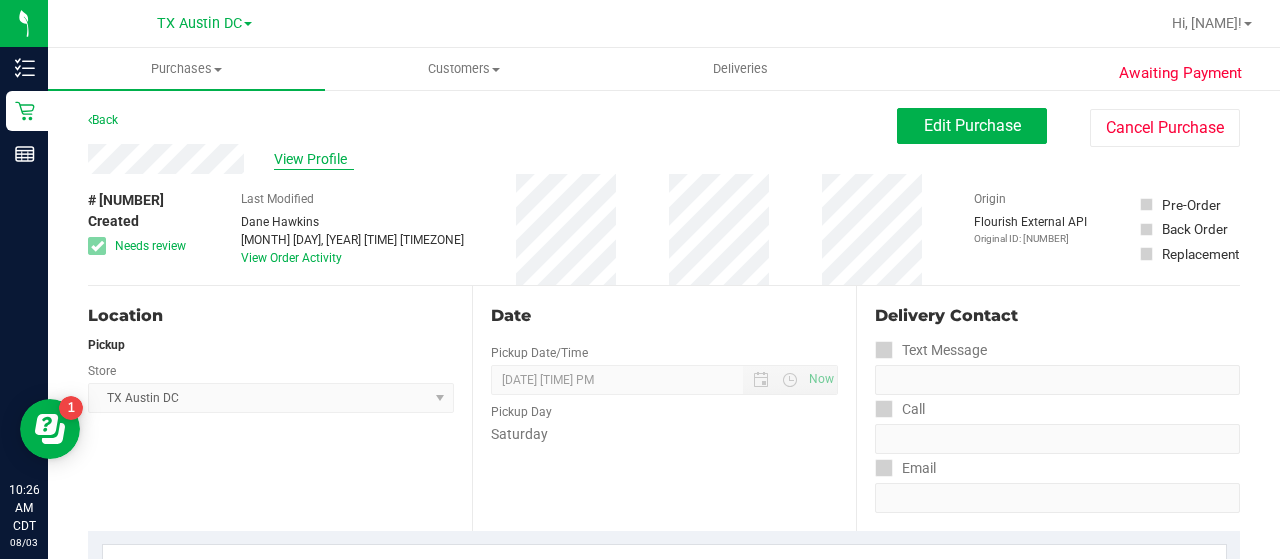 click on "View Profile" at bounding box center (314, 159) 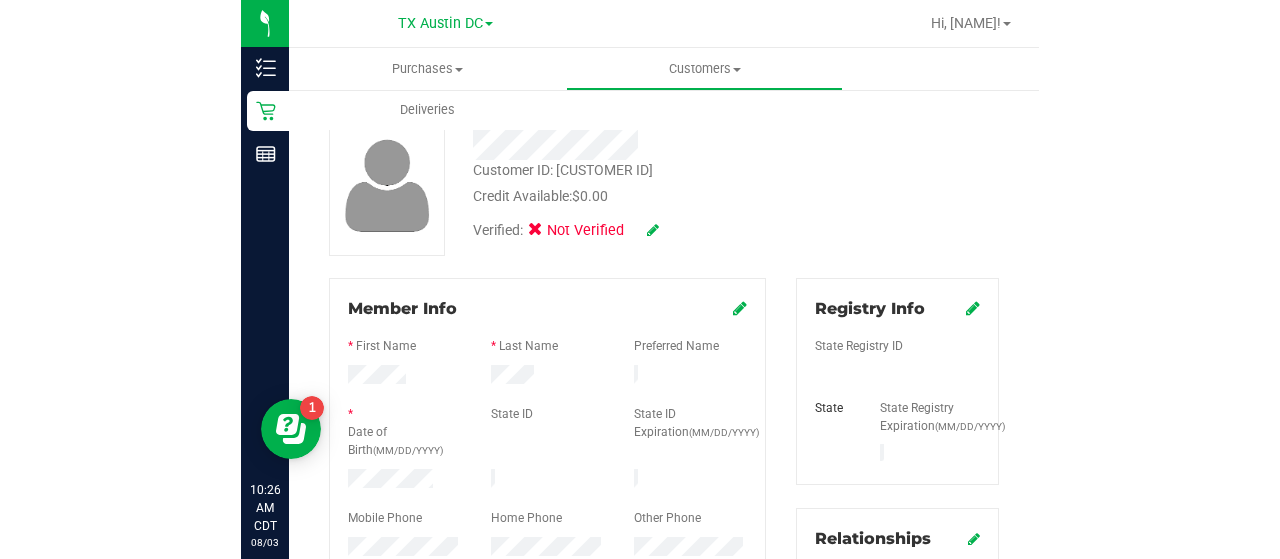 scroll, scrollTop: 0, scrollLeft: 0, axis: both 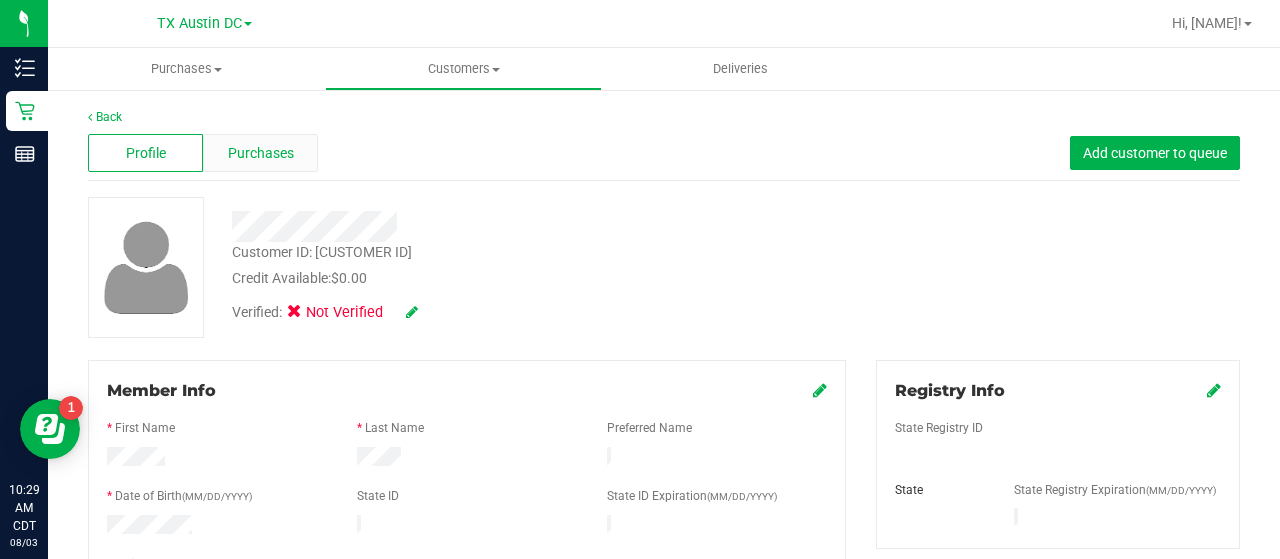 click on "Purchases" at bounding box center (261, 153) 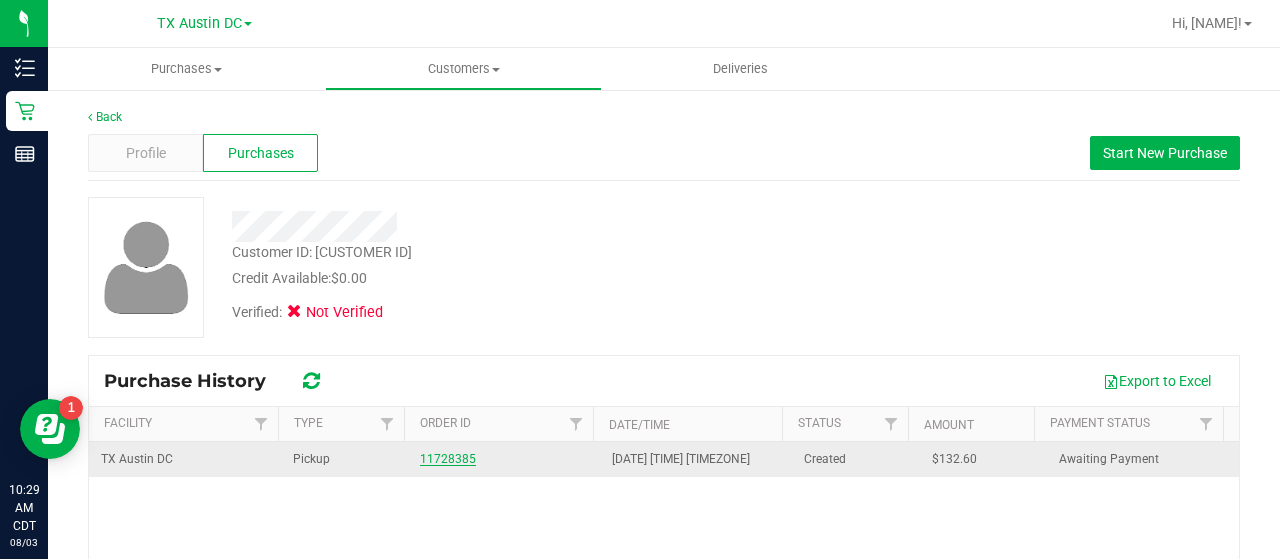 click on "11728385" at bounding box center (448, 459) 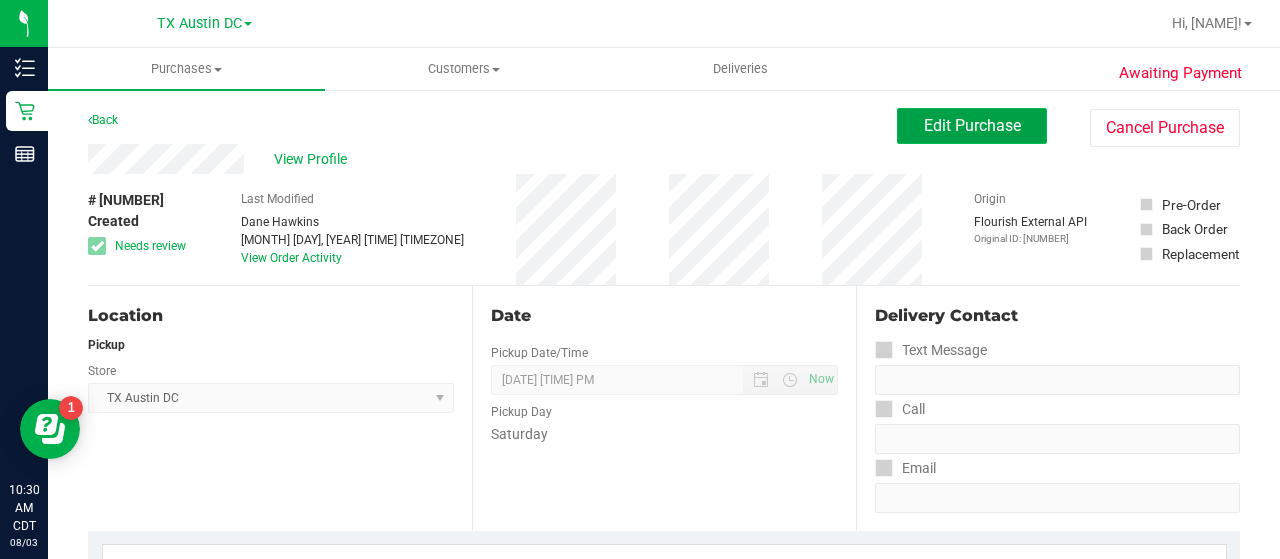 click on "Edit Purchase" at bounding box center (972, 126) 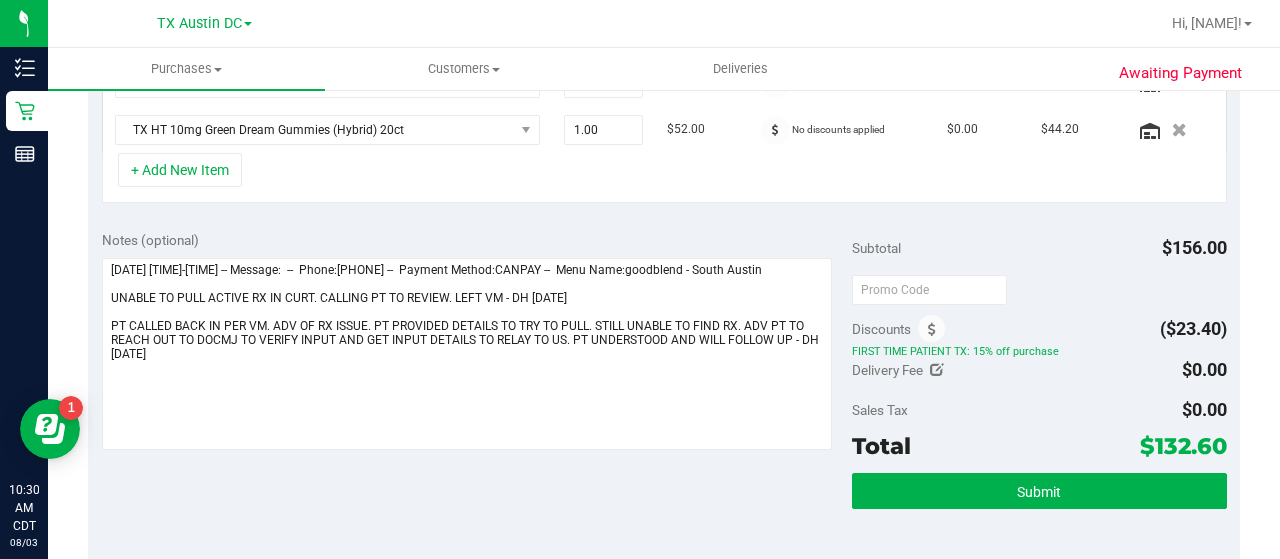 scroll, scrollTop: 627, scrollLeft: 0, axis: vertical 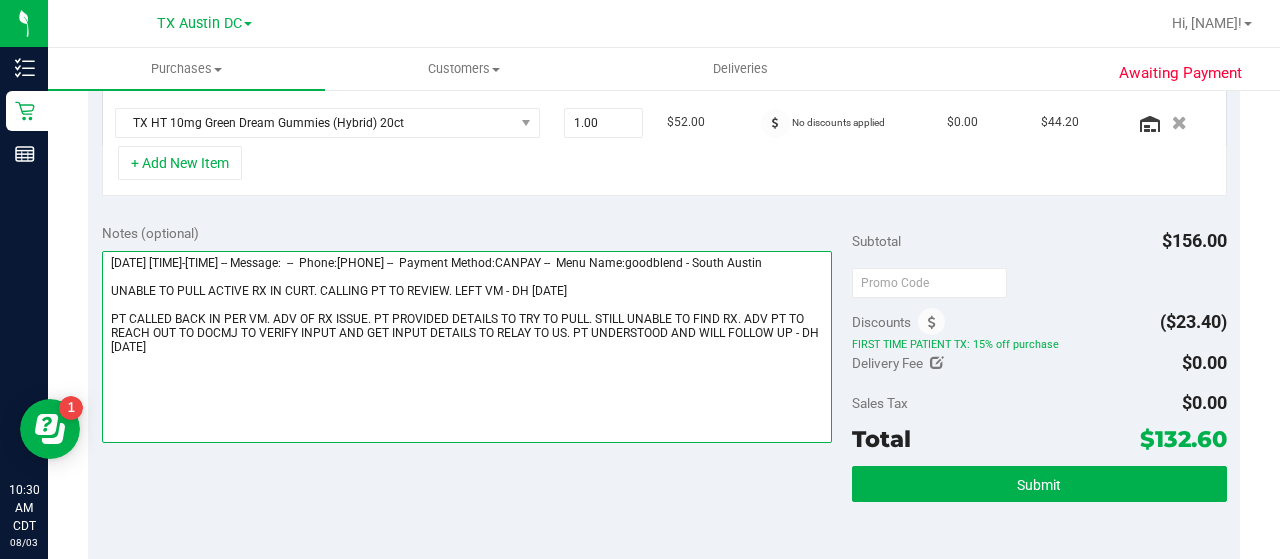click at bounding box center (467, 347) 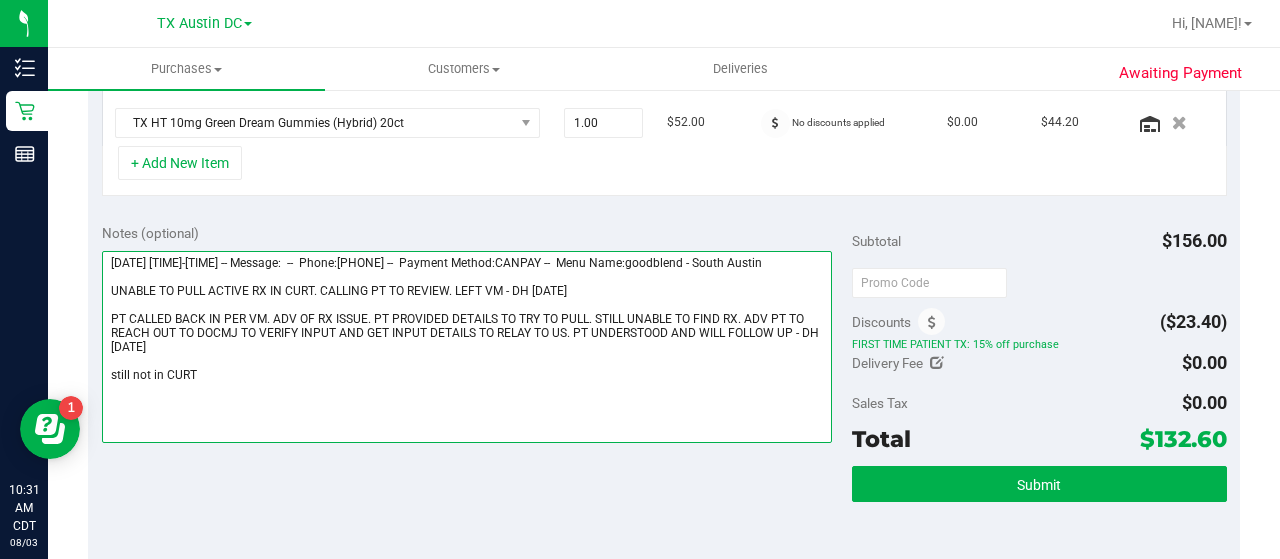 click at bounding box center (467, 347) 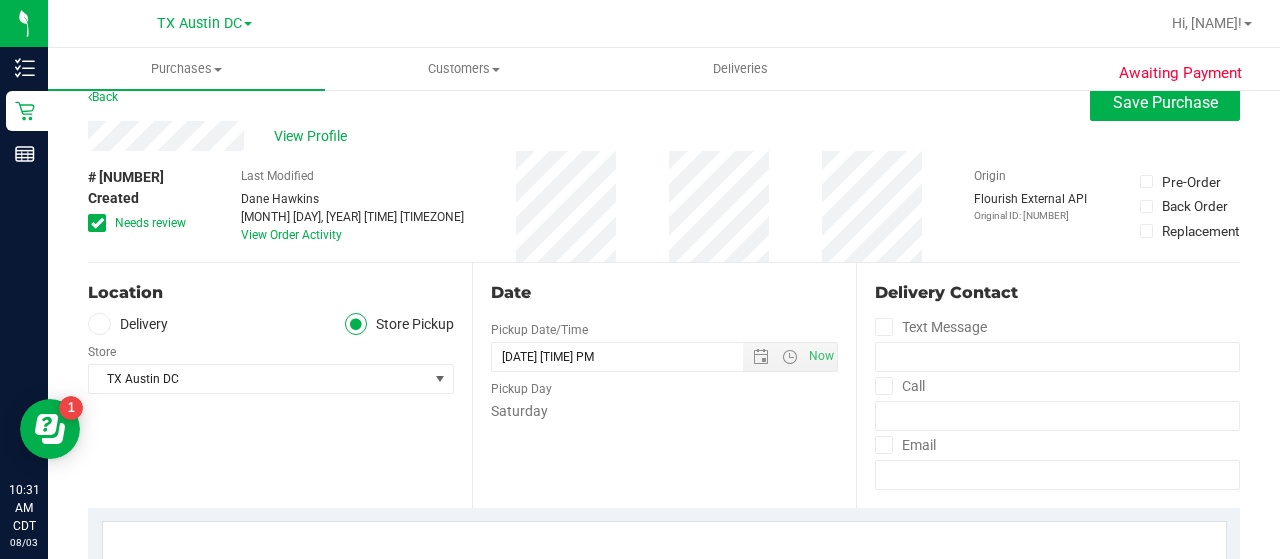scroll, scrollTop: 0, scrollLeft: 0, axis: both 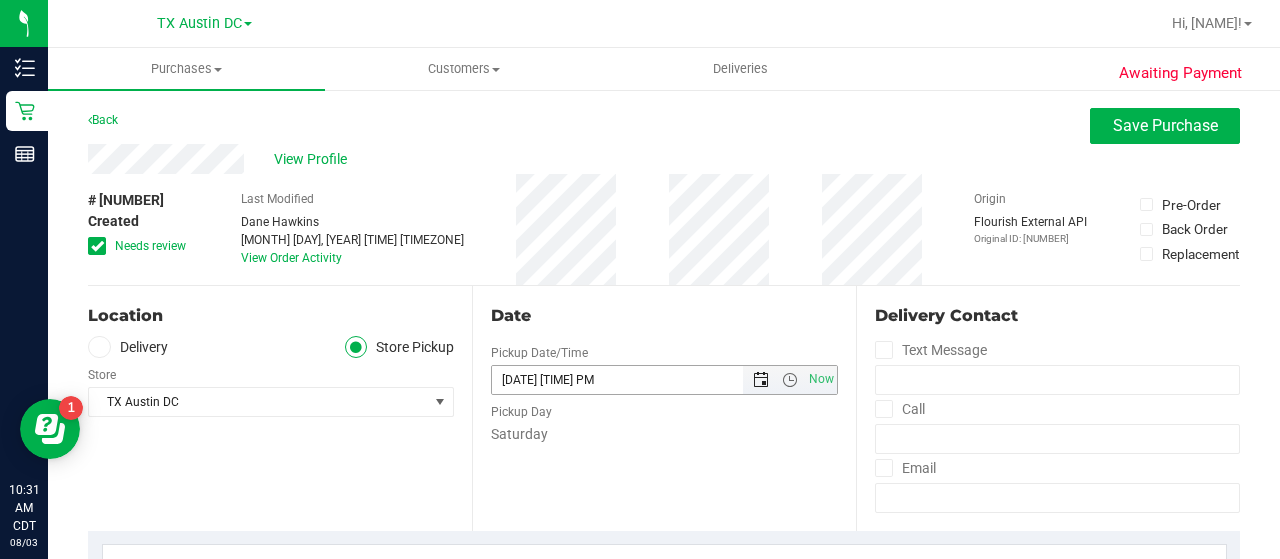 click at bounding box center [761, 380] 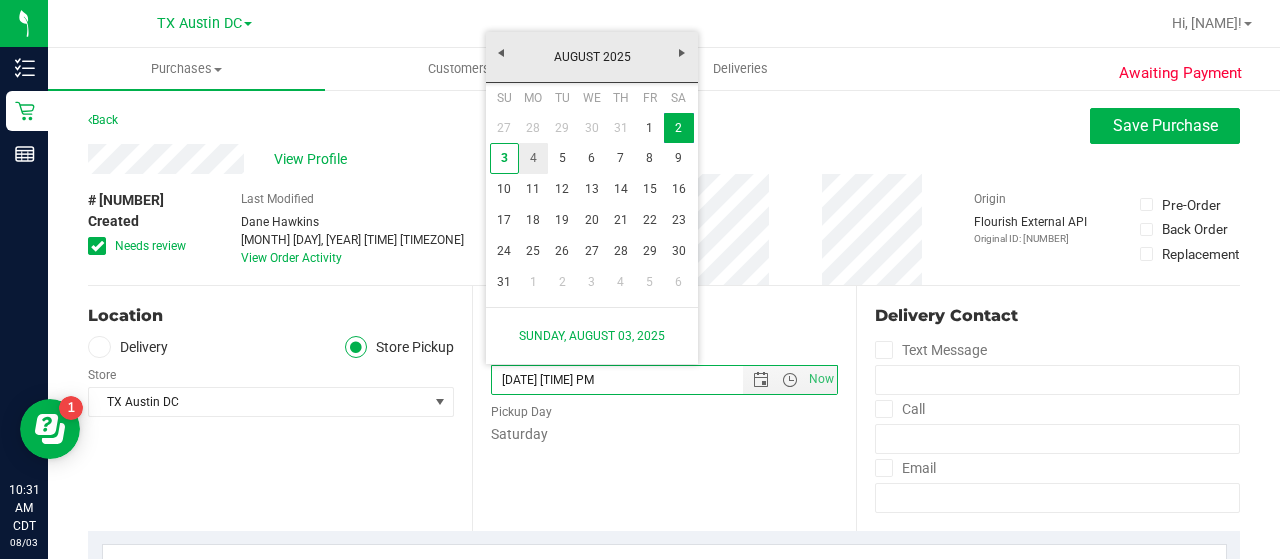 click on "4" at bounding box center [533, 158] 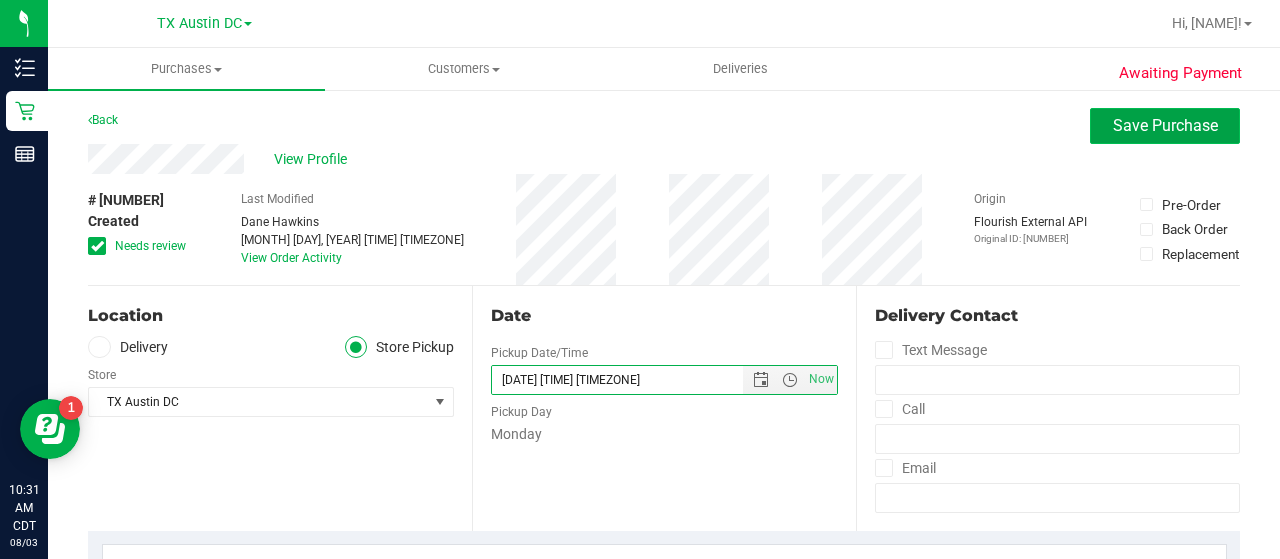 click on "Save Purchase" at bounding box center (1165, 126) 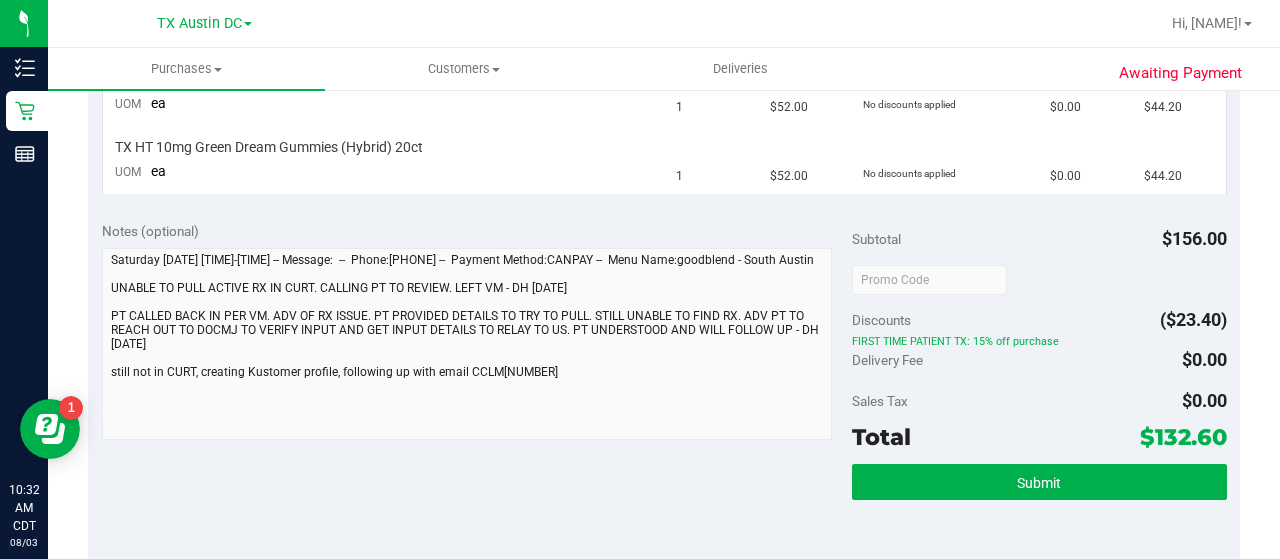 scroll, scrollTop: 0, scrollLeft: 0, axis: both 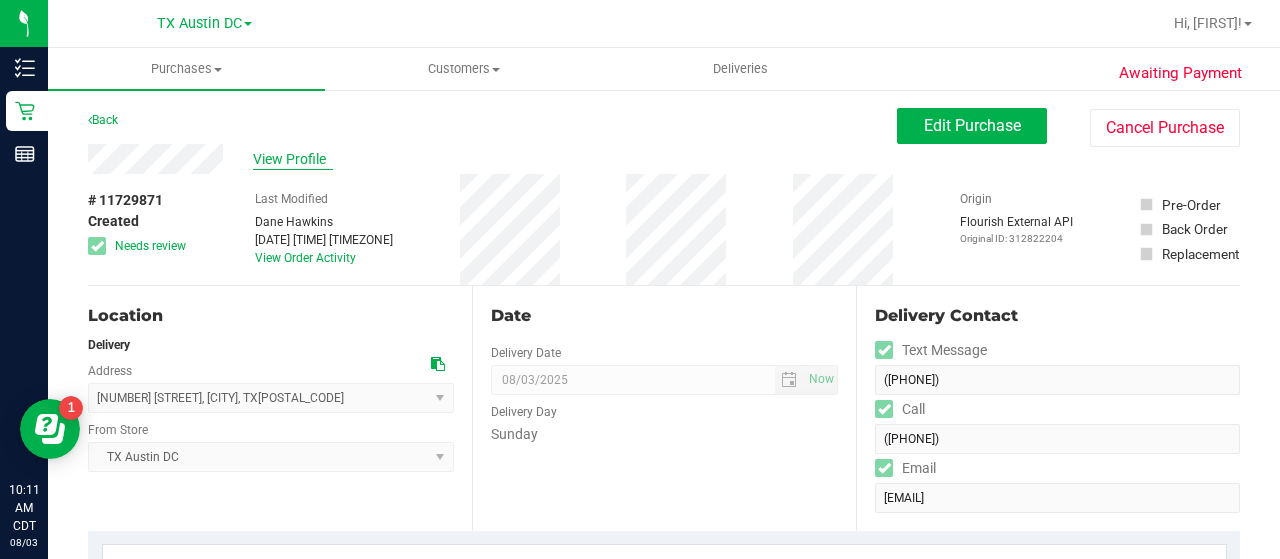 click on "View Profile" at bounding box center [293, 159] 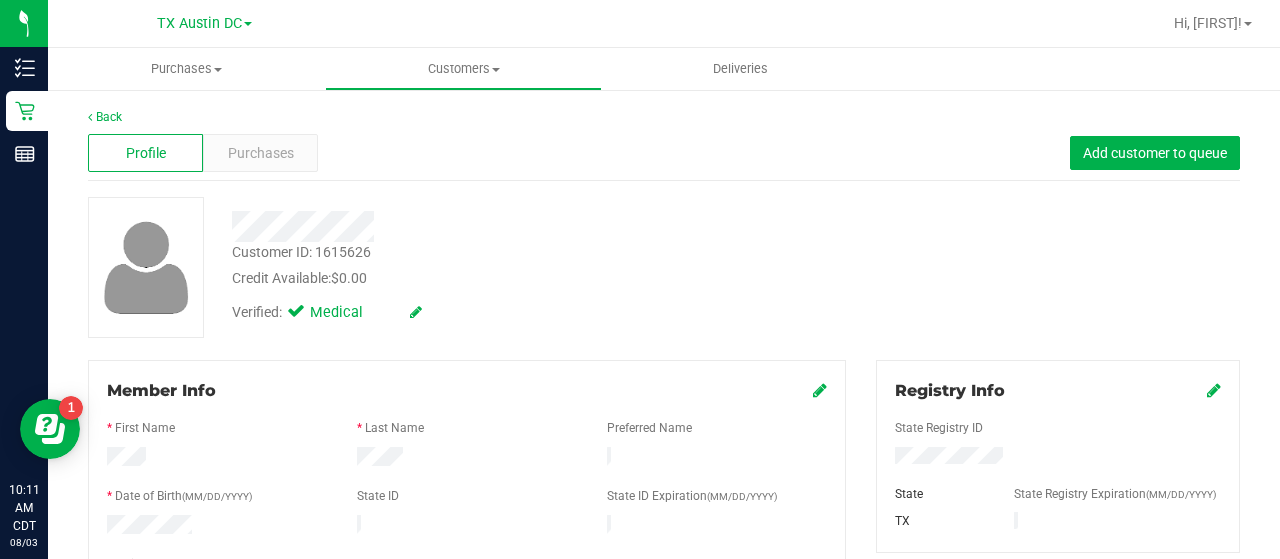 scroll, scrollTop: 935, scrollLeft: 0, axis: vertical 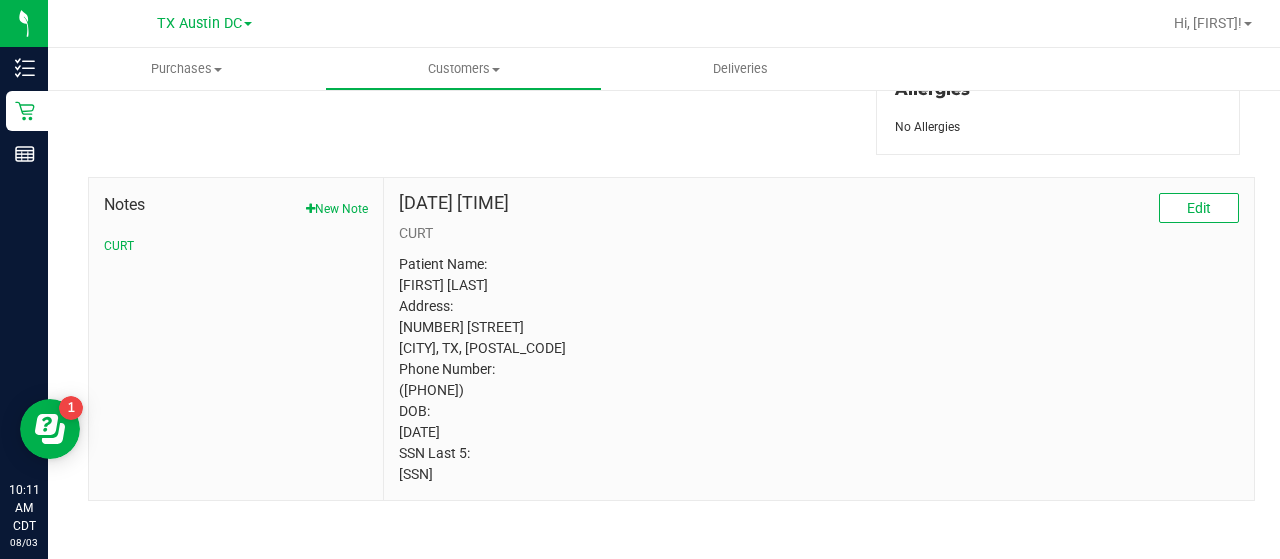 drag, startPoint x: 461, startPoint y: 463, endPoint x: 400, endPoint y: 253, distance: 218.68013 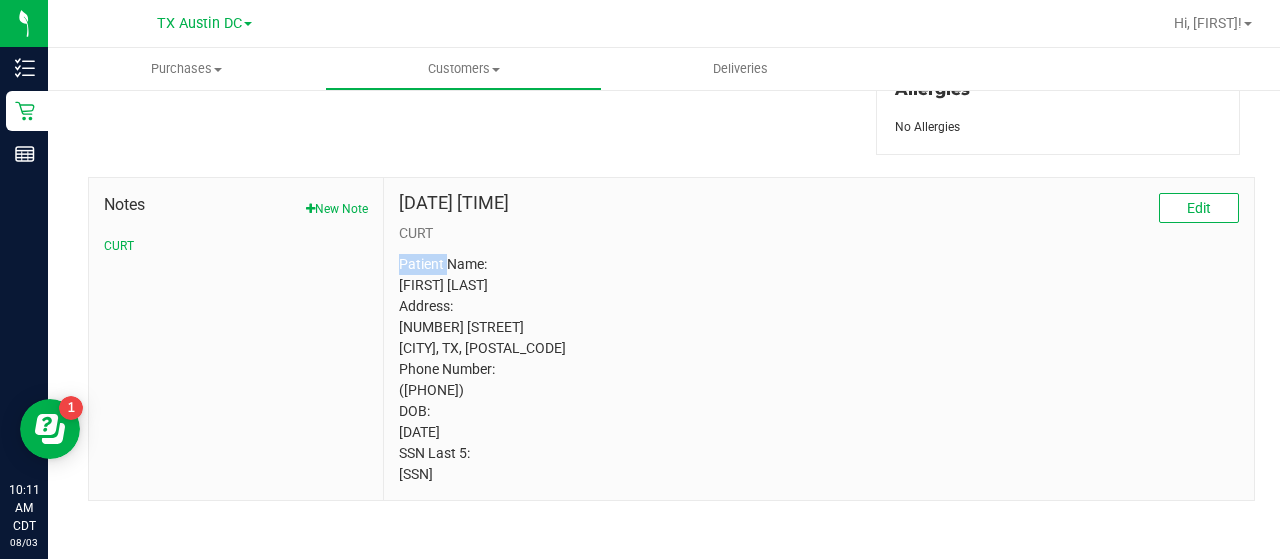 click on "Patient Name:
[FIRST] [LAST]
Address:
[NUMBER] [STREET]
[CITY], TX, [POSTAL_CODE]
Phone Number:
([PHONE])
DOB:
[DATE]
SSN Last 5:
[SSN]" at bounding box center [819, 369] 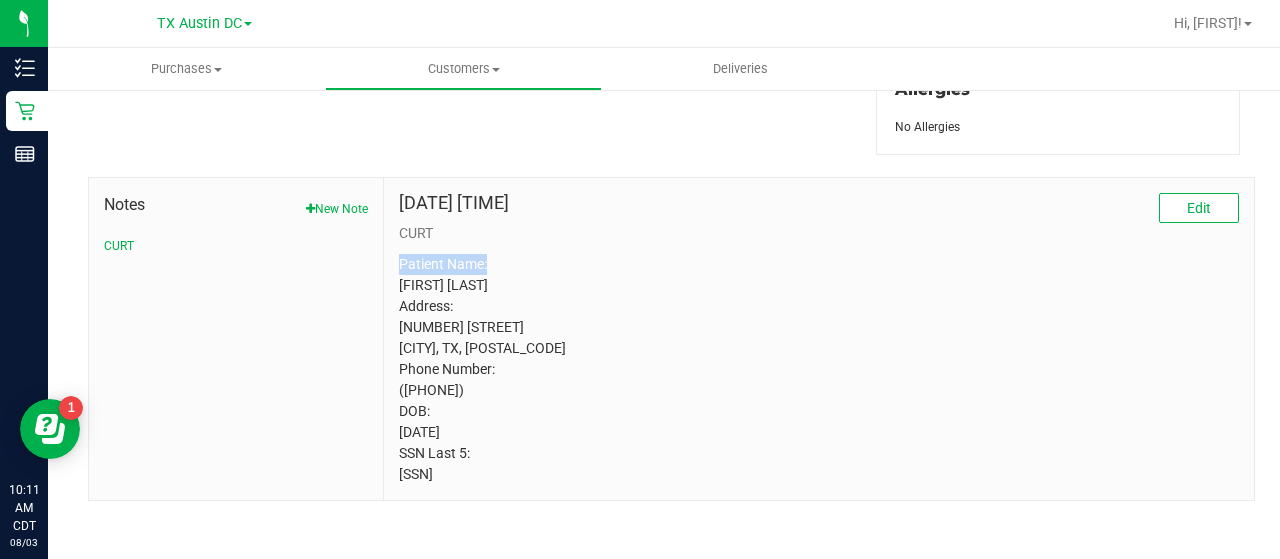 drag, startPoint x: 395, startPoint y: 257, endPoint x: 488, endPoint y: 264, distance: 93.26307 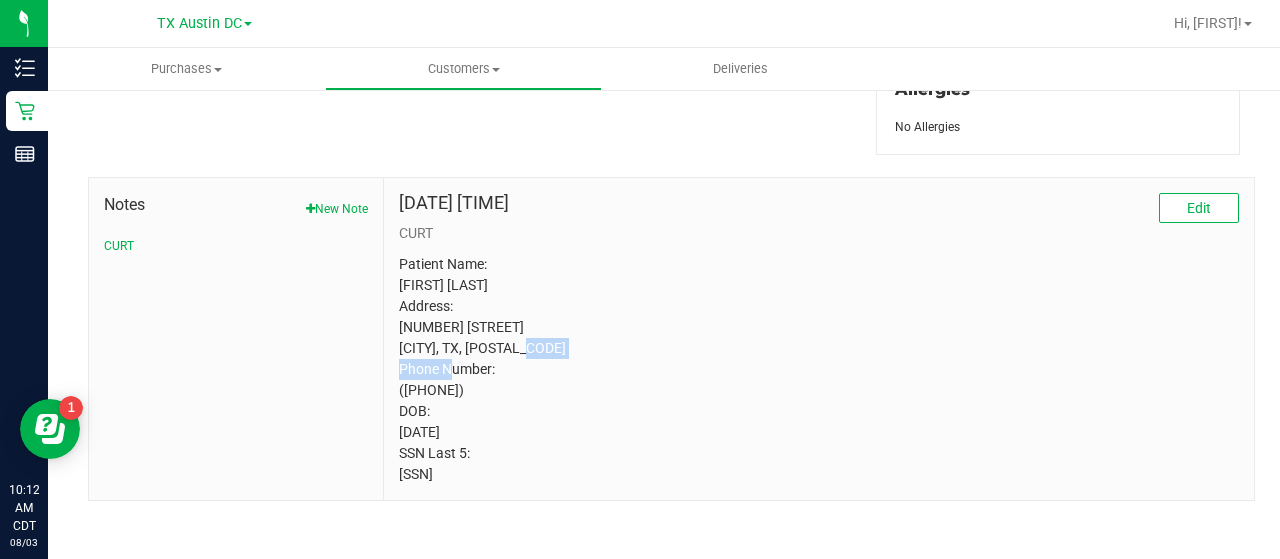 drag, startPoint x: 501, startPoint y: 364, endPoint x: 391, endPoint y: 359, distance: 110.11358 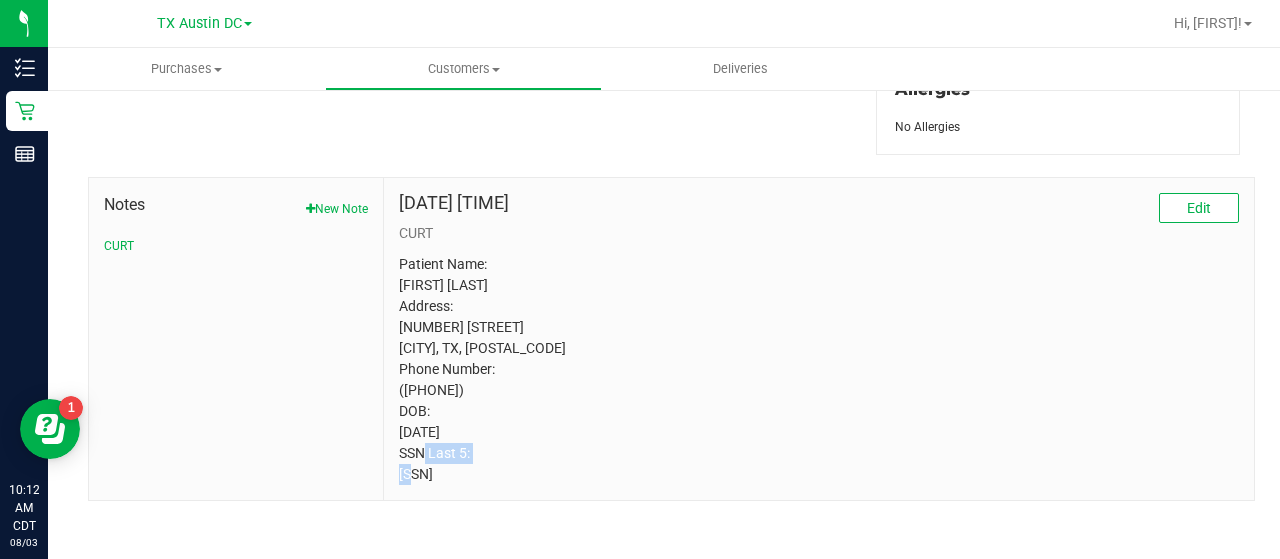drag, startPoint x: 472, startPoint y: 445, endPoint x: 396, endPoint y: 448, distance: 76.05919 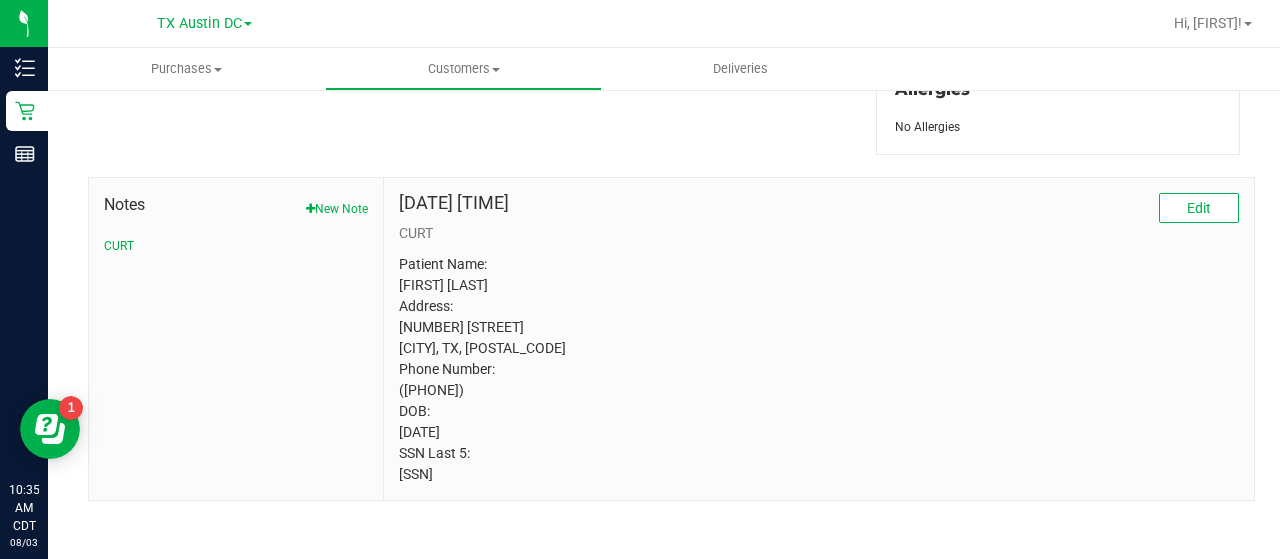 click on "Patient Name:
[FIRST] [LAST]
Address:
[NUMBER] [STREET]
[CITY], TX, [POSTAL_CODE]
Phone Number:
([PHONE])
DOB:
[DATE]
SSN Last 5:
[SSN]" at bounding box center (819, 369) 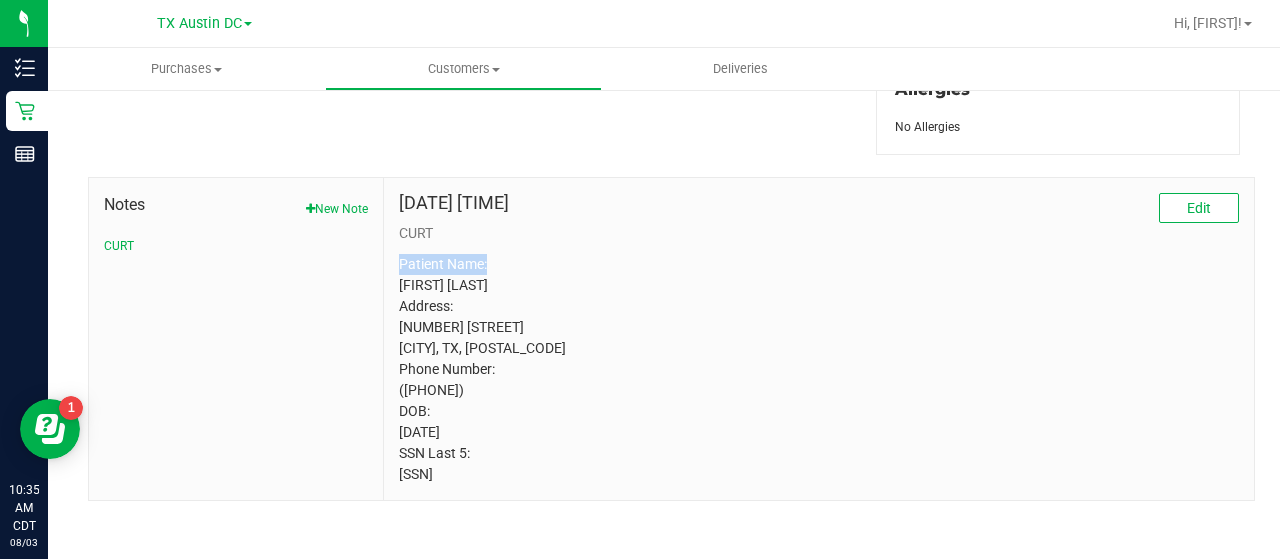 drag, startPoint x: 489, startPoint y: 253, endPoint x: 388, endPoint y: 256, distance: 101.04455 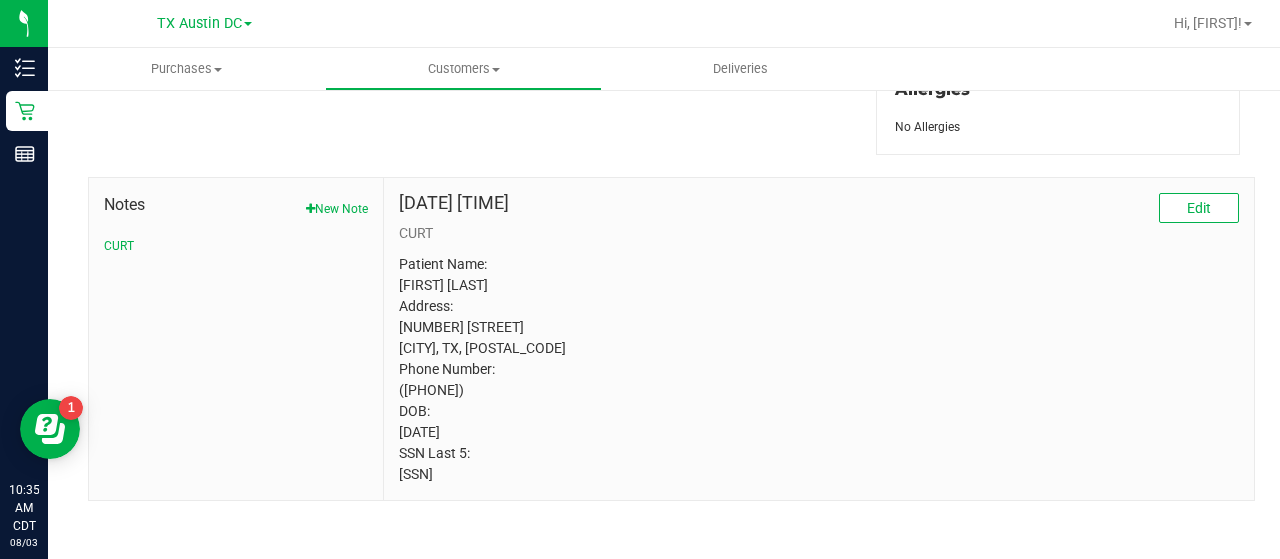 click on "Patient Name:
Linda Stoker
Address:
16974 LEXINGTON DRIVE
CONROE, TX, 77385
Phone Number:
(832) 488-6314
DOB:
09/07/1972
SSN Last 5:
11111" at bounding box center [819, 369] 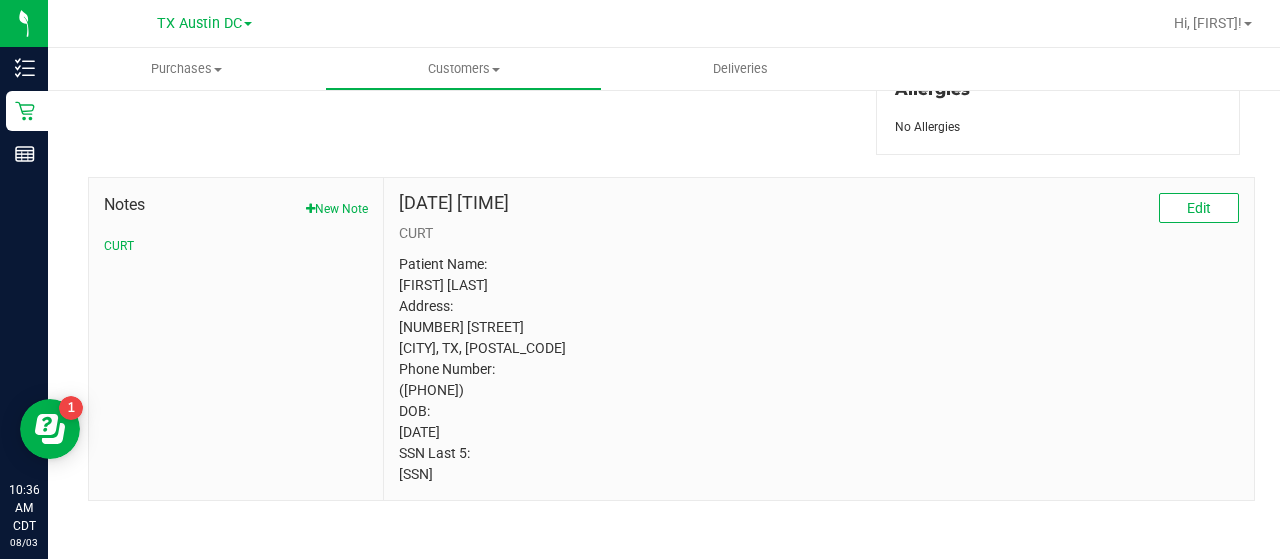 scroll, scrollTop: 0, scrollLeft: 0, axis: both 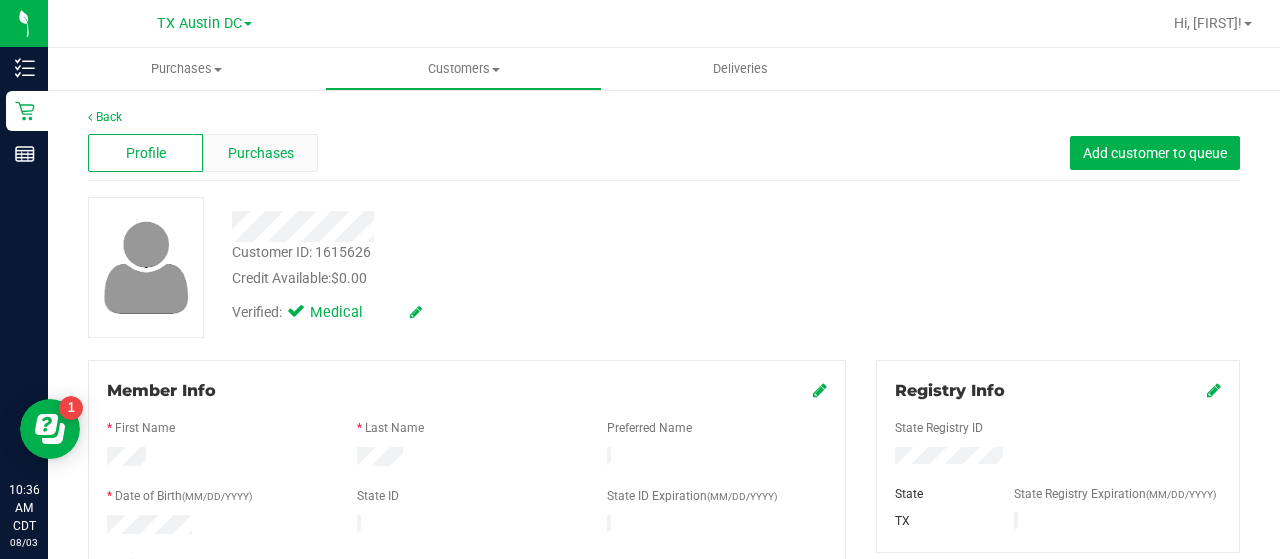 click on "Purchases" at bounding box center (261, 153) 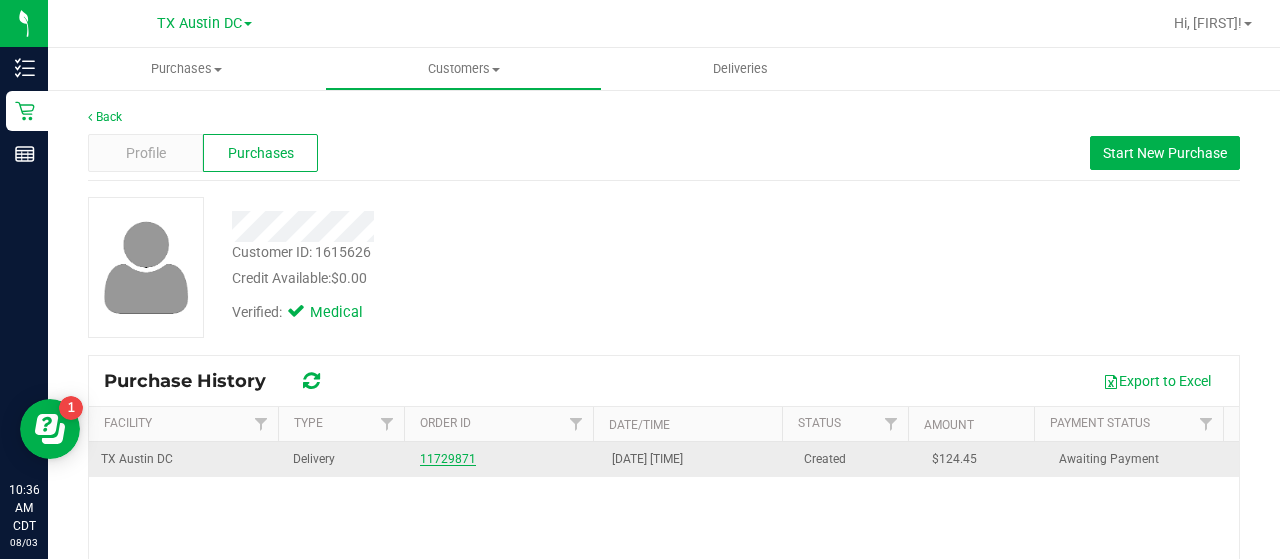 click on "11729871" at bounding box center (448, 459) 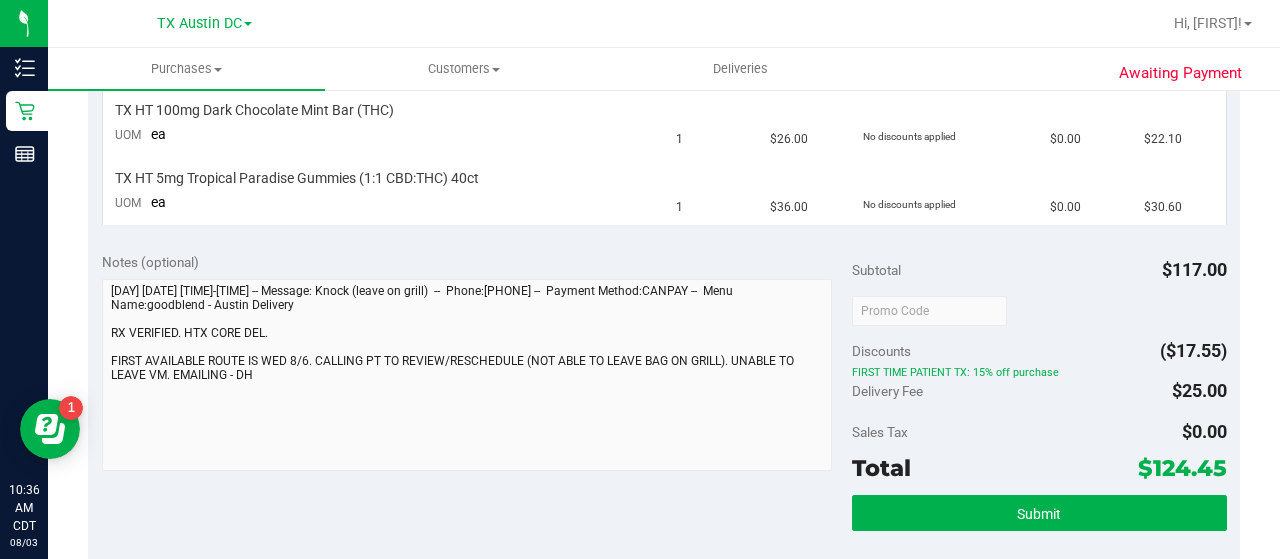 scroll, scrollTop: 0, scrollLeft: 0, axis: both 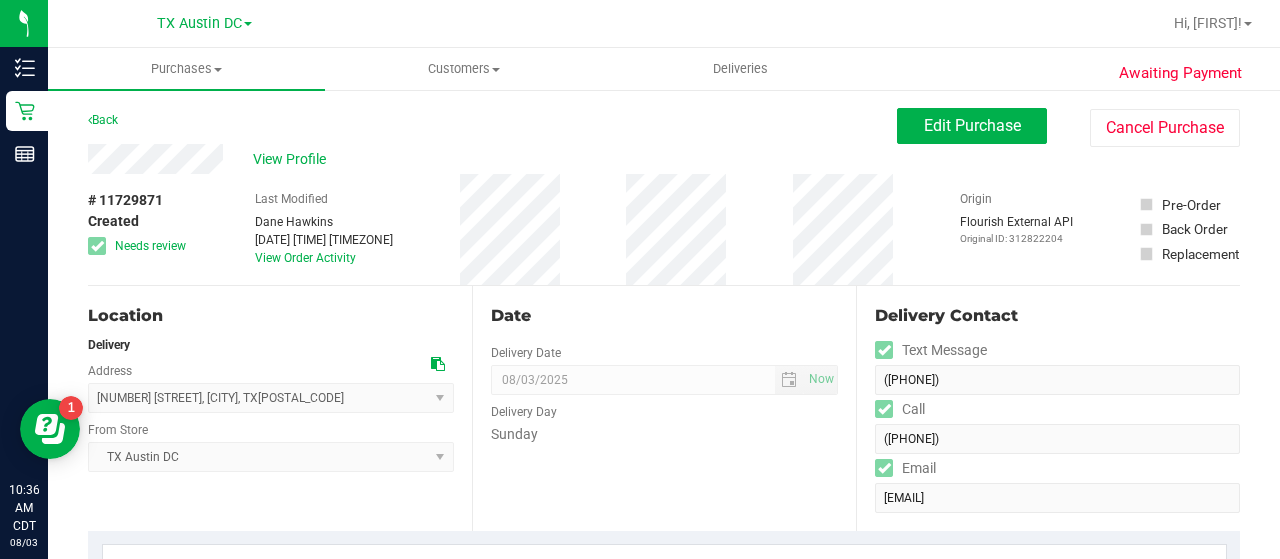 drag, startPoint x: 964, startPoint y: 506, endPoint x: 1093, endPoint y: 423, distance: 153.39491 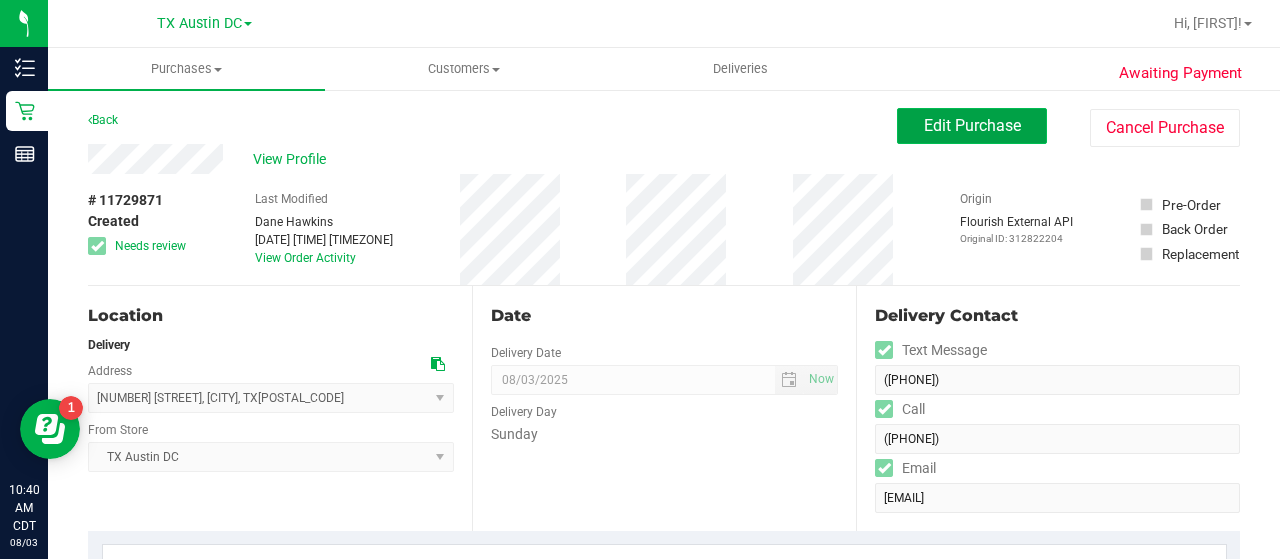 click on "Edit Purchase" at bounding box center [972, 126] 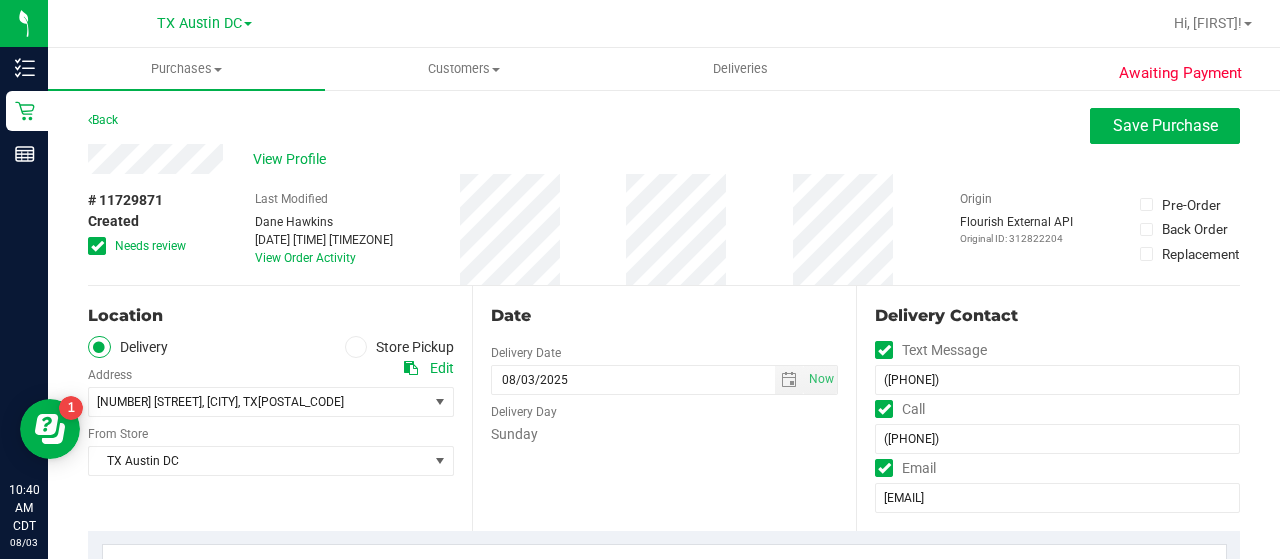 drag, startPoint x: 1276, startPoint y: 182, endPoint x: 1279, endPoint y: 237, distance: 55.081757 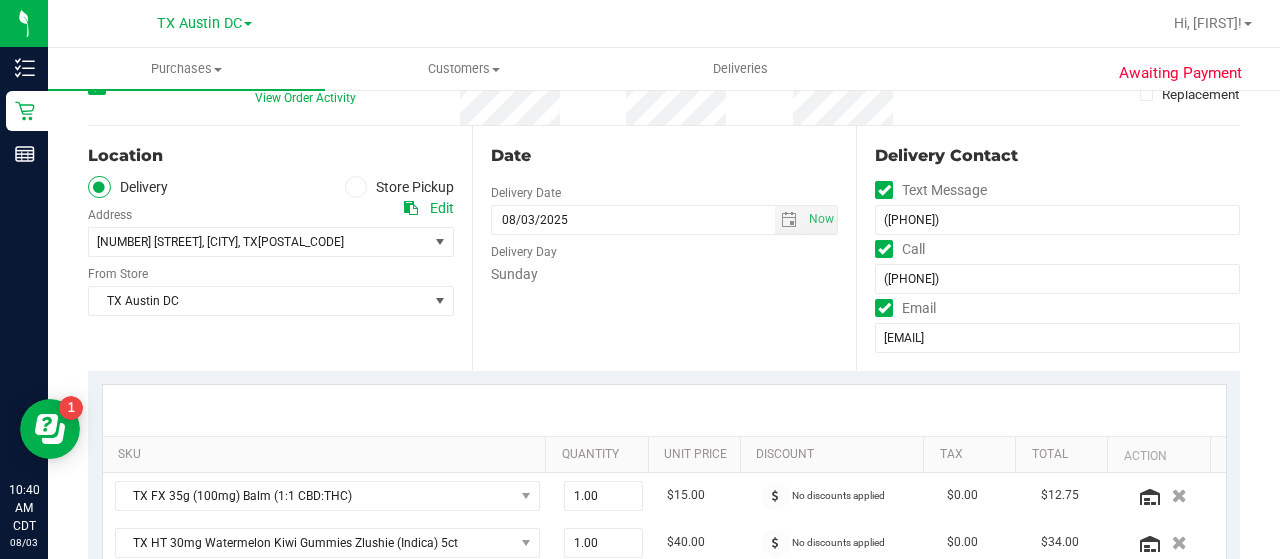 scroll, scrollTop: 151, scrollLeft: 0, axis: vertical 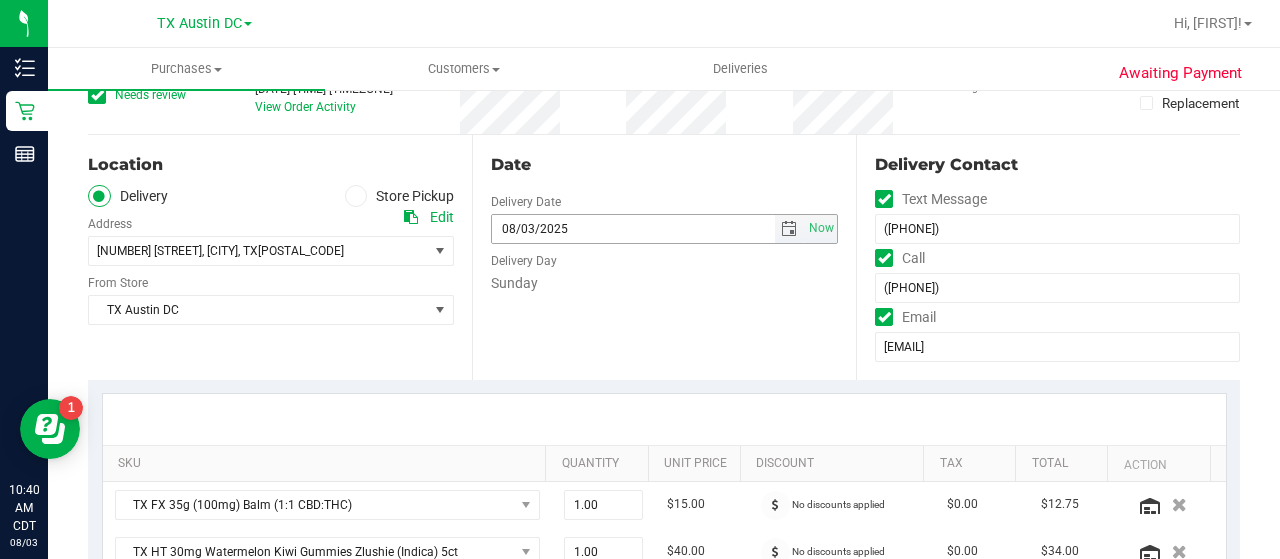 click at bounding box center (789, 229) 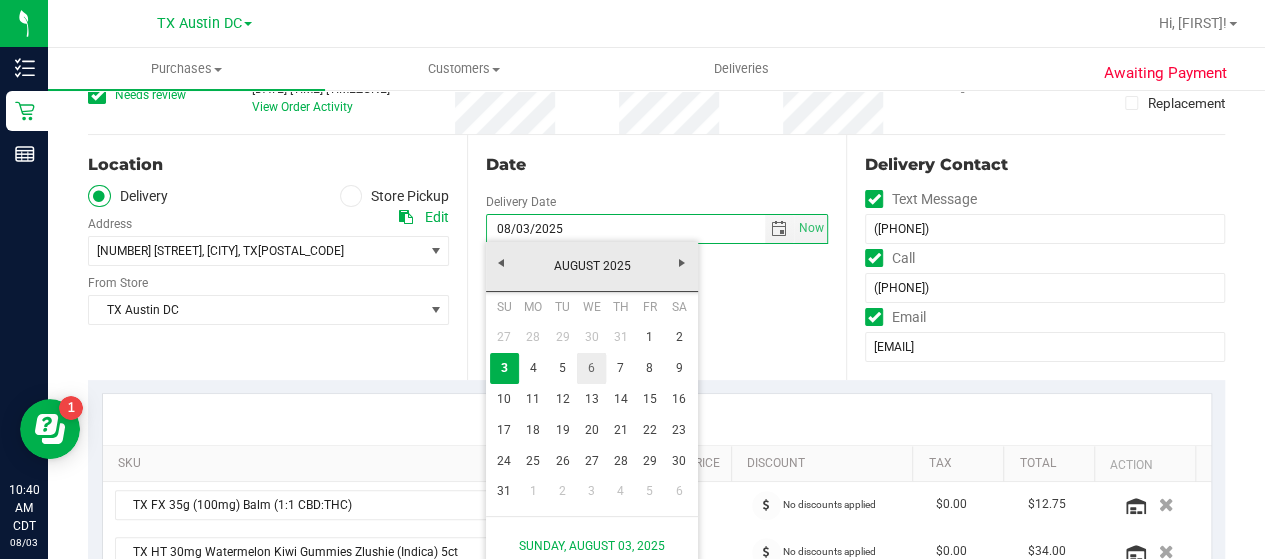 click on "6" at bounding box center [591, 368] 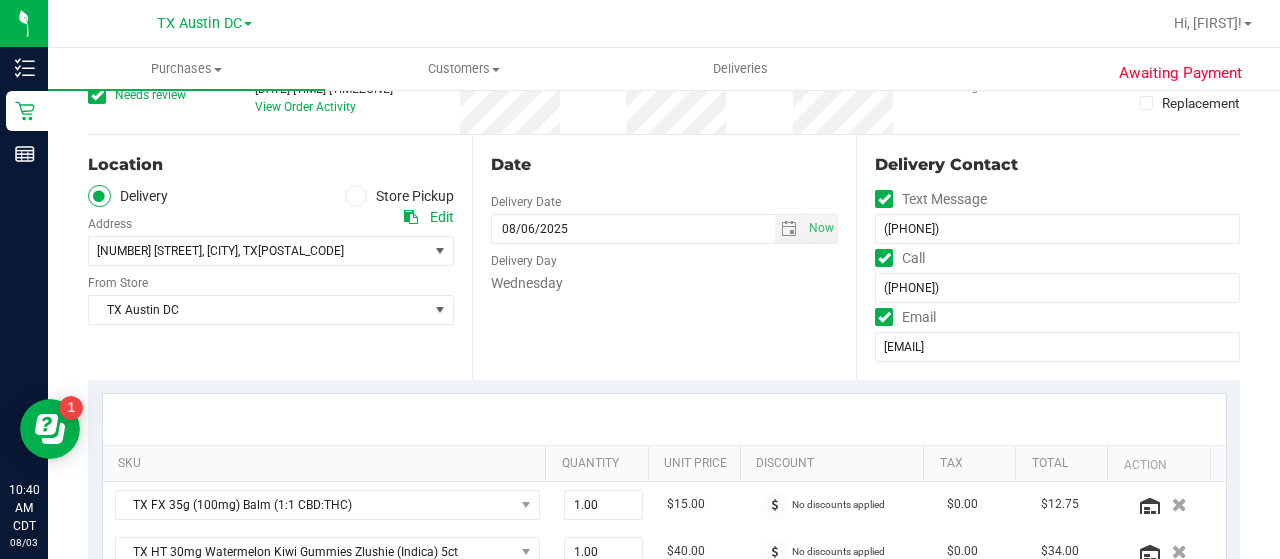 click on "Date
Delivery Date
08/06/2025
Now
08/06/2025 08:00 AM
Now
Delivery Day
Wednesday" at bounding box center [664, 257] 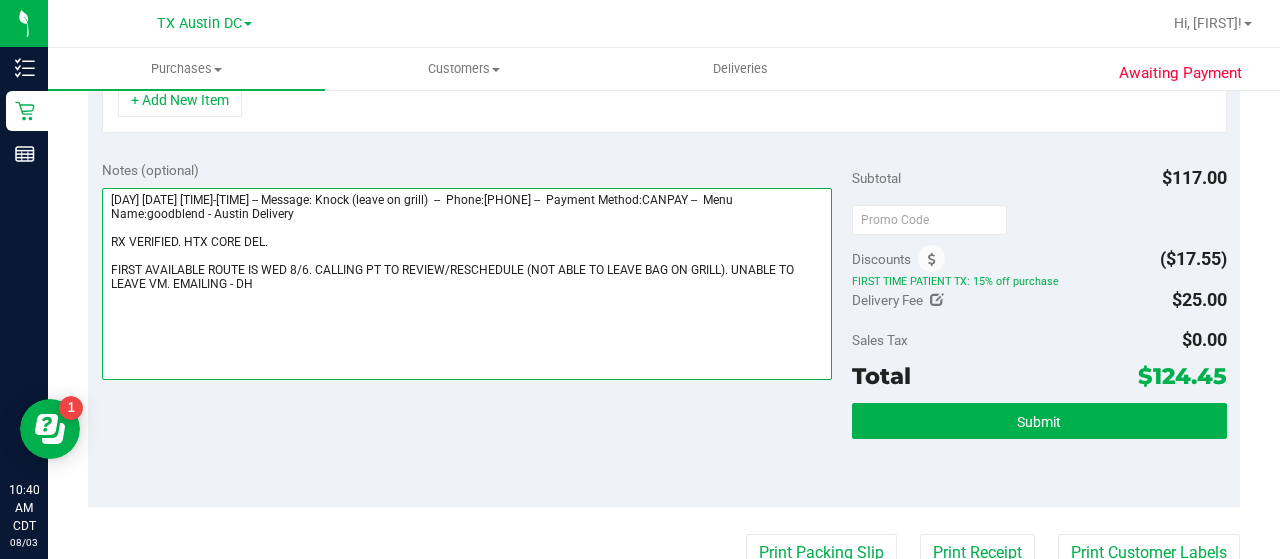 click at bounding box center (467, 284) 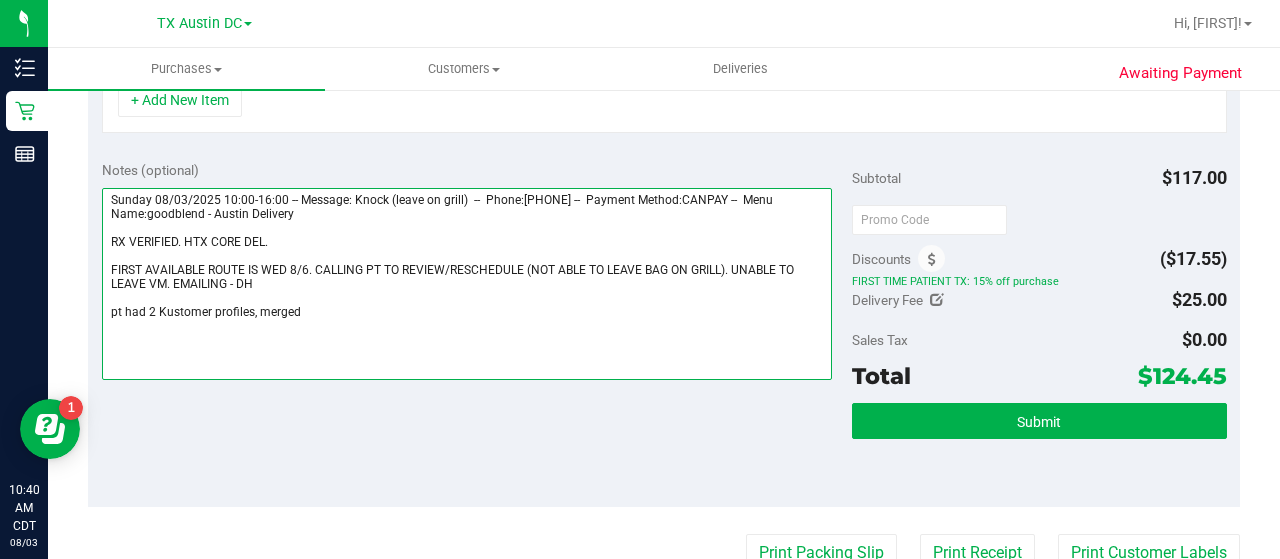 click at bounding box center [467, 284] 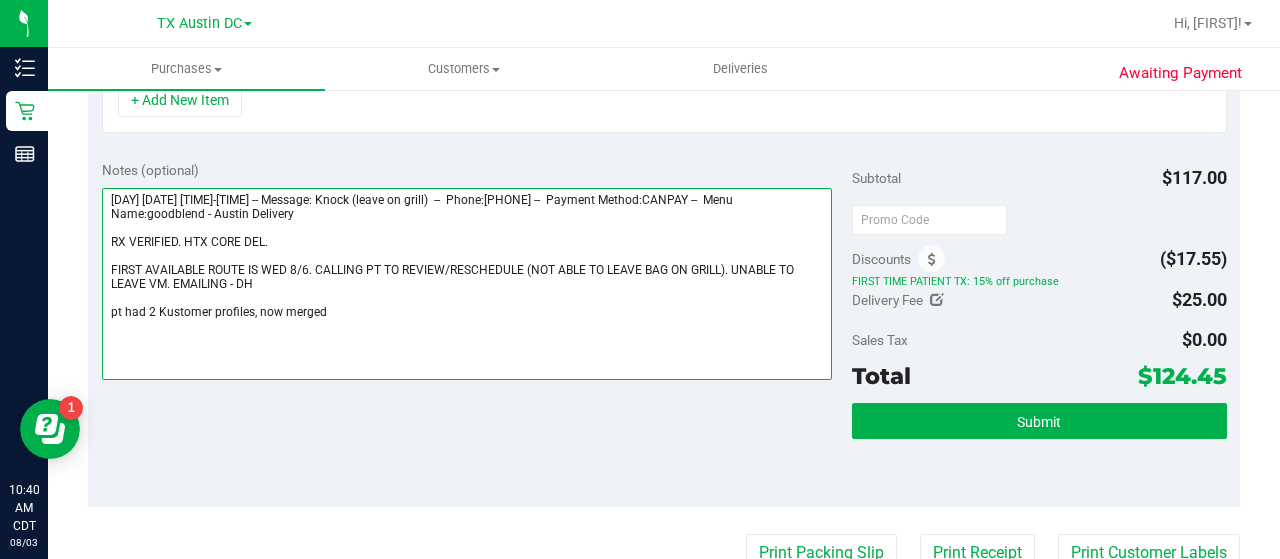 click at bounding box center (467, 284) 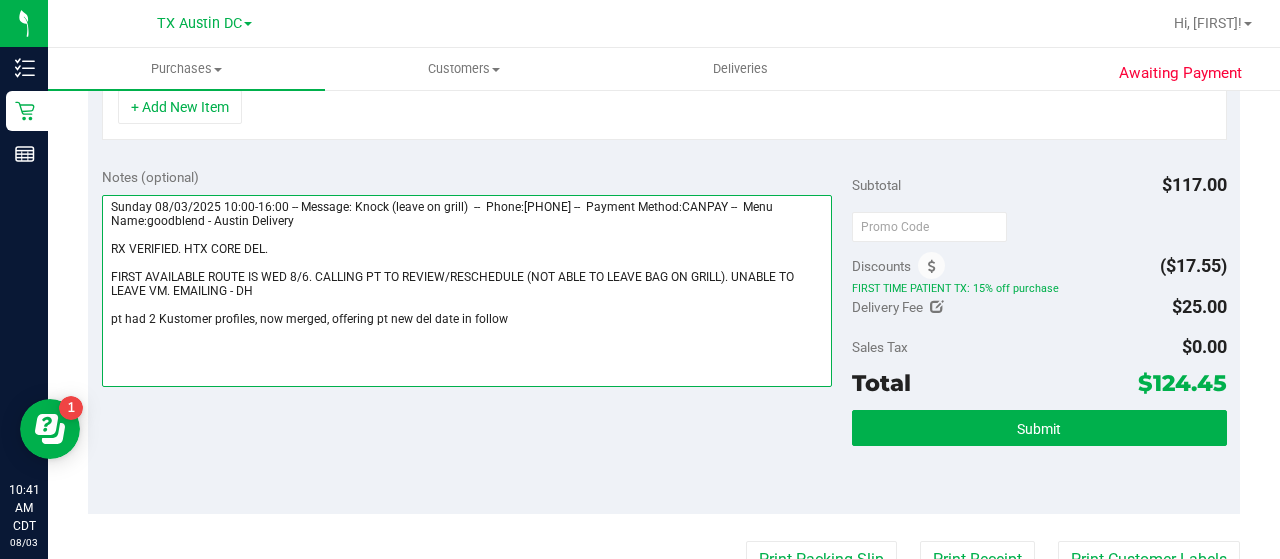 scroll, scrollTop: 814, scrollLeft: 0, axis: vertical 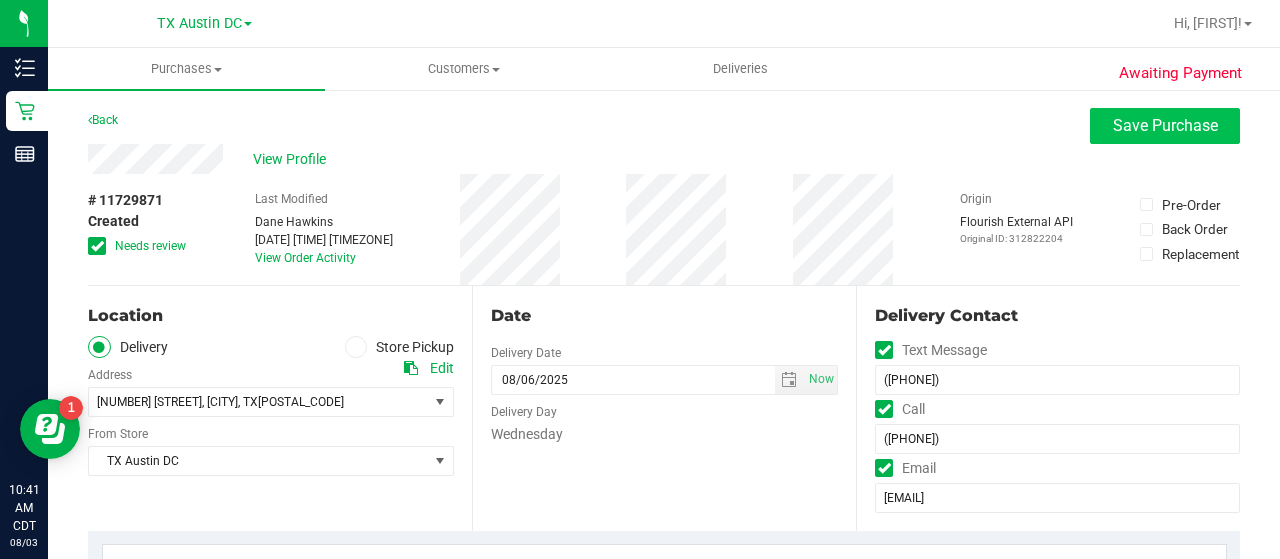 type on "Sunday 08/03/2025 10:00-16:00 -- Message: Knock (leave on grill)  --  Phone:8324886314 --  Payment Method:CANPAY --  Menu Name:goodblend - Austin Delivery
RX VERIFIED. HTX CORE DEL.
FIRST AVAILABLE ROUTE IS WED 8/6. CALLING PT TO REVIEW/RESCHEDULE (NOT ABLE TO LEAVE BAG ON GRILL). UNABLE TO LEAVE VM. EMAILING - DH
pt had 2 Kustomer profiles, now merged, offering pt new del date in follow up email CCLM8.3" 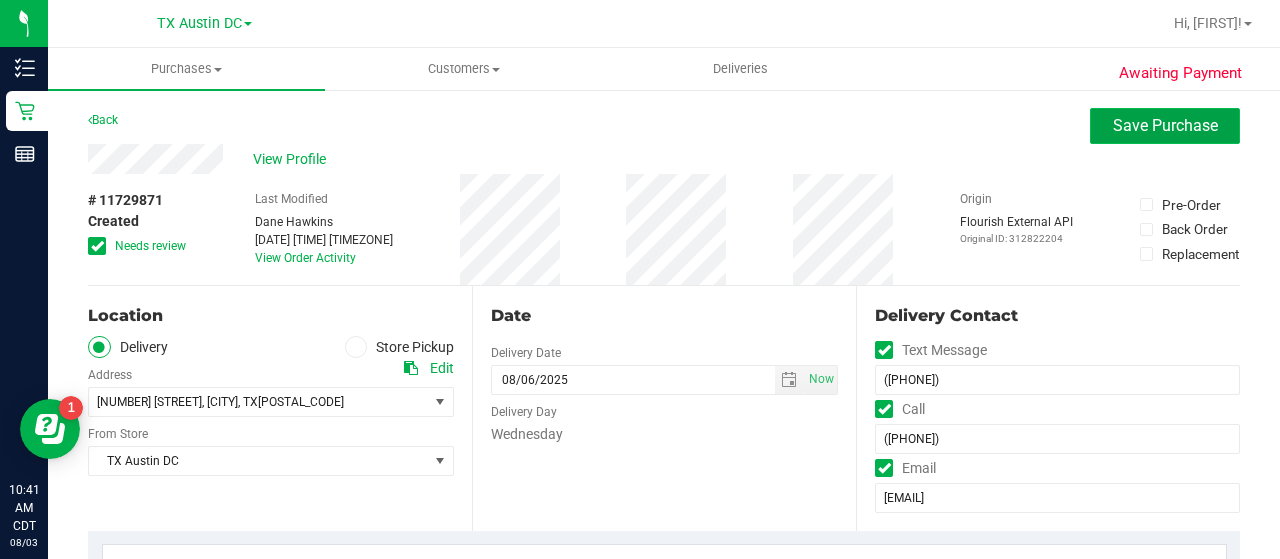 click on "Save Purchase" at bounding box center (1165, 125) 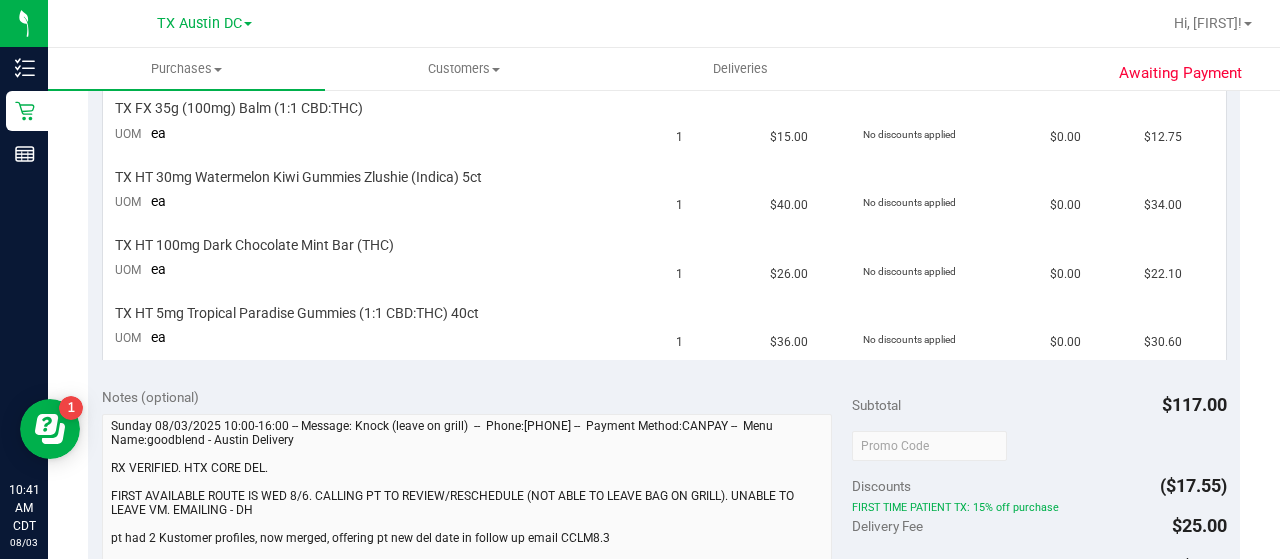 scroll, scrollTop: 598, scrollLeft: 0, axis: vertical 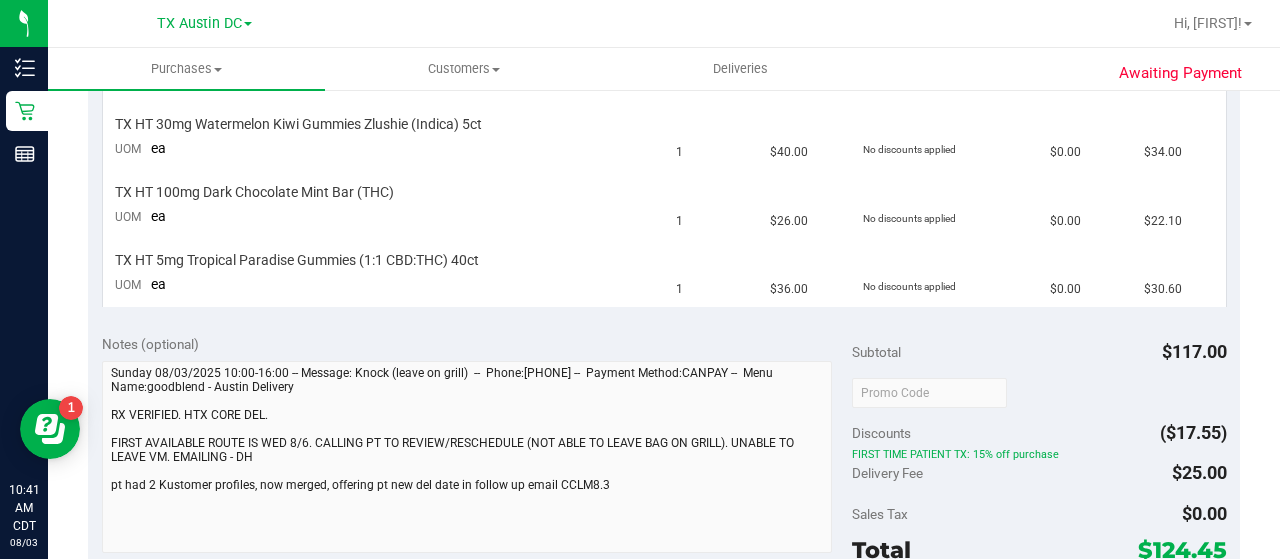 click on "Awaiting Payment
Back
Edit Purchase
Cancel Purchase
View Profile
# 11729871
Created
Needs review
Last Modified
Lauren Myers
Aug 2, 2025 2:09:34 PM CDT
View Order Activity
Origin" at bounding box center (664, 345) 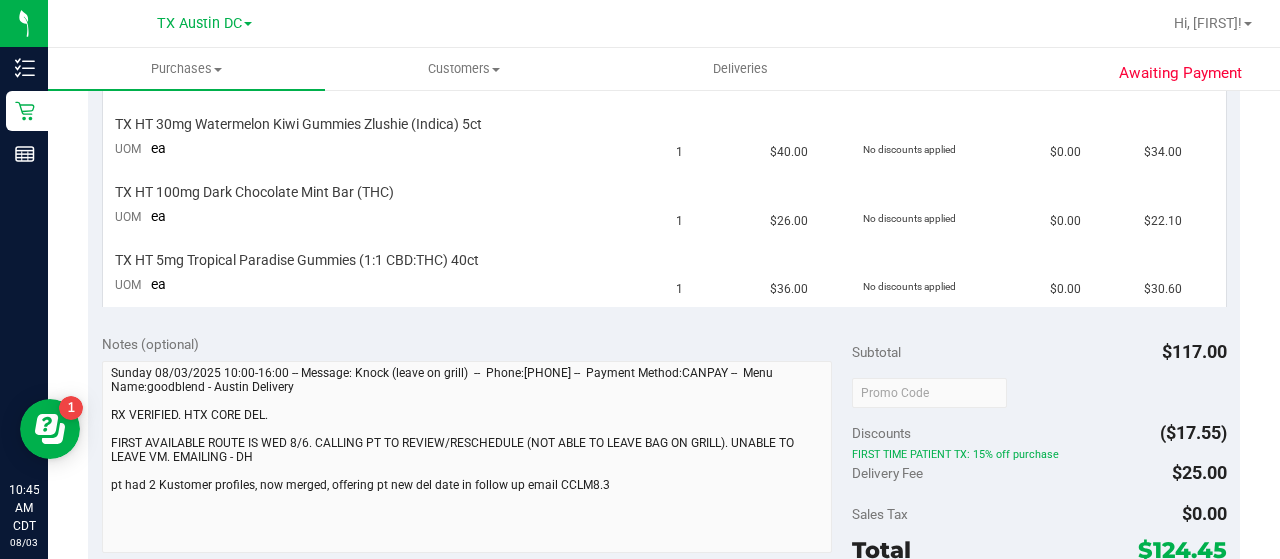 scroll, scrollTop: 0, scrollLeft: 0, axis: both 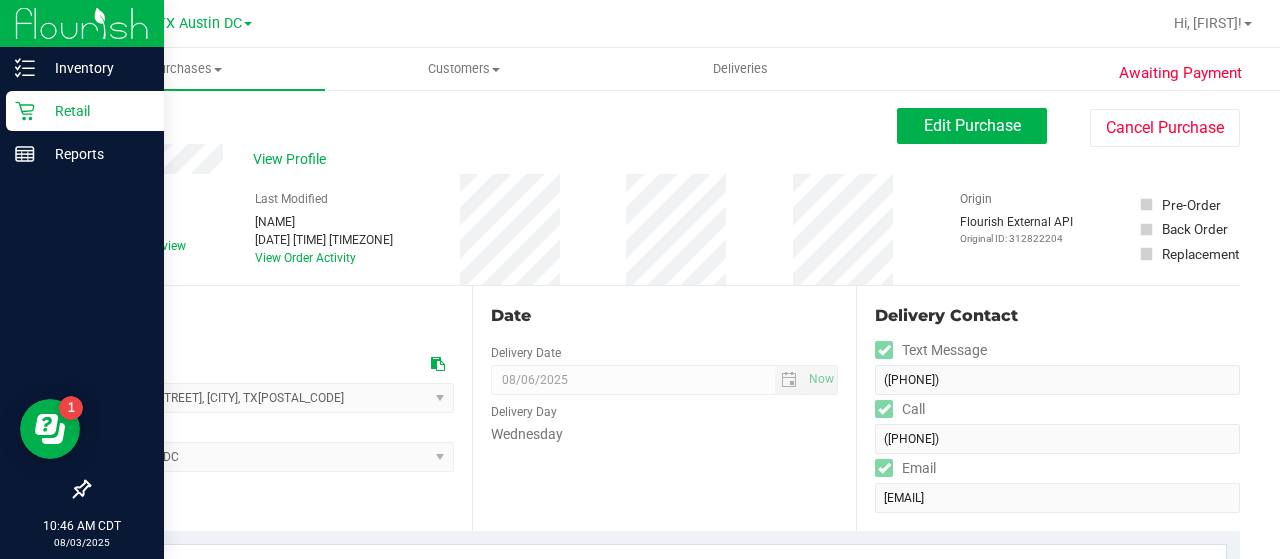 click on "Retail" at bounding box center (95, 111) 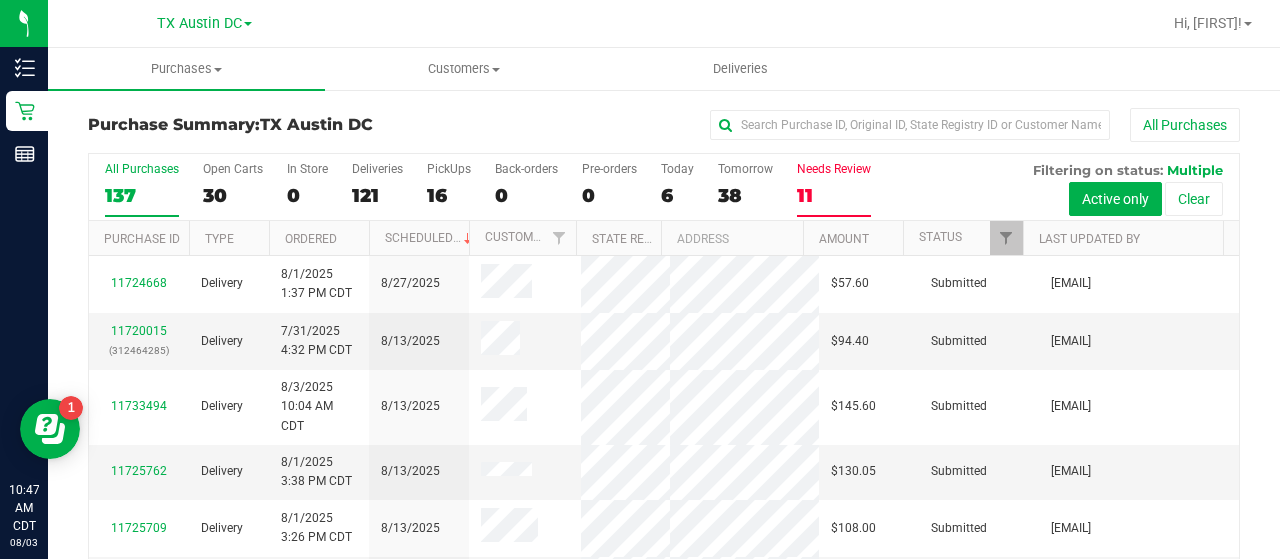 click on "11" at bounding box center [834, 195] 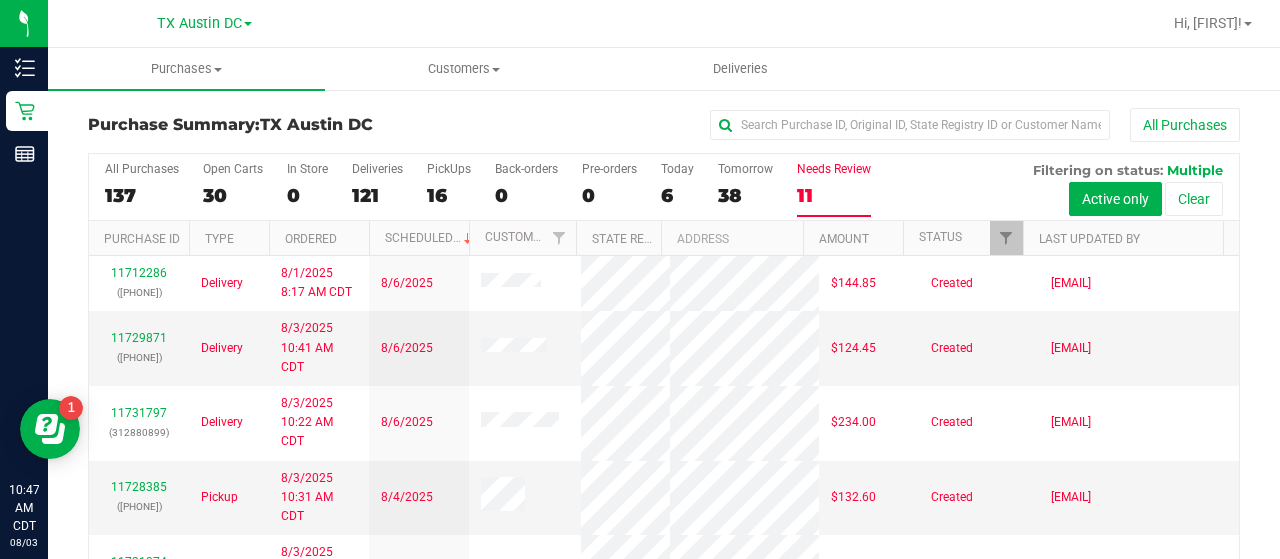 click on "Last Updated By" at bounding box center (1123, 238) 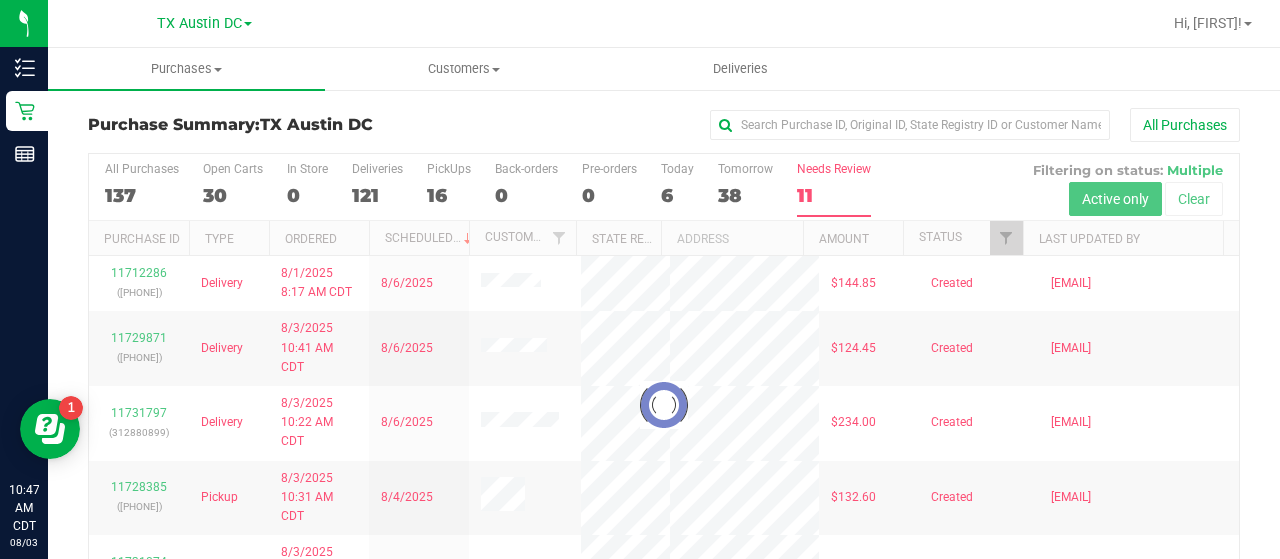 click at bounding box center (664, 405) 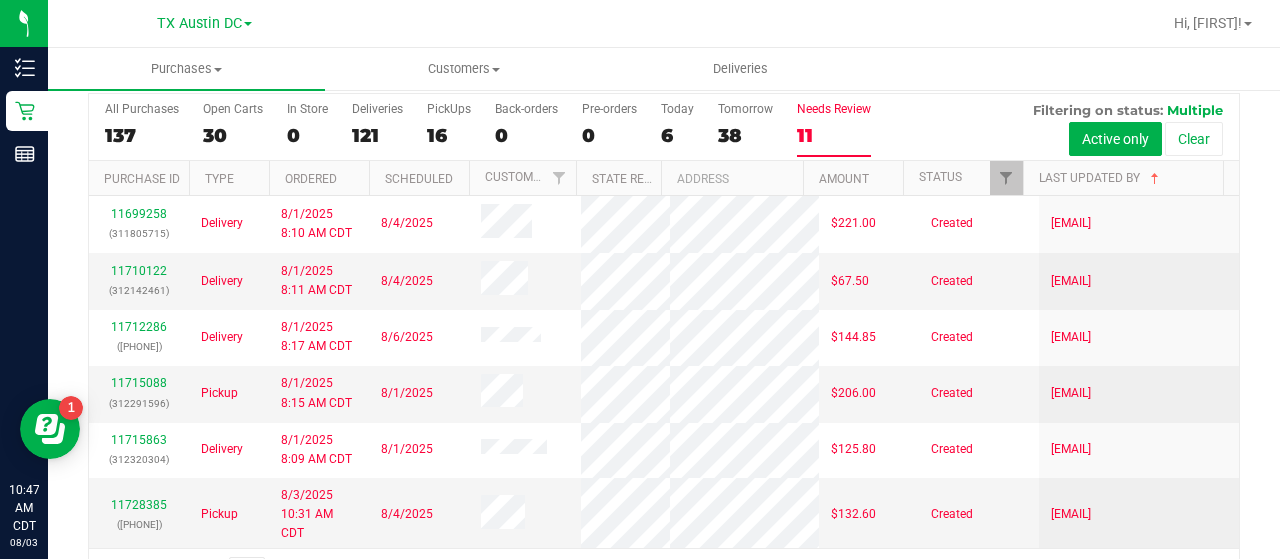 scroll, scrollTop: 82, scrollLeft: 0, axis: vertical 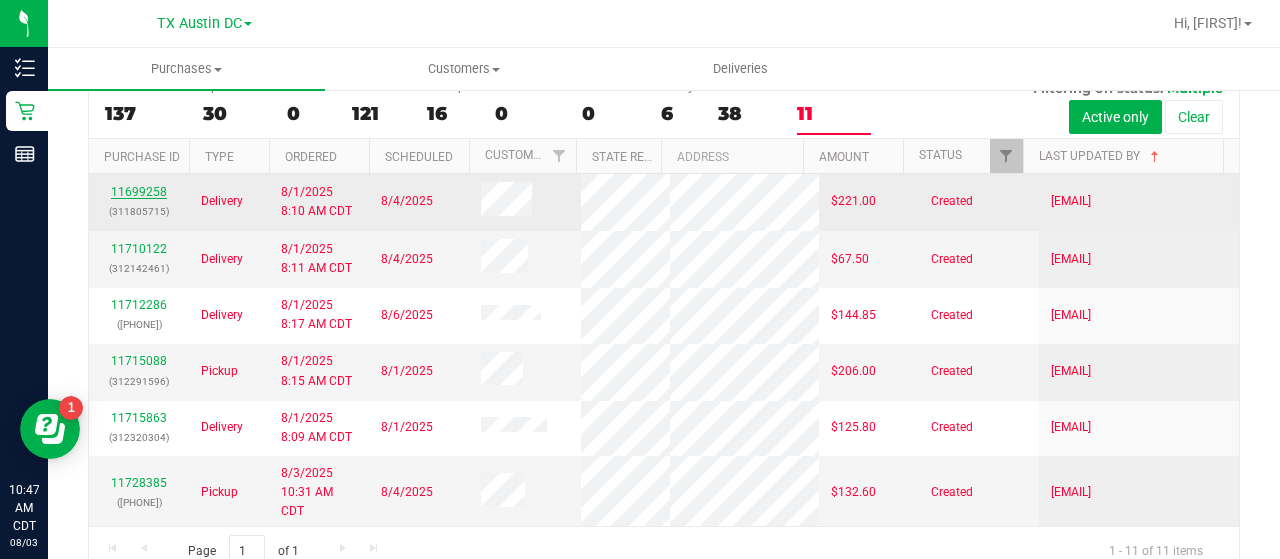 click on "11699258" at bounding box center [139, 192] 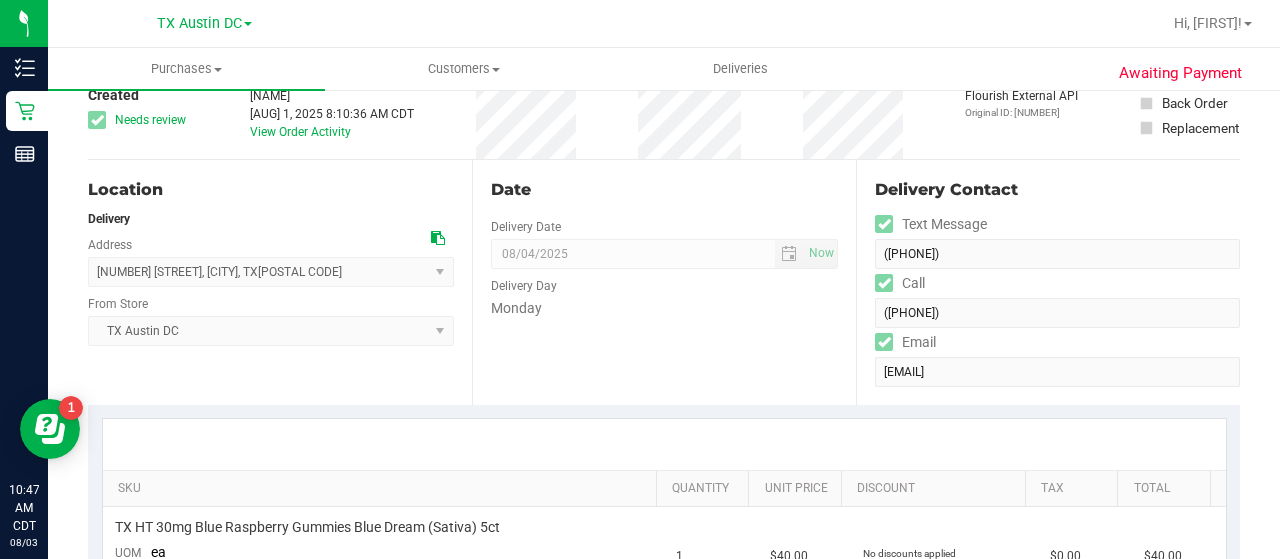 scroll, scrollTop: 0, scrollLeft: 0, axis: both 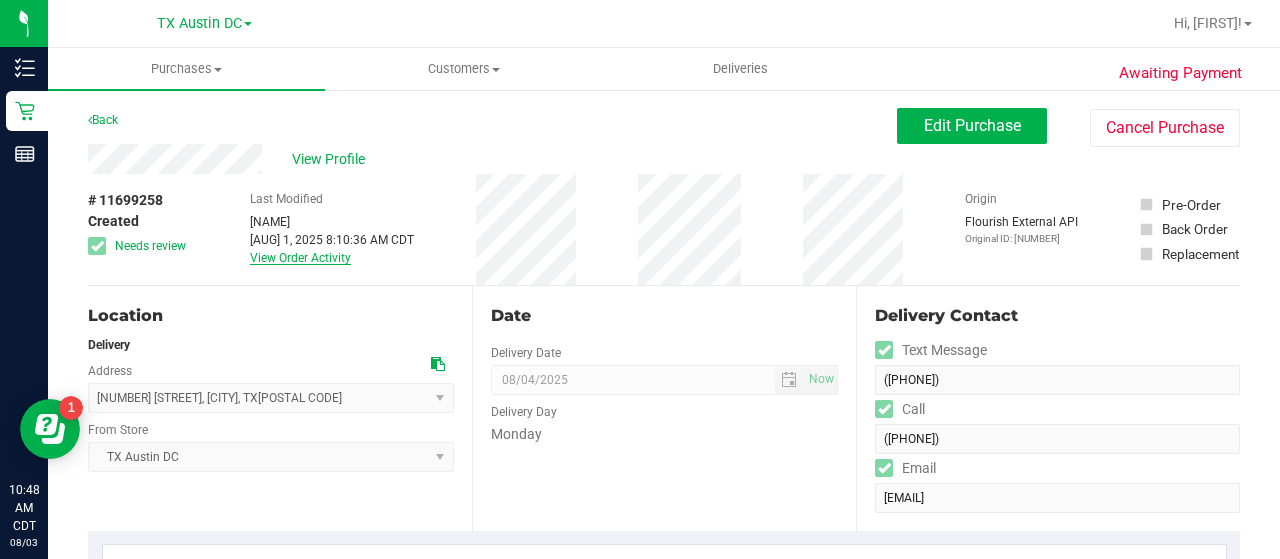 click on "View Order Activity" at bounding box center (300, 258) 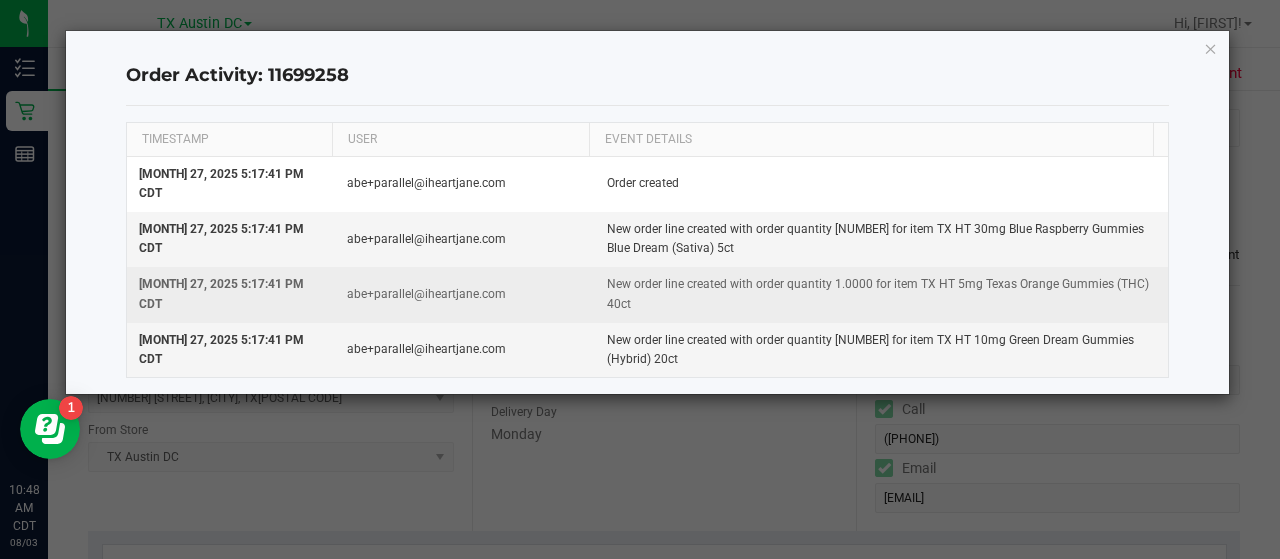 click on "New order line created with order quantity 1.0000 for item TX HT 5mg Texas Orange Gummies (THC) 40ct" at bounding box center [881, 294] 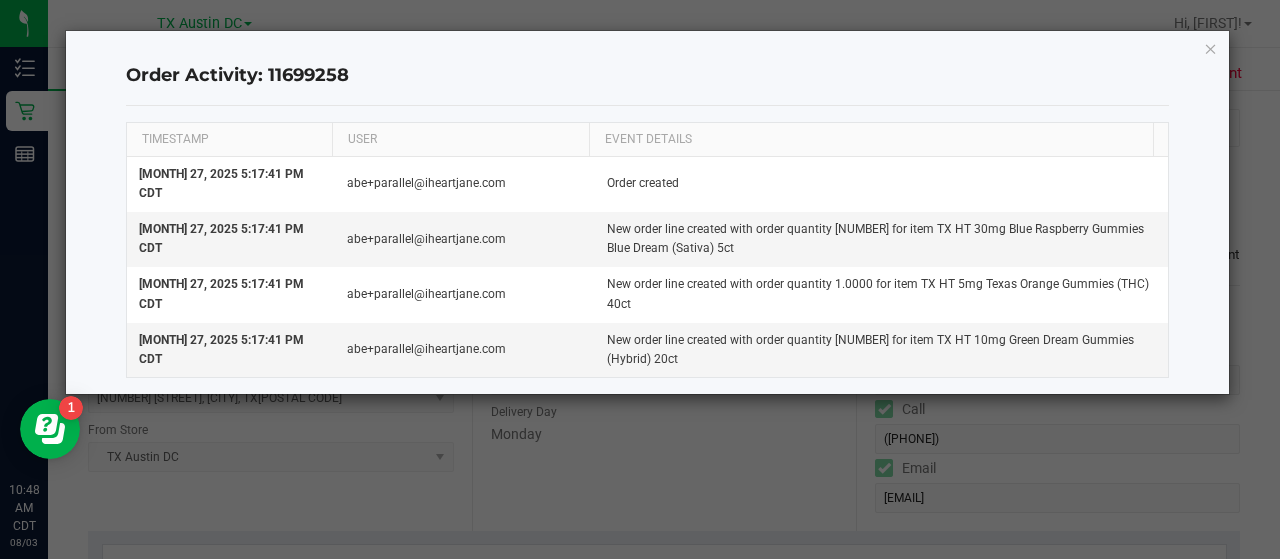 click on "Order Activity: 11699258  TIMESTAMP USER EVENT DETAILS  Jul 27, 2025 5:17:41 PM CDT   abe+parallel@iheartjane.com   Order created   Jul 27, 2025 5:17:41 PM CDT   abe+parallel@iheartjane.com   New order line created with order quantity 1.0000 for item TX HT 30mg Blue Raspberry Gummies Blue Dream (Sativa) 5ct   Jul 27, 2025 5:17:41 PM CDT   abe+parallel@iheartjane.com   New order line created with order quantity 1.0000 for item TX HT 5mg Texas Orange Gummies (THC) 40ct   Jul 27, 2025 5:17:41 PM CDT   abe+parallel@iheartjane.com   New order line created with order quantity 2.0000 for item TX HT 10mg Green Dream Gummies (Hybrid) 20ct" 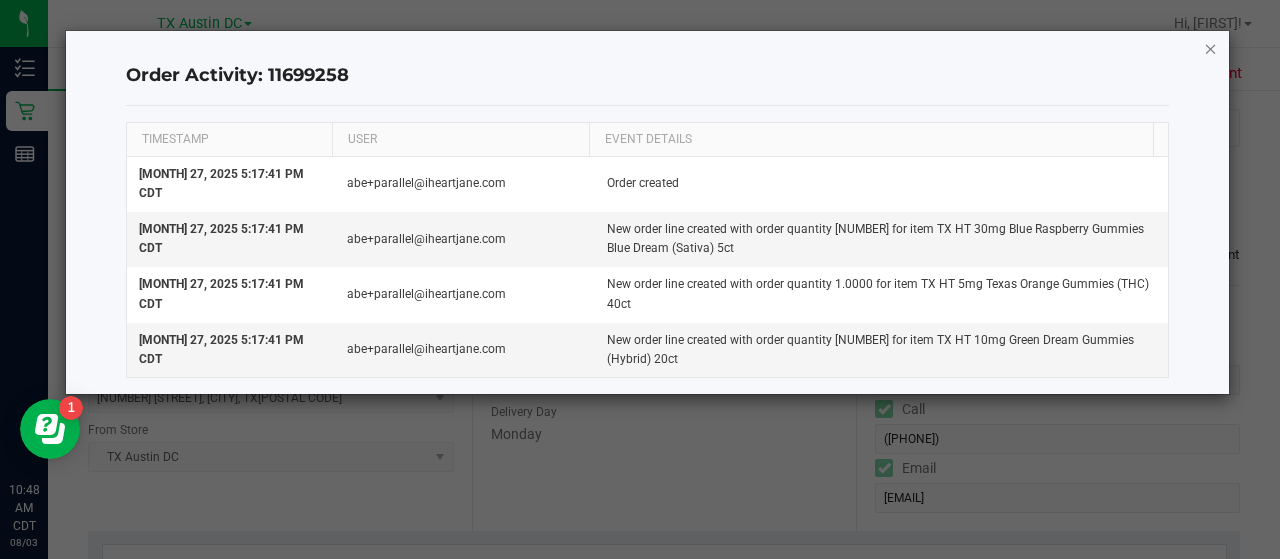 click 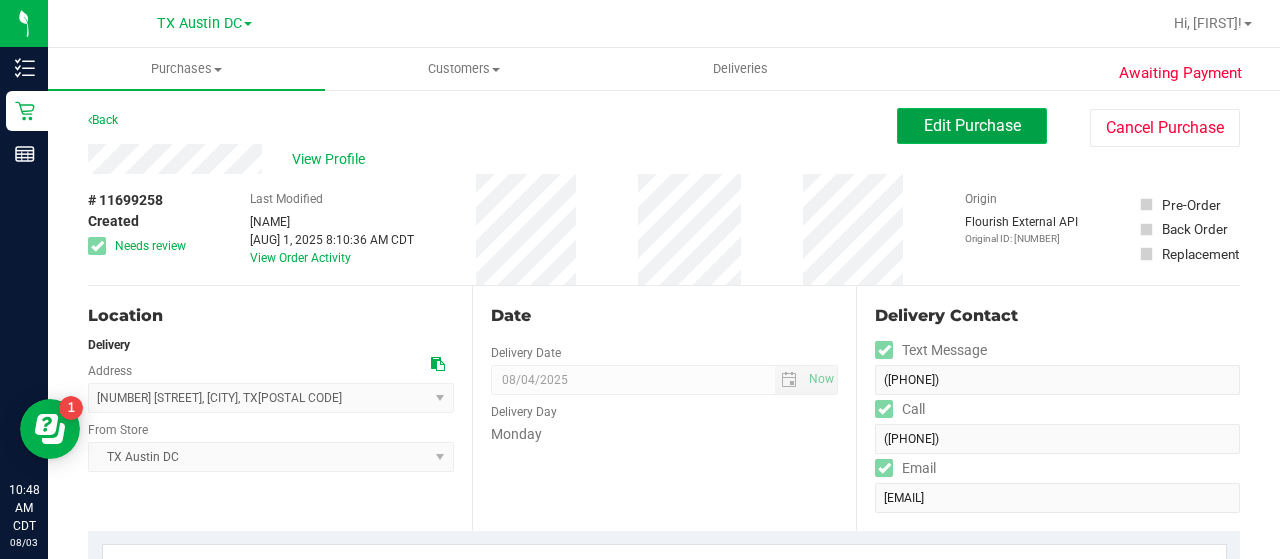 click on "Edit Purchase" at bounding box center (972, 125) 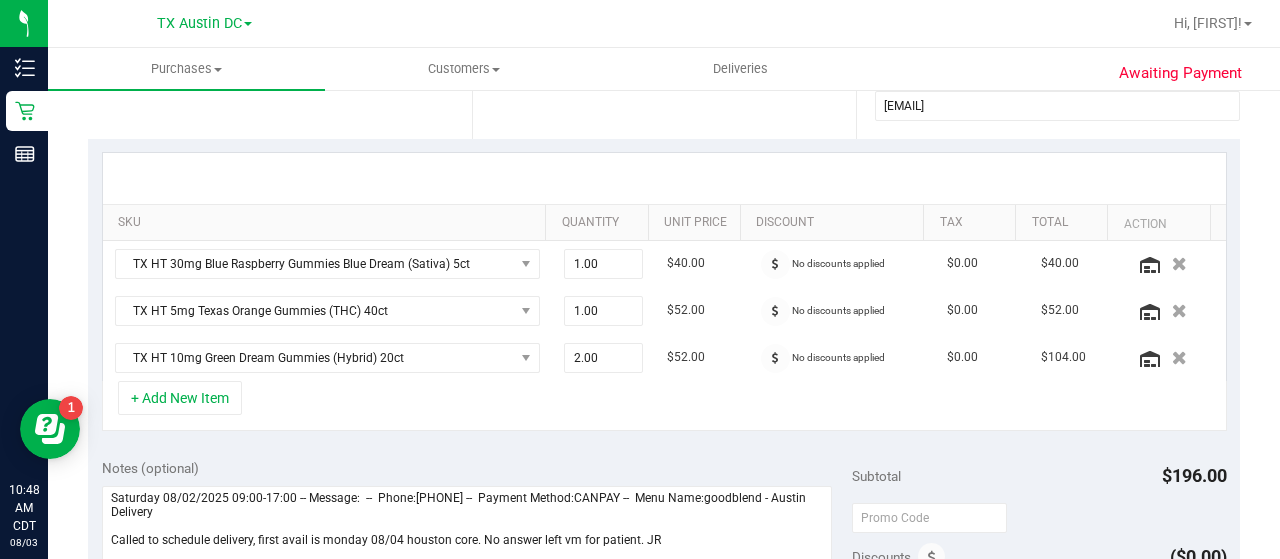 scroll, scrollTop: 580, scrollLeft: 0, axis: vertical 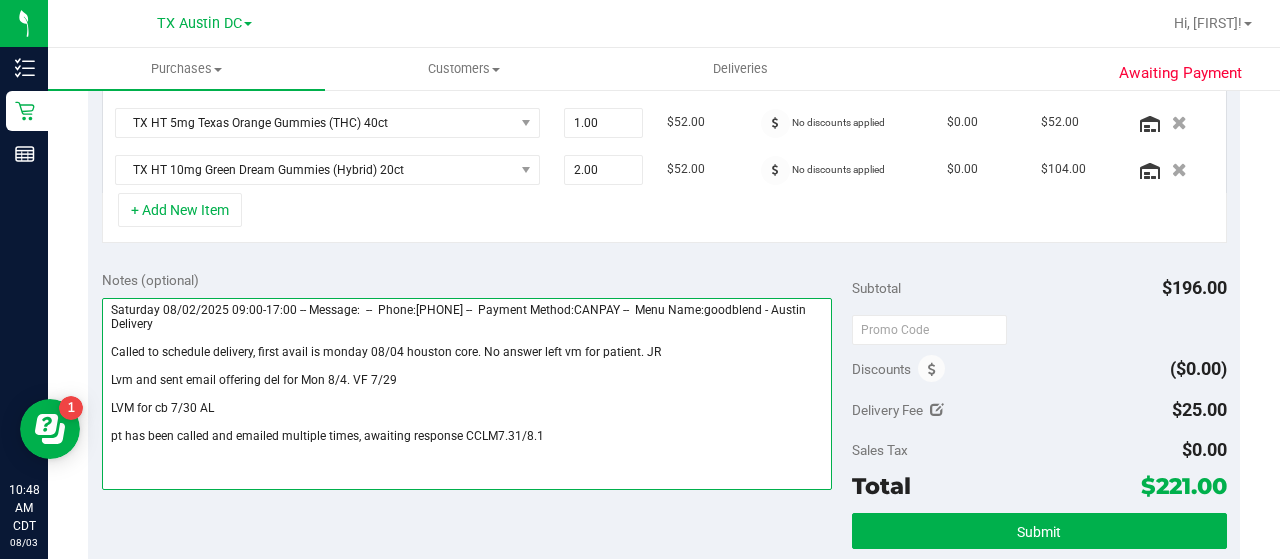 click at bounding box center [467, 394] 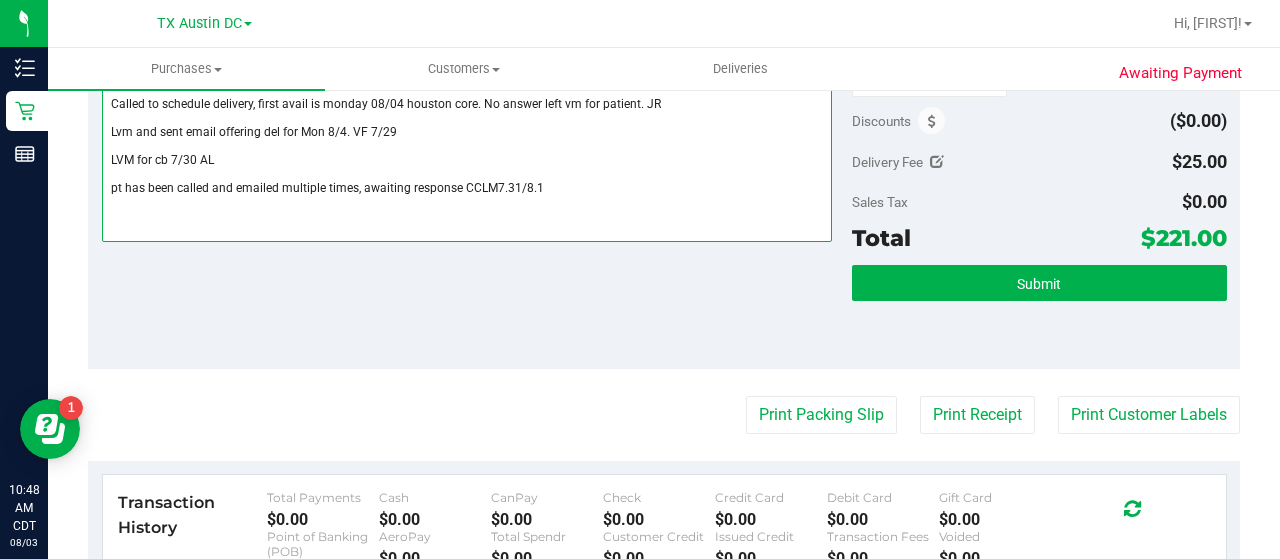 click at bounding box center [467, 146] 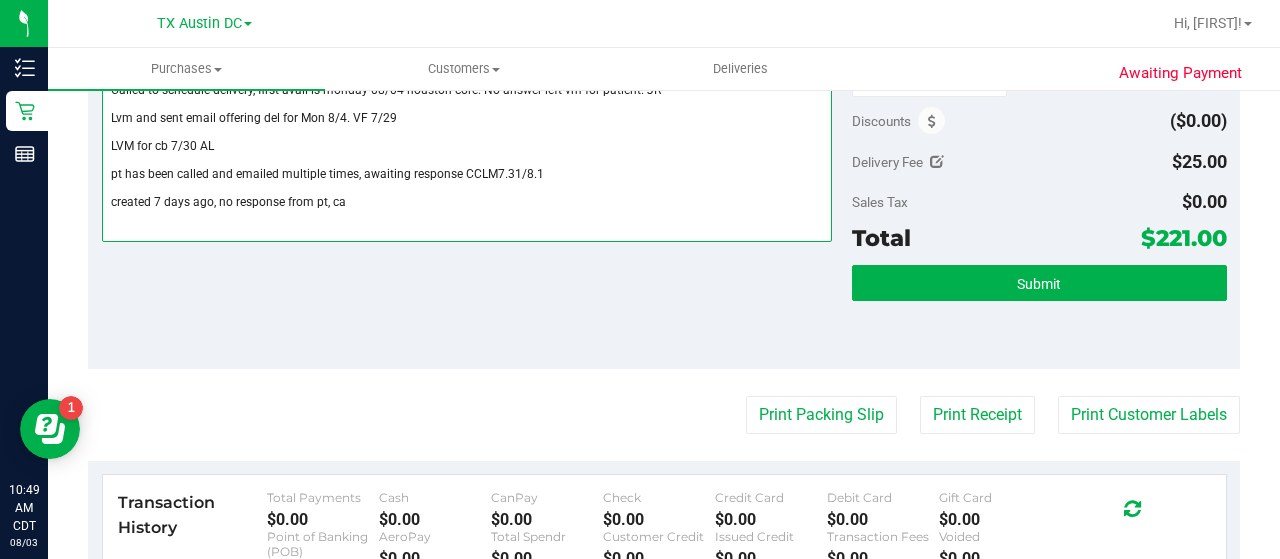 scroll, scrollTop: 0, scrollLeft: 0, axis: both 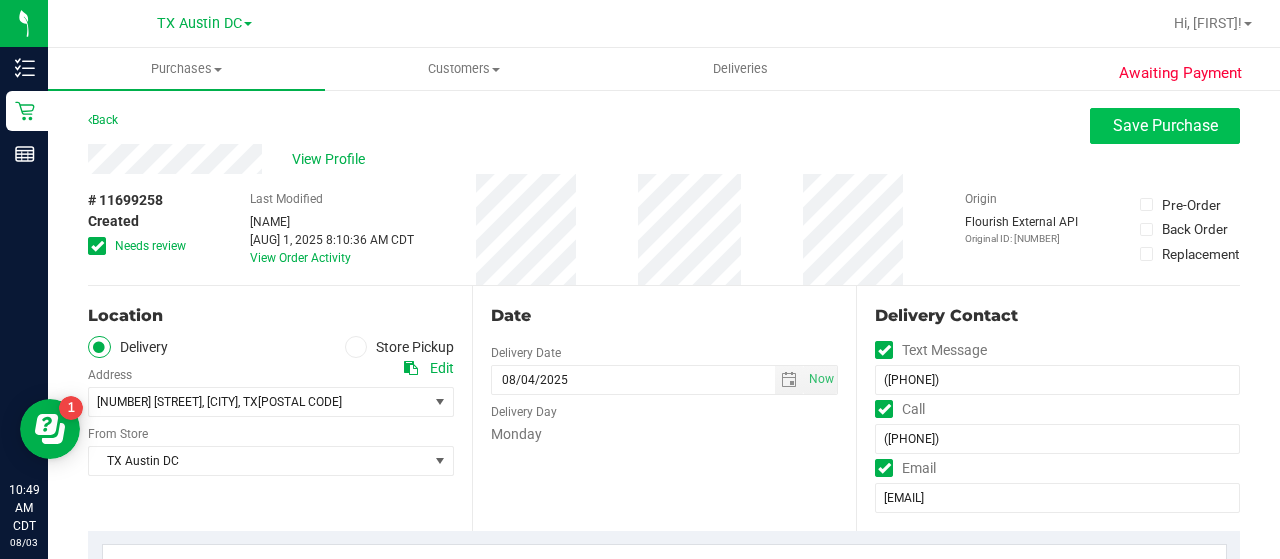 type on "Saturday 08/02/2025 09:00-17:00 -- Message:  --  Phone:4693633382 --  Payment Method:CANPAY --  Menu Name:goodblend - Austin Delivery
Called to schedule delivery, first avail is monday 08/04 houston core. No answer left vm for patient. JR
Lvm and sent email offering del for Mon 8/4. VF 7/29
LVM for cb 7/30 AL
pt has been called and emailed multiple times, awaiting response CCLM7.31/8.1
created 7 days ago, no response from pt, cancelling CCLM8.3" 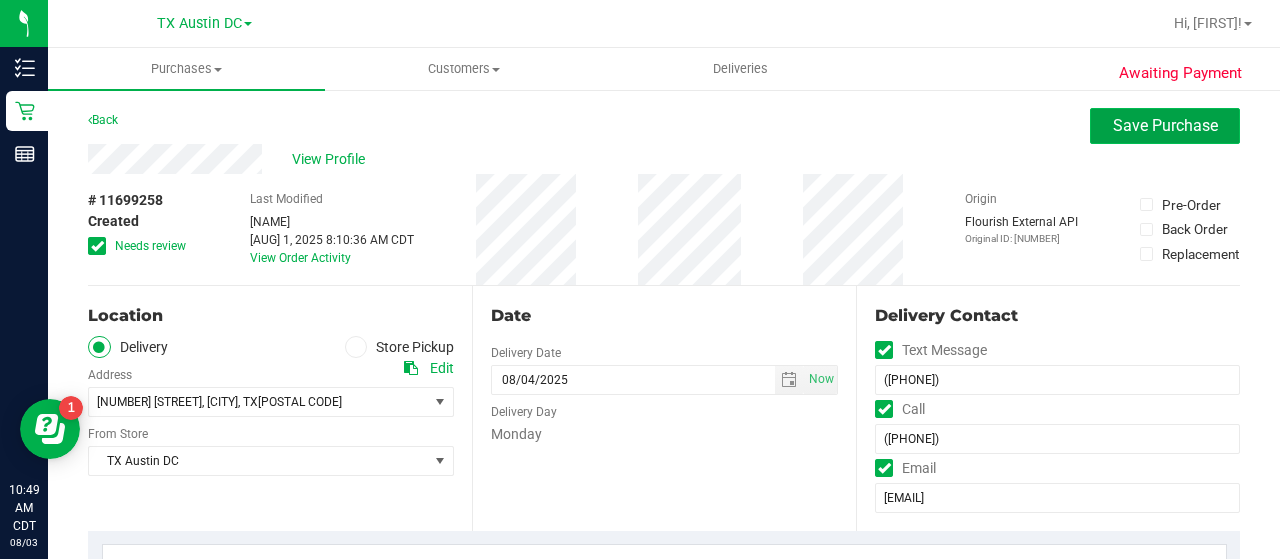 click on "Save Purchase" at bounding box center (1165, 126) 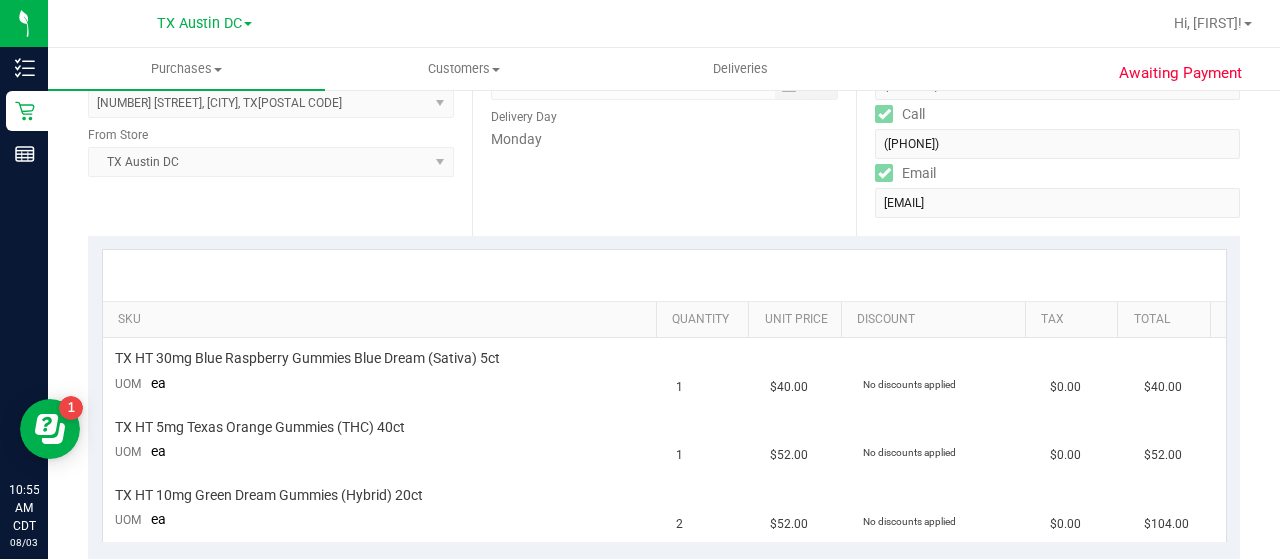 scroll, scrollTop: 0, scrollLeft: 0, axis: both 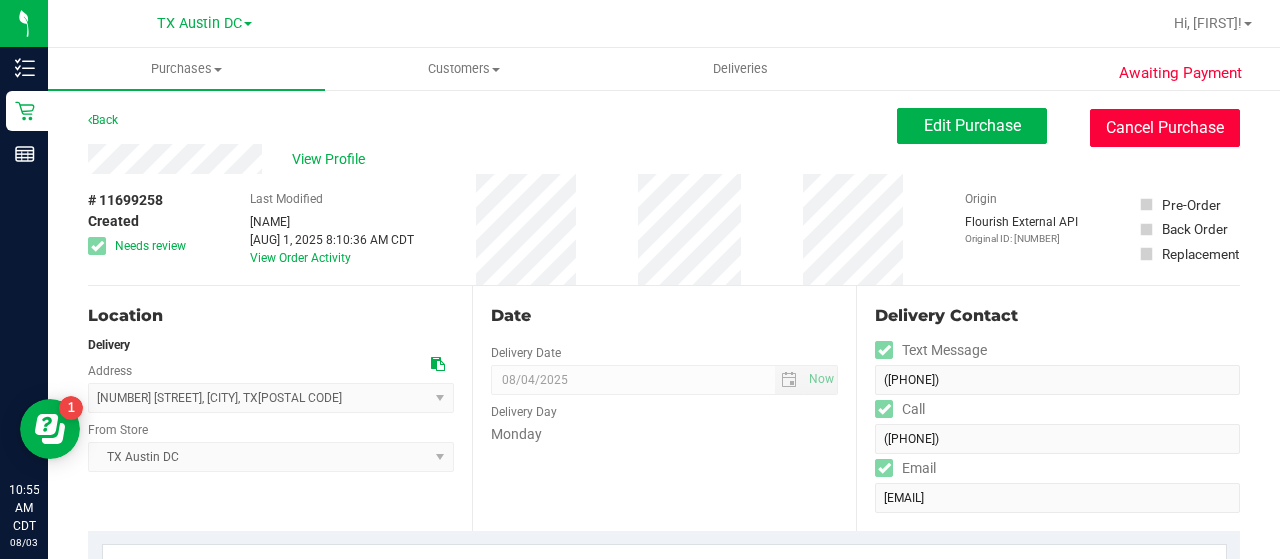 click on "Cancel Purchase" at bounding box center (1165, 128) 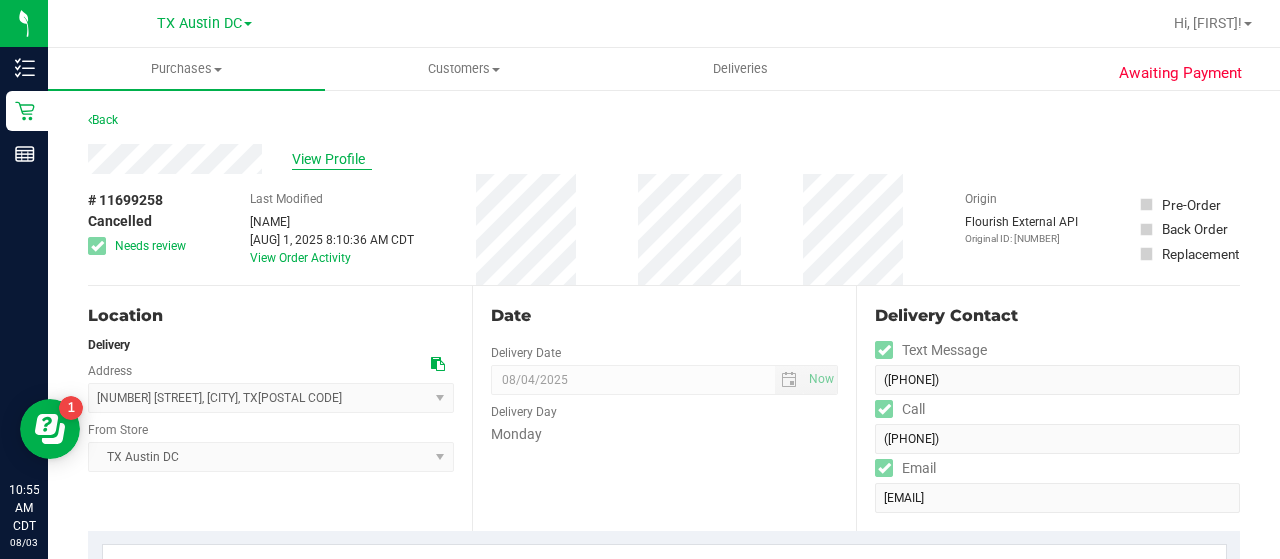 click on "View Profile" at bounding box center (332, 159) 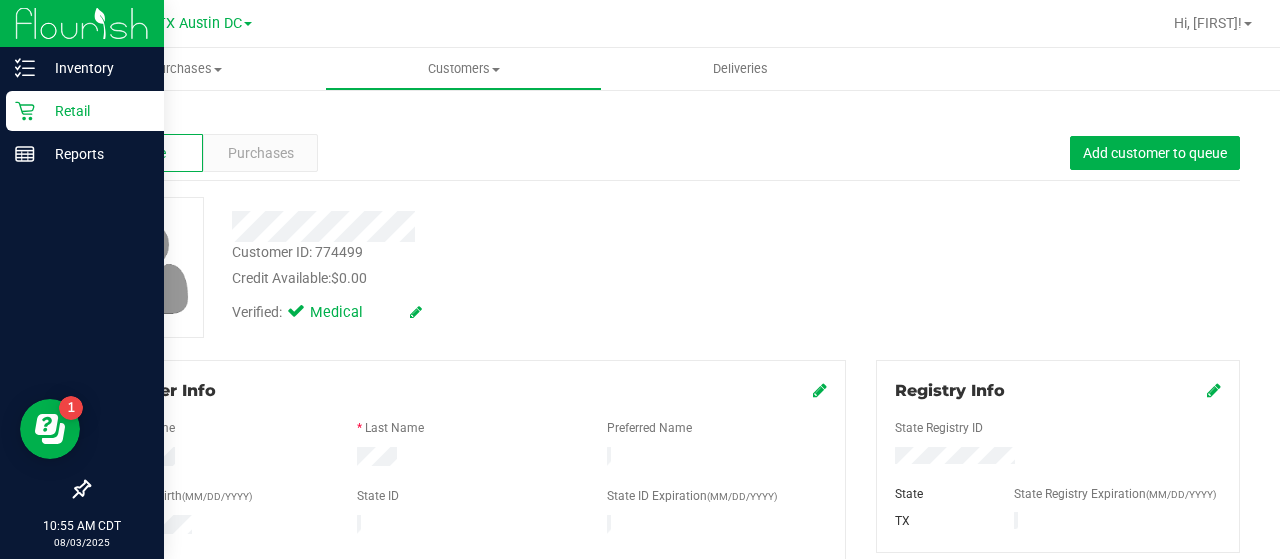 click on "Retail" at bounding box center [95, 111] 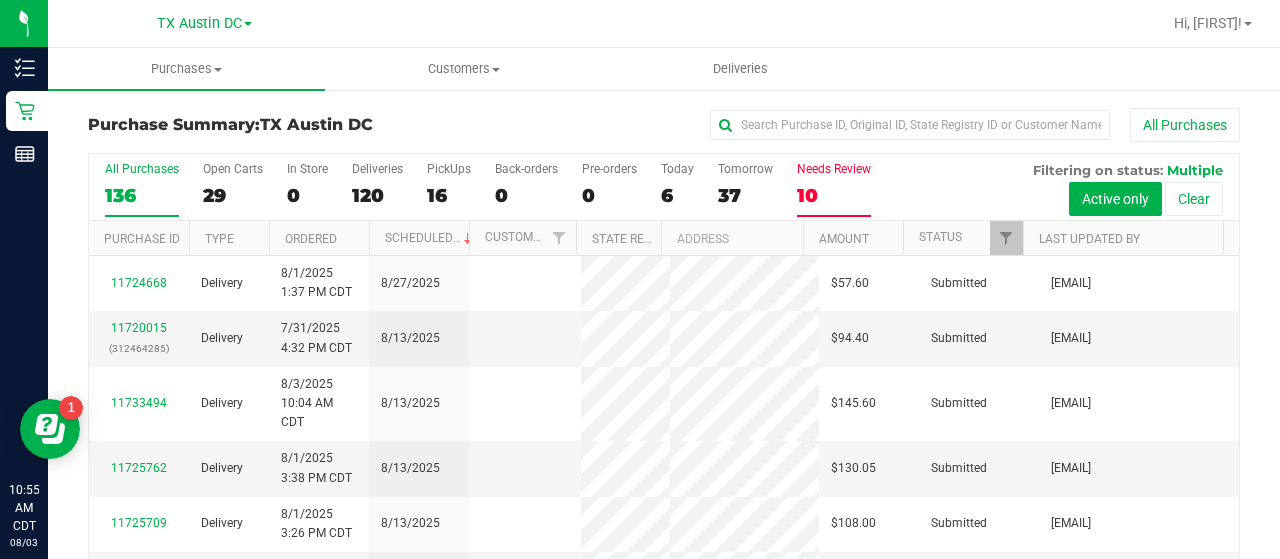 click on "10" at bounding box center (834, 195) 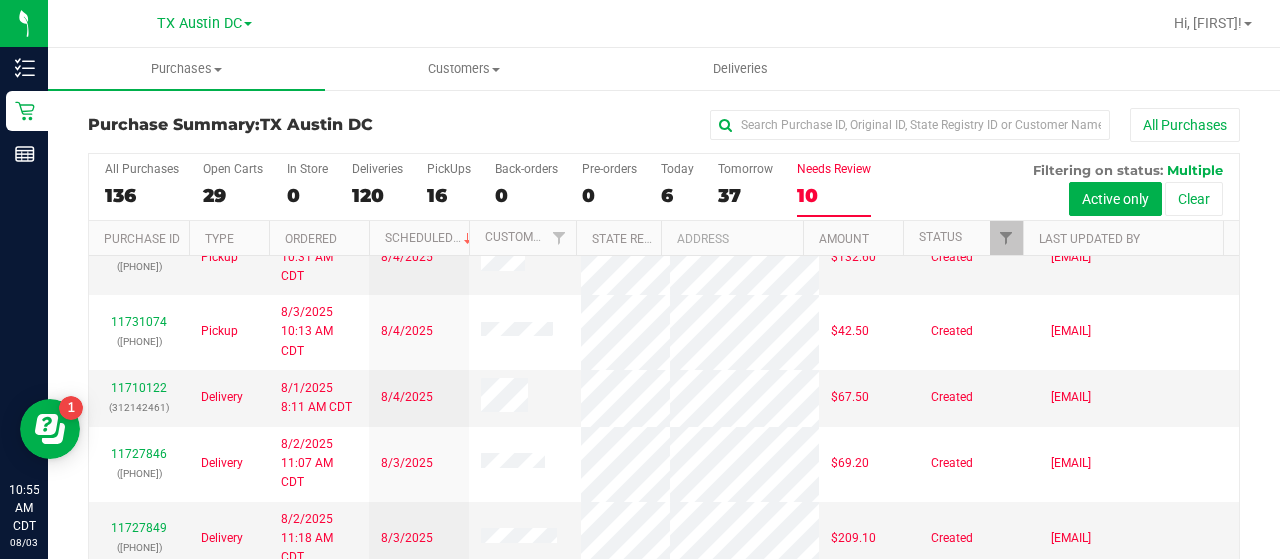 scroll, scrollTop: 125, scrollLeft: 0, axis: vertical 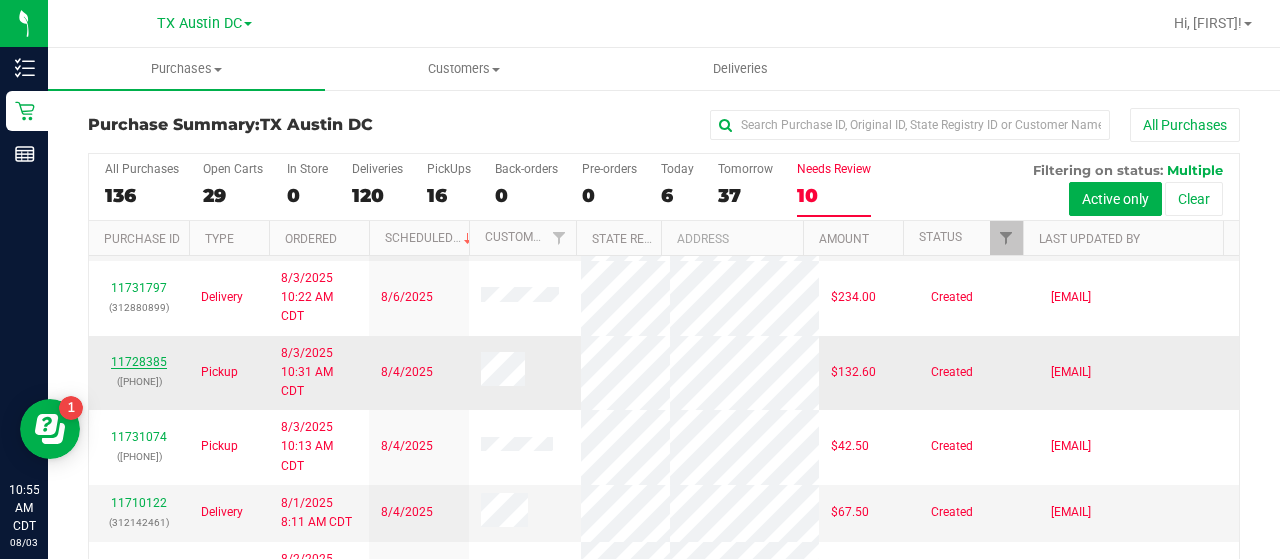click on "11728385" at bounding box center [139, 362] 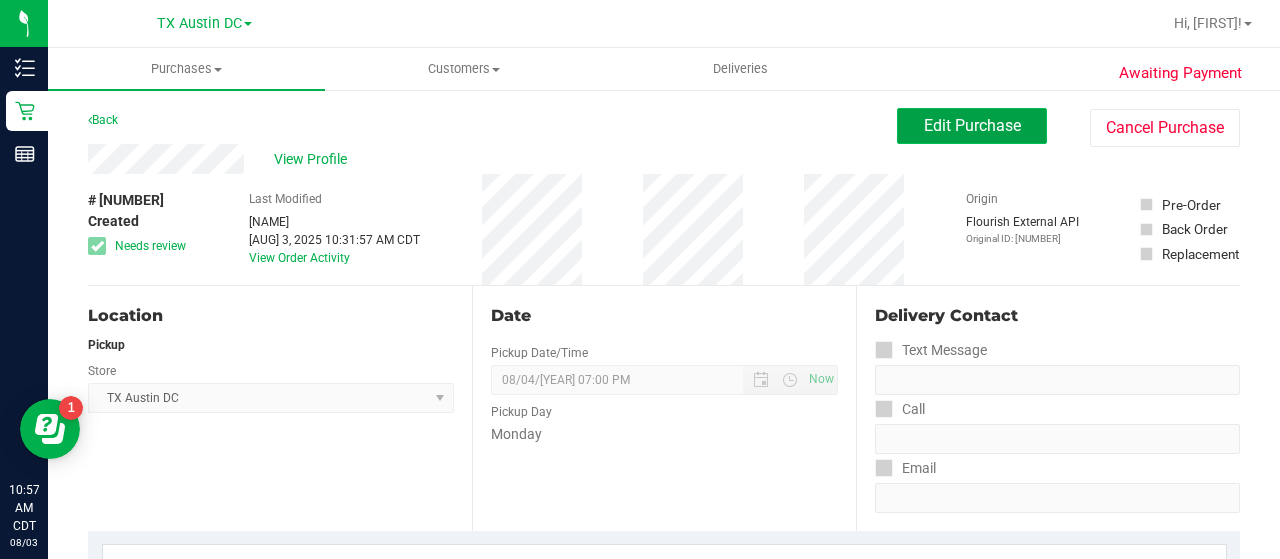 click on "Edit Purchase" at bounding box center [972, 126] 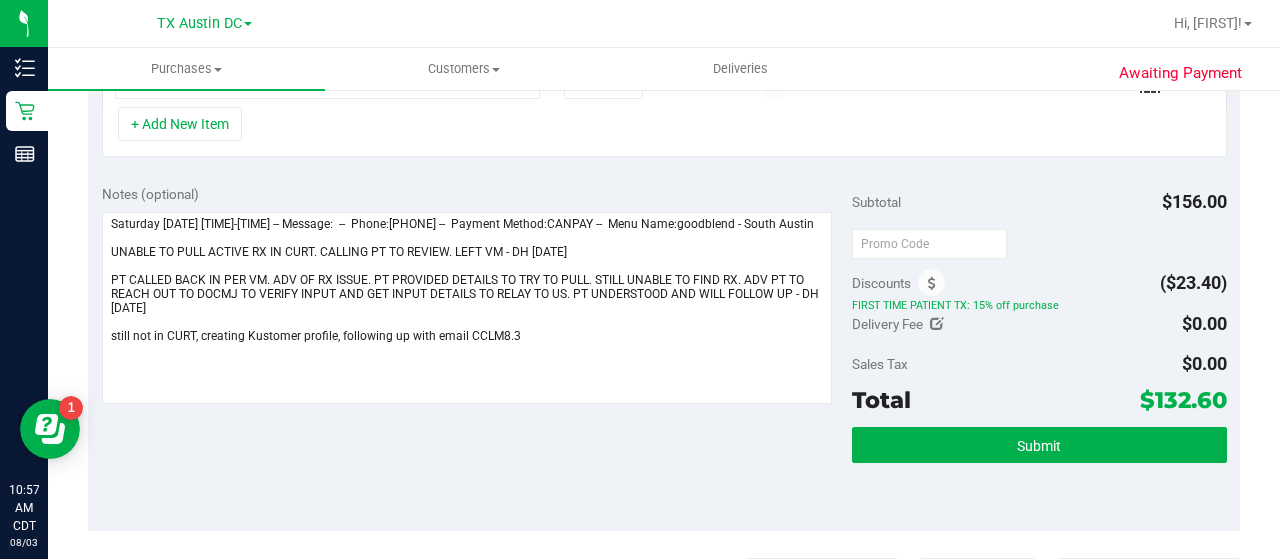 scroll, scrollTop: 739, scrollLeft: 0, axis: vertical 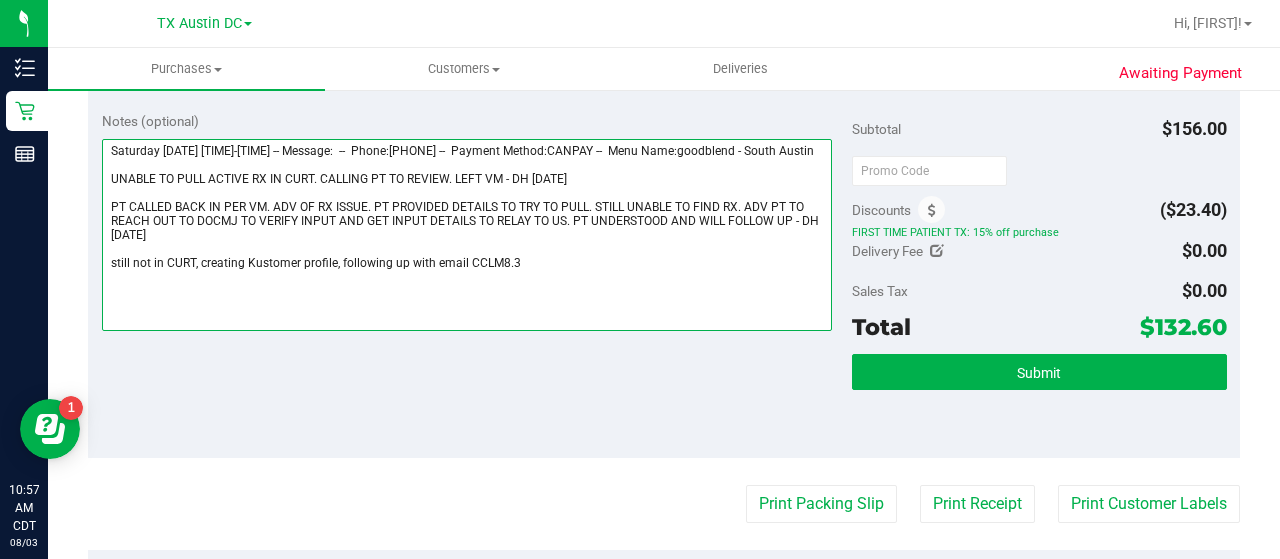 click at bounding box center (467, 235) 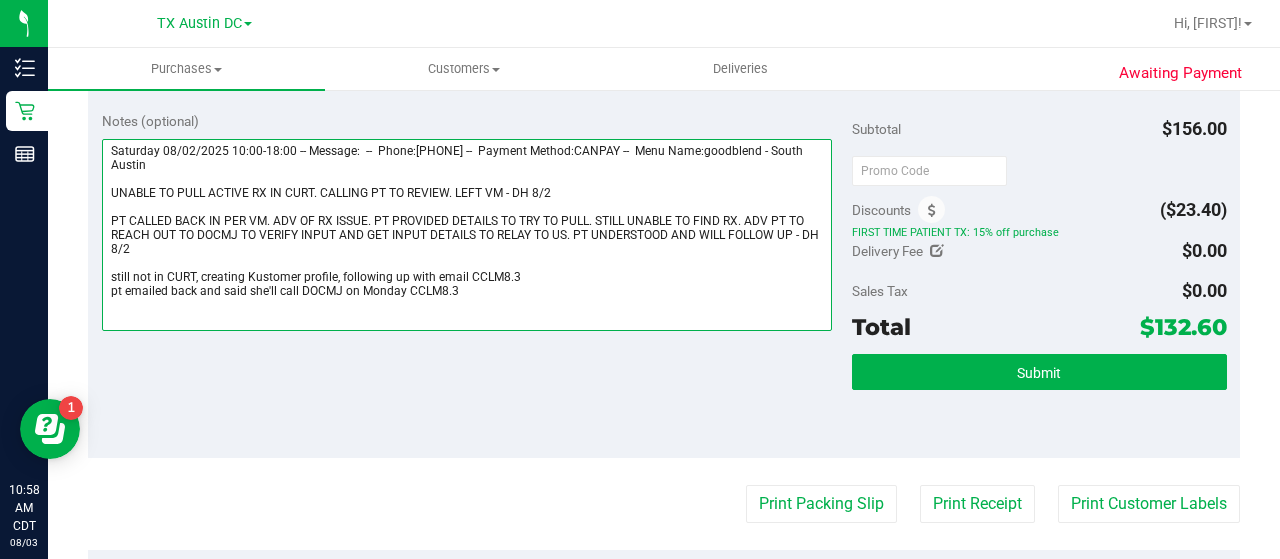 scroll, scrollTop: 0, scrollLeft: 0, axis: both 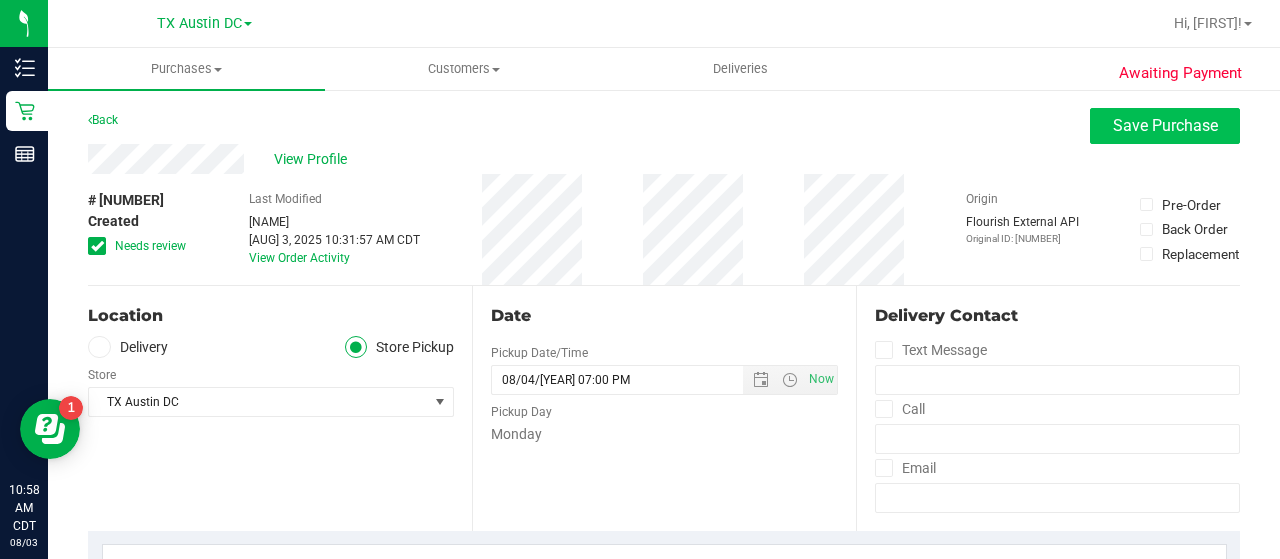 type on "Saturday 08/02/2025 10:00-18:00 -- Message:  --  Phone:3128137217 --  Payment Method:CANPAY --  Menu Name:goodblend - South Austin
UNABLE TO PULL ACTIVE RX IN CURT. CALLING PT TO REVIEW. LEFT VM - DH 8/2
PT CALLED BACK IN PER VM. ADV OF RX ISSUE. PT PROVIDED DETAILS TO TRY TO PULL. STILL UNABLE TO FIND RX. ADV PT TO REACH OUT TO DOCMJ TO VERIFY INPUT AND GET INPUT DETAILS TO RELAY TO US. PT UNDERSTOOD AND WILL FOLLOW UP - DH 8/2
still not in CURT, creating Kustomer profile, following up with email CCLM8.3
pt emailed back and said she'll call DOCMJ on Monday CCLM8.3" 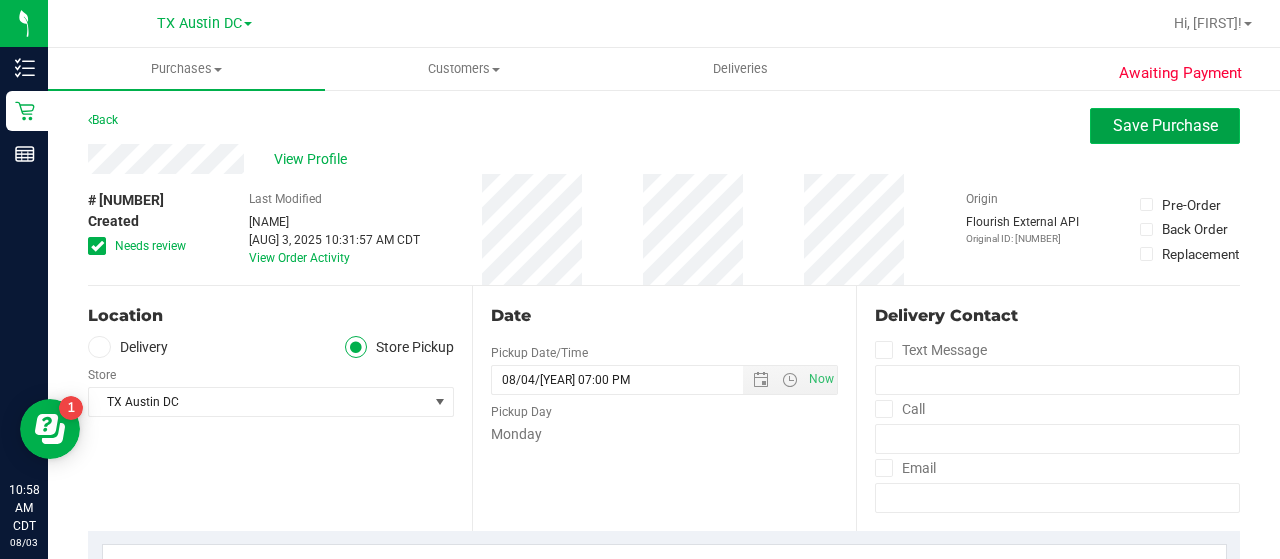 click on "Save Purchase" at bounding box center [1165, 125] 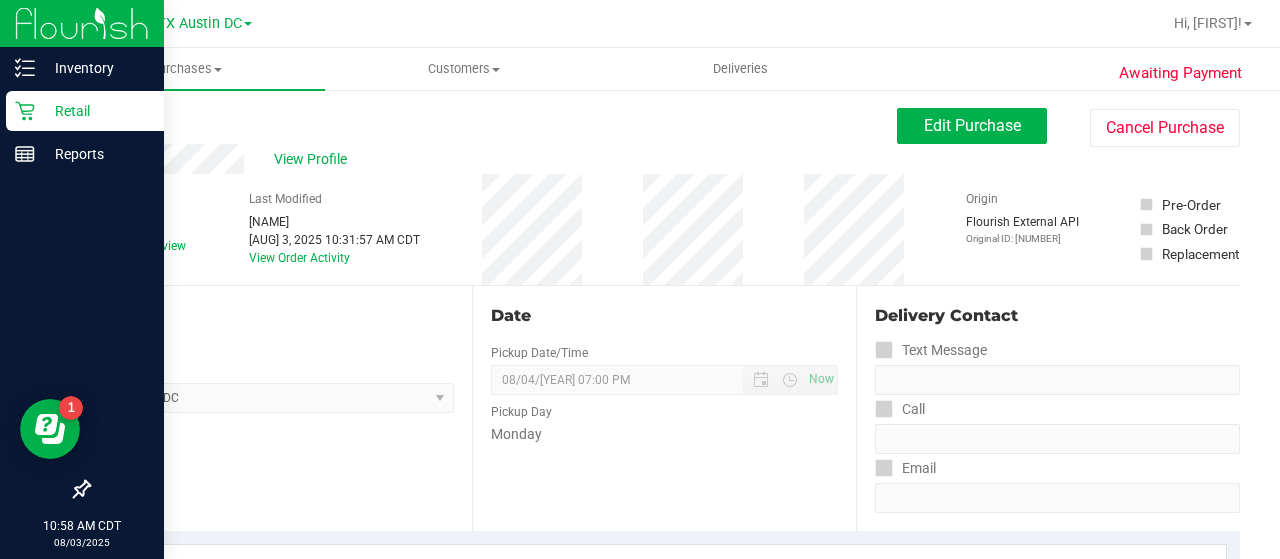 click 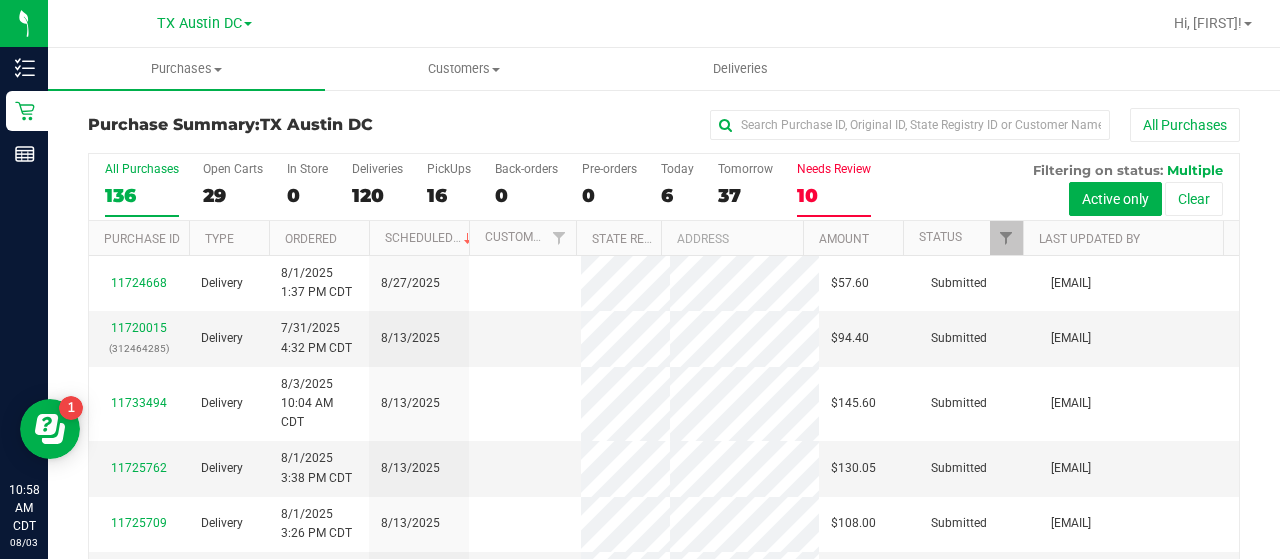 click on "10" at bounding box center (834, 195) 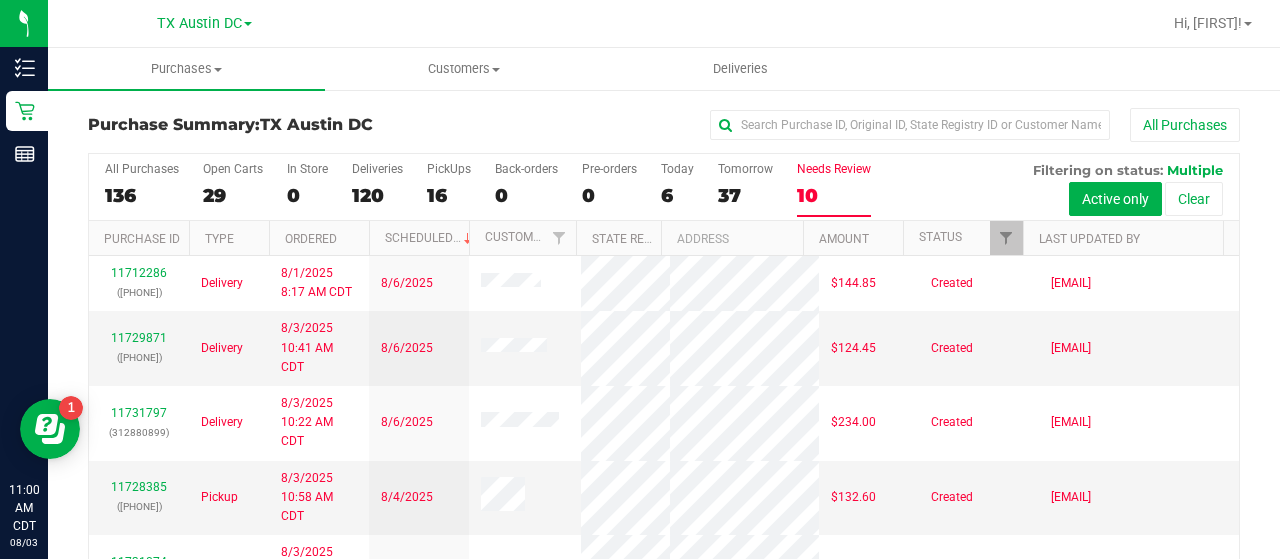 scroll, scrollTop: 12, scrollLeft: 0, axis: vertical 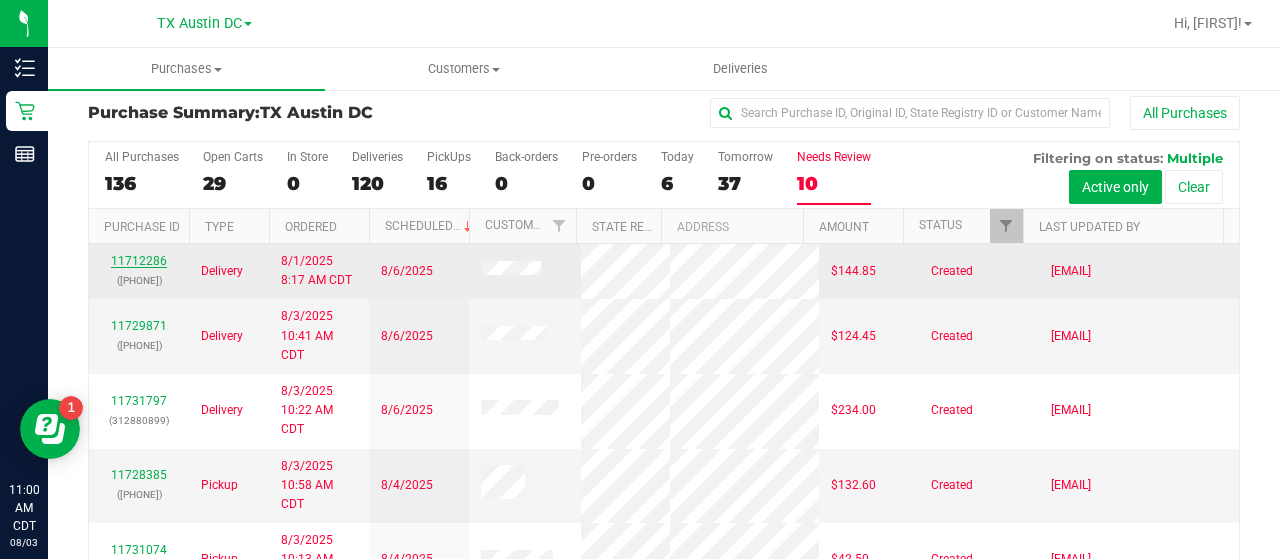 click on "11712286" at bounding box center [139, 261] 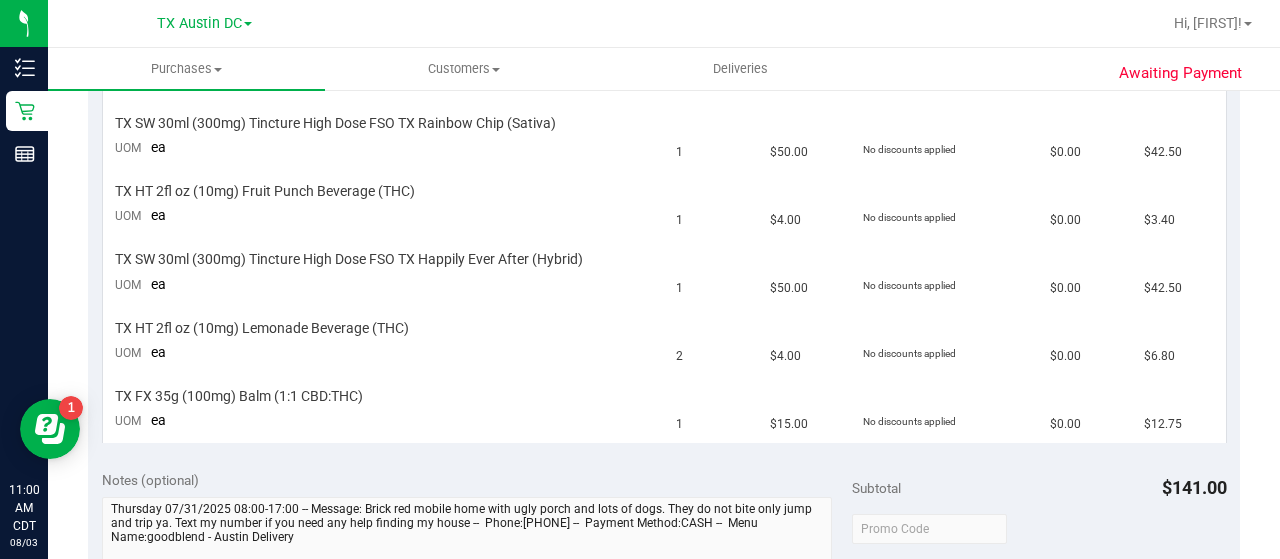 scroll, scrollTop: 828, scrollLeft: 0, axis: vertical 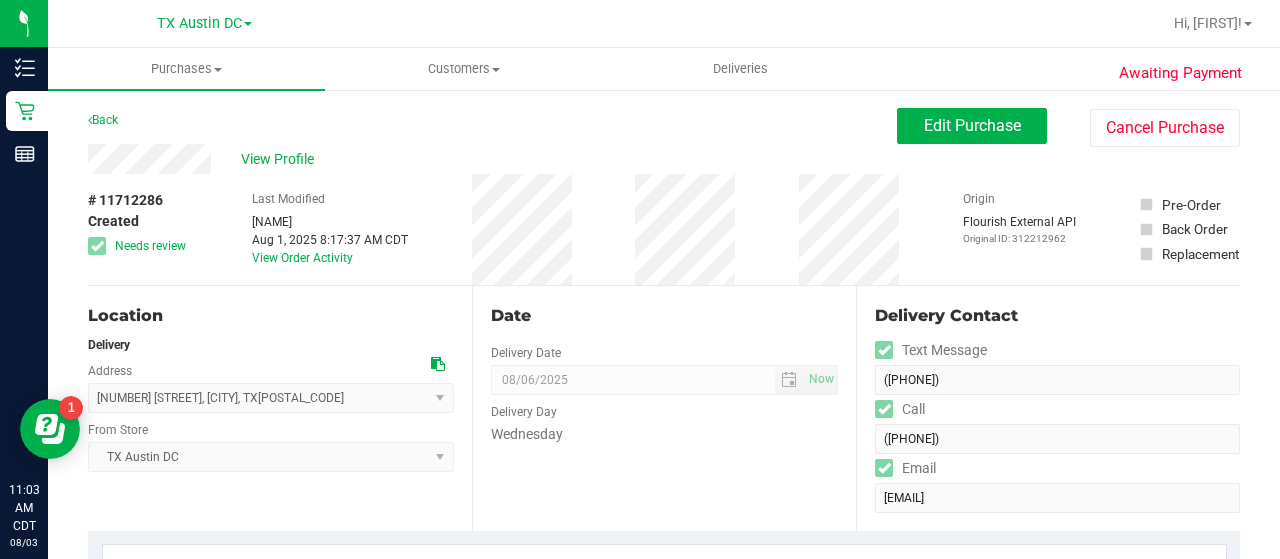 click on "View Profile" at bounding box center (492, 159) 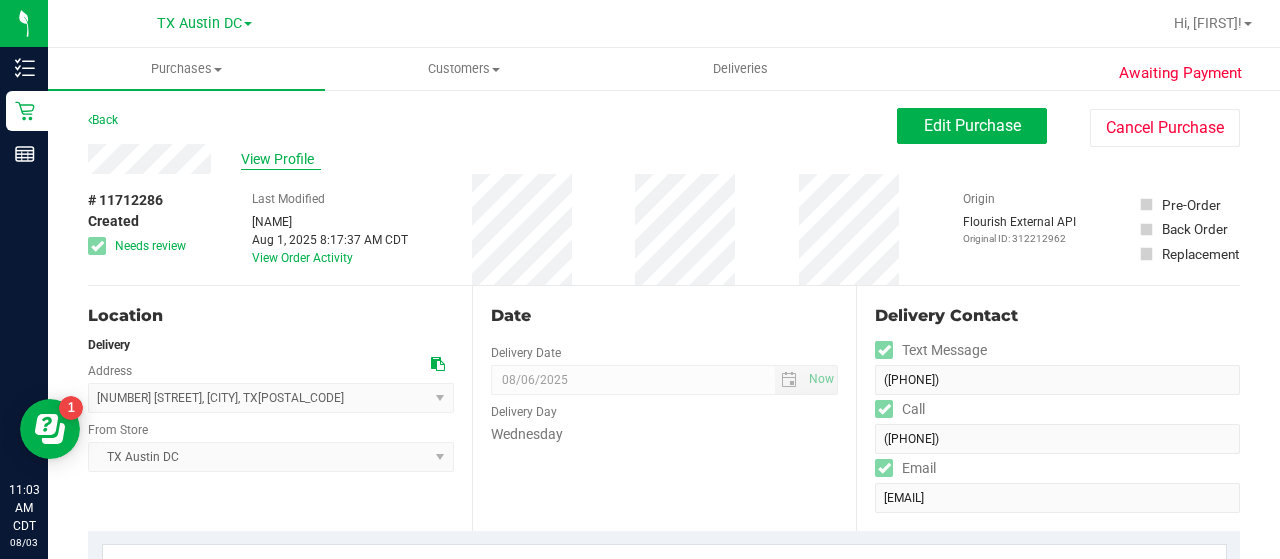 click on "View Profile" at bounding box center [281, 159] 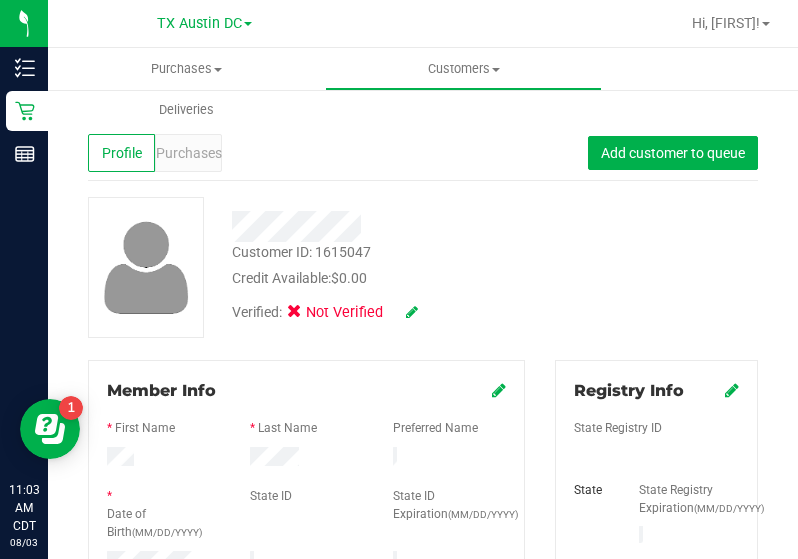 click on "Credit Available:
$0.00" at bounding box center [392, 278] 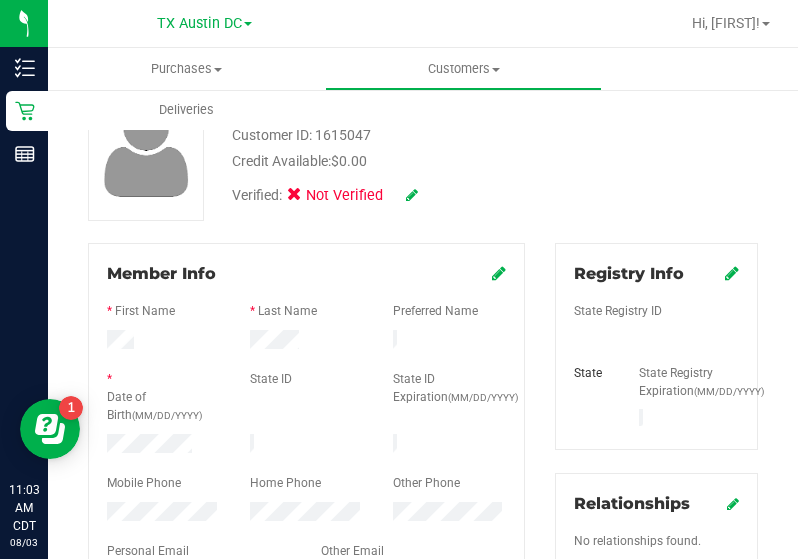 scroll, scrollTop: 125, scrollLeft: 0, axis: vertical 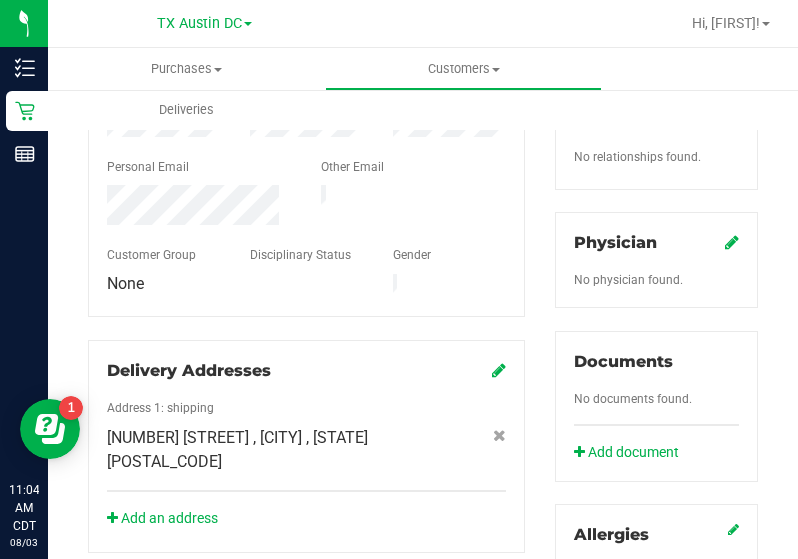 click on "37 San Marcus Rd
, La Ward
, TX
77970" 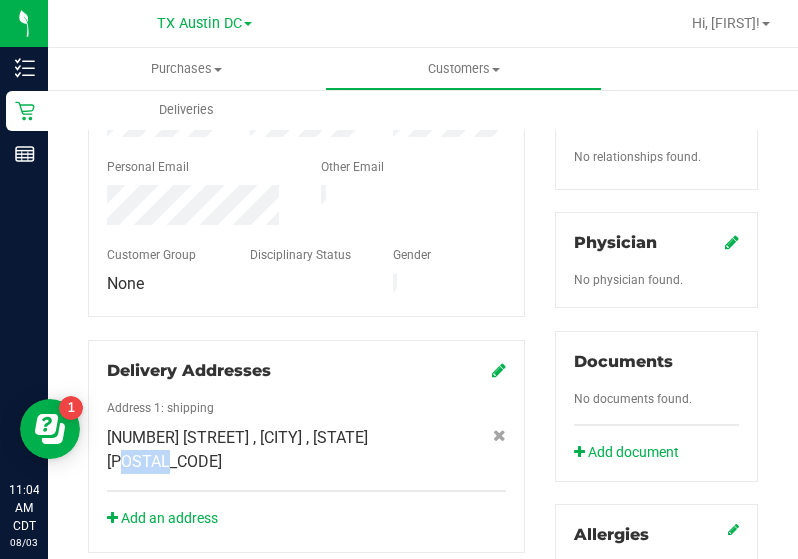 click on "37 San Marcus Rd
, La Ward
, TX
77970" 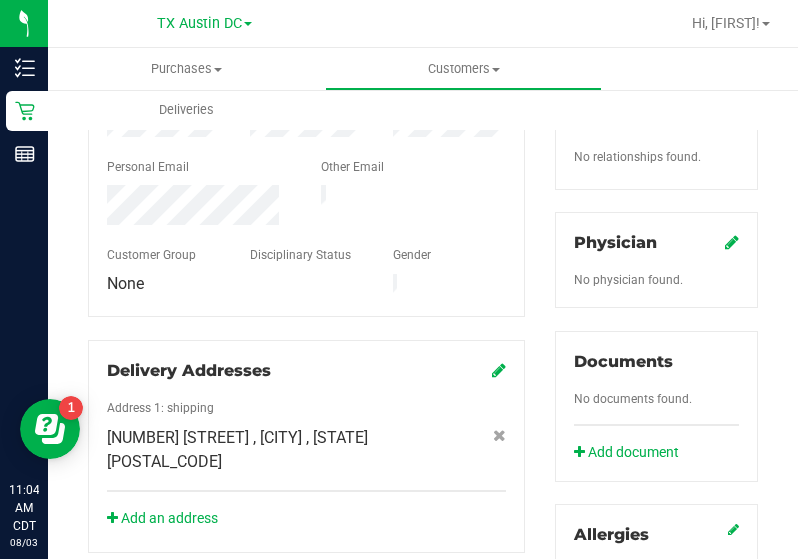 click on "37 San Marcus Rd
, La Ward
, TX
77970" 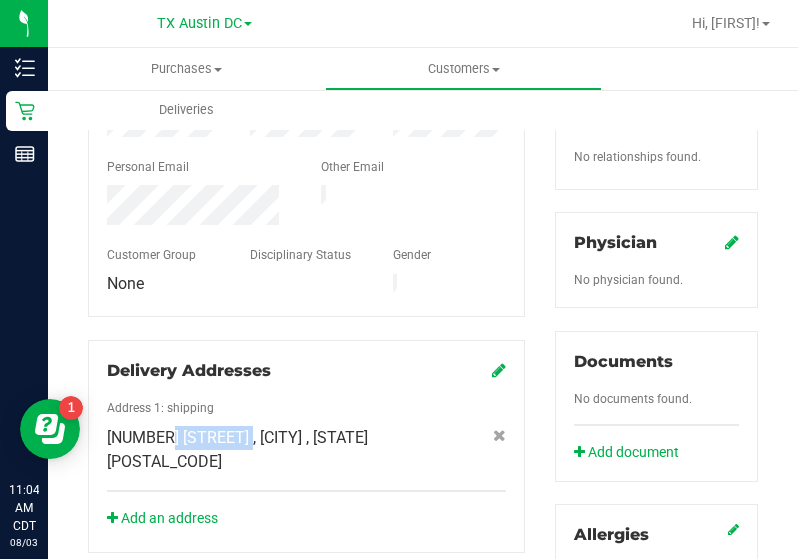 drag, startPoint x: 238, startPoint y: 414, endPoint x: 153, endPoint y: 415, distance: 85.00588 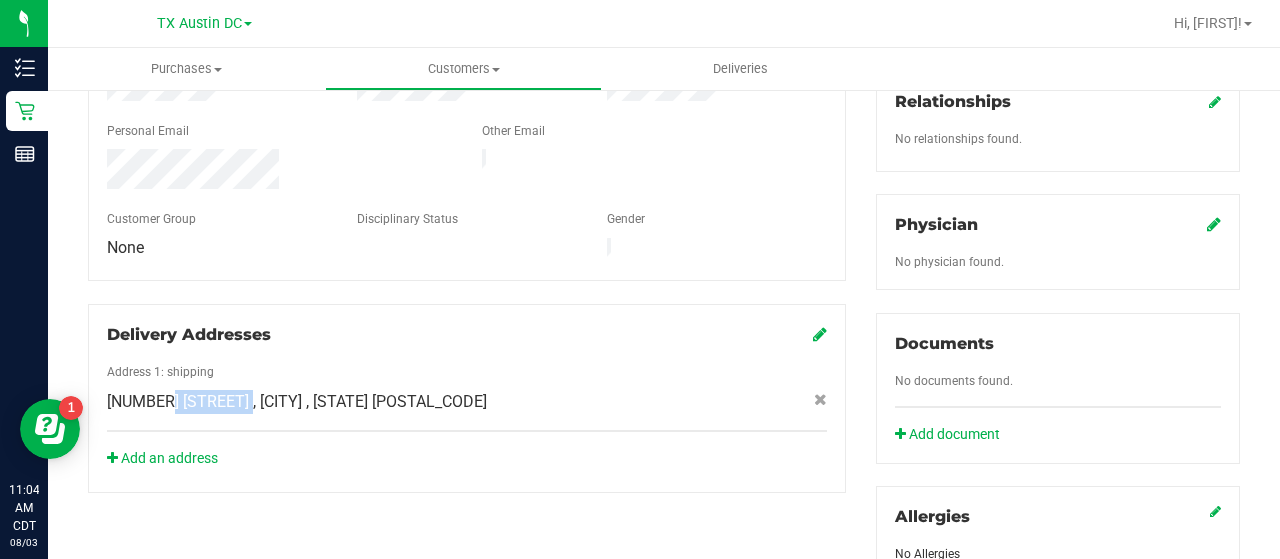scroll, scrollTop: 465, scrollLeft: 0, axis: vertical 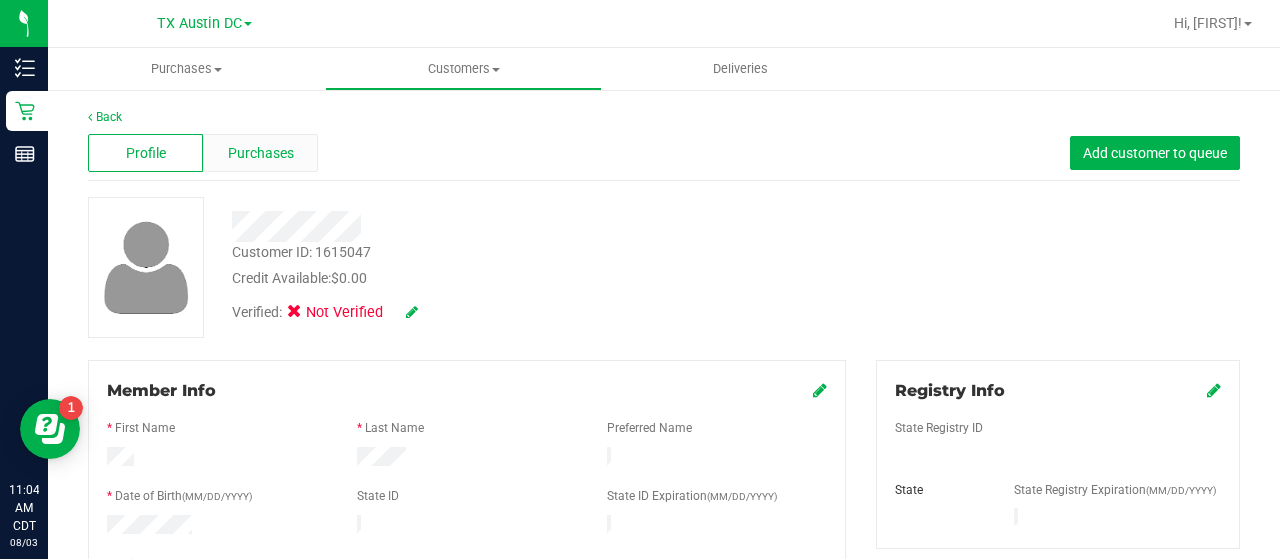 click on "Purchases" at bounding box center [260, 153] 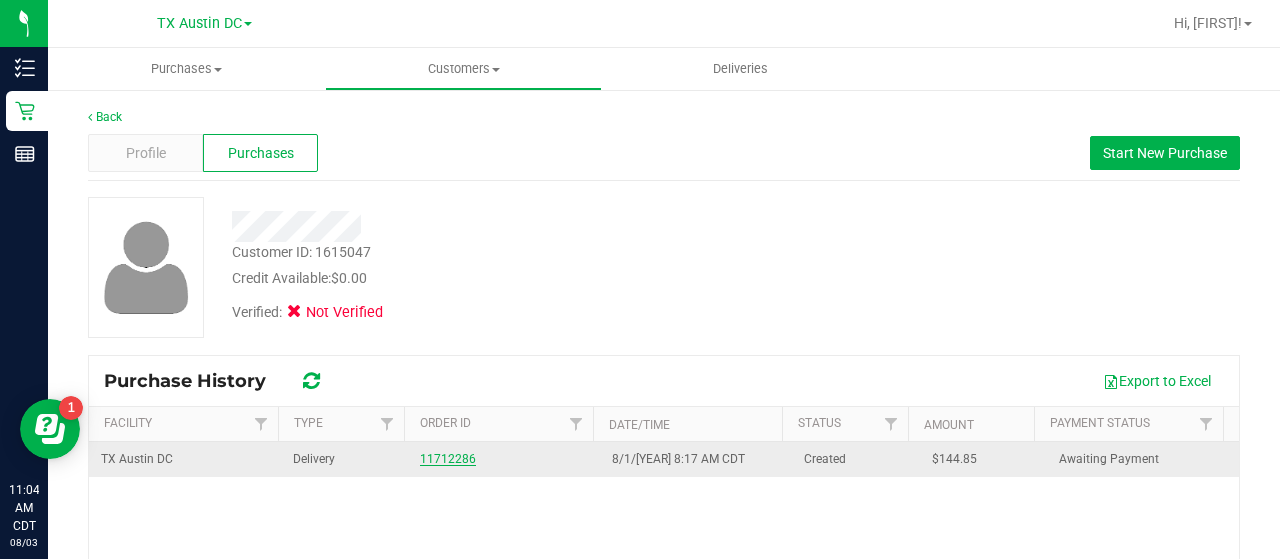 click on "11712286" at bounding box center [448, 459] 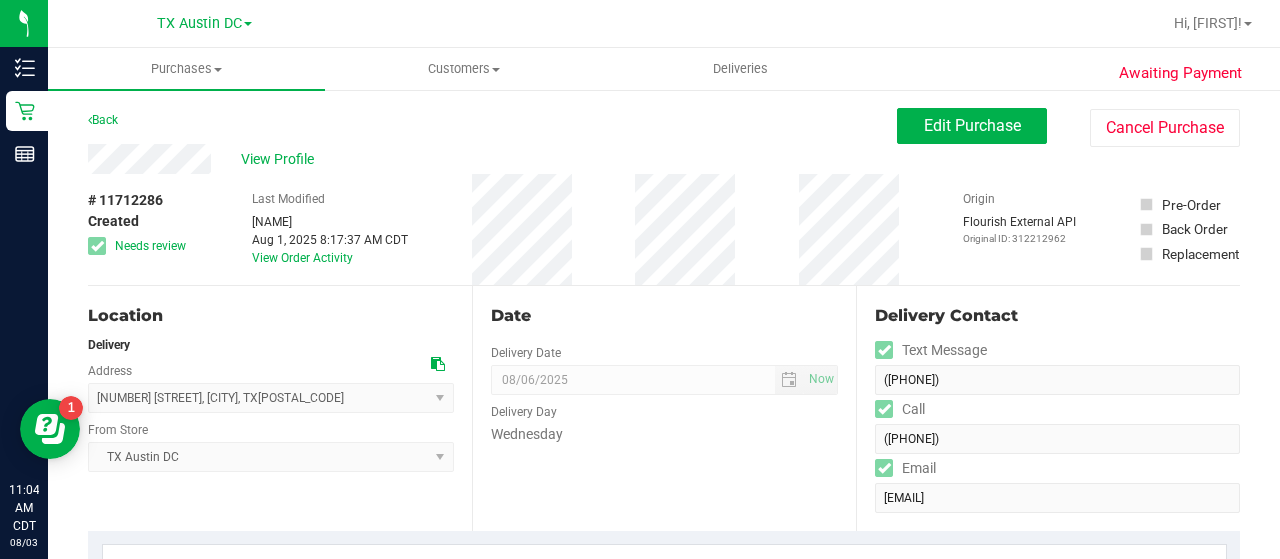 click on "Last Modified
Lauren Myers
Aug 1, 2025 8:17:37 AM CDT
View Order Activity" at bounding box center [330, 229] 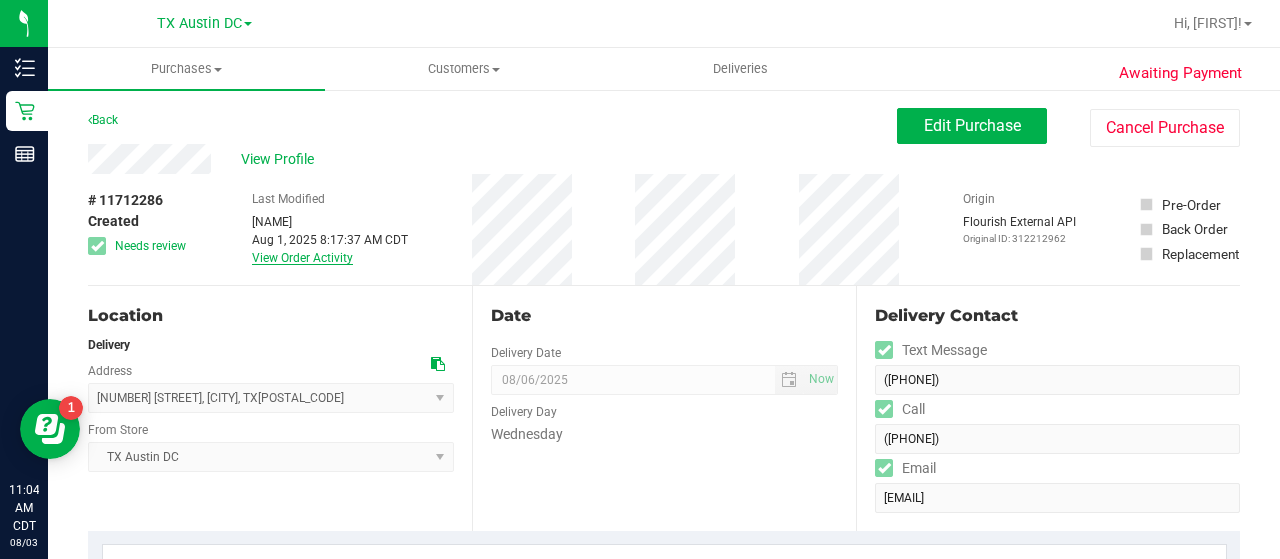 click on "View Order Activity" at bounding box center [302, 258] 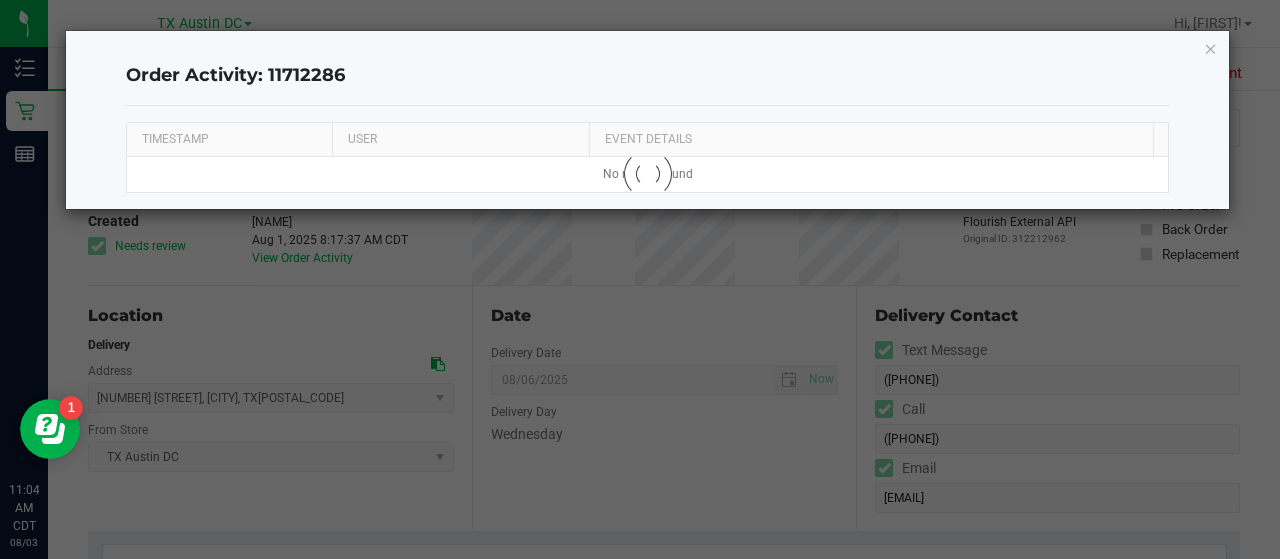 click on "Order Activity: 11712286  TIMESTAMP USER EVENT DETAILS No results found Loading" 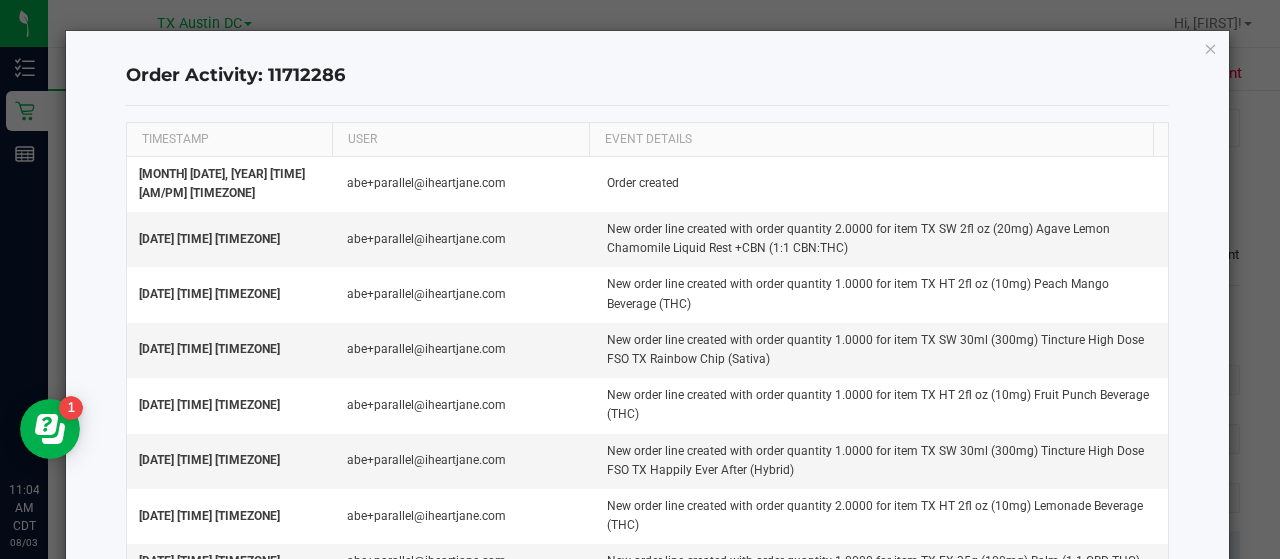 click on "Order Activity: 11712286  TIMESTAMP USER EVENT DETAILS  Jul 30, 2025 11:49:25 AM CDT   abe+parallel@iheartjane.com   Order created   Jul 30, 2025 11:49:26 AM CDT   abe+parallel@iheartjane.com   New order line created with order quantity 2.0000 for item TX SW 2fl oz (20mg) Agave Lemon Chamomile Liquid Rest +CBN (1:1 CBN:THC)   Jul 30, 2025 11:49:26 AM CDT   abe+parallel@iheartjane.com   New order line created with order quantity 1.0000 for item TX HT 2fl oz (10mg) Peach Mango Beverage (THC)   Jul 30, 2025 11:49:26 AM CDT   abe+parallel@iheartjane.com   New order line created with order quantity 1.0000 for item TX SW 30ml (300mg) Tincture High Dose FSO TX Rainbow Chip (Sativa)   Jul 30, 2025 11:49:26 AM CDT   abe+parallel@iheartjane.com   New order line created with order quantity 1.0000 for item TX HT 2fl oz (10mg) Fruit Punch Beverage (THC)   Jul 30, 2025 11:49:26 AM CDT   abe+parallel@iheartjane.com   Jul 30, 2025 11:49:26 AM CDT   abe+parallel@iheartjane.com   Jul 30, 2025 11:49:26 AM CDT" 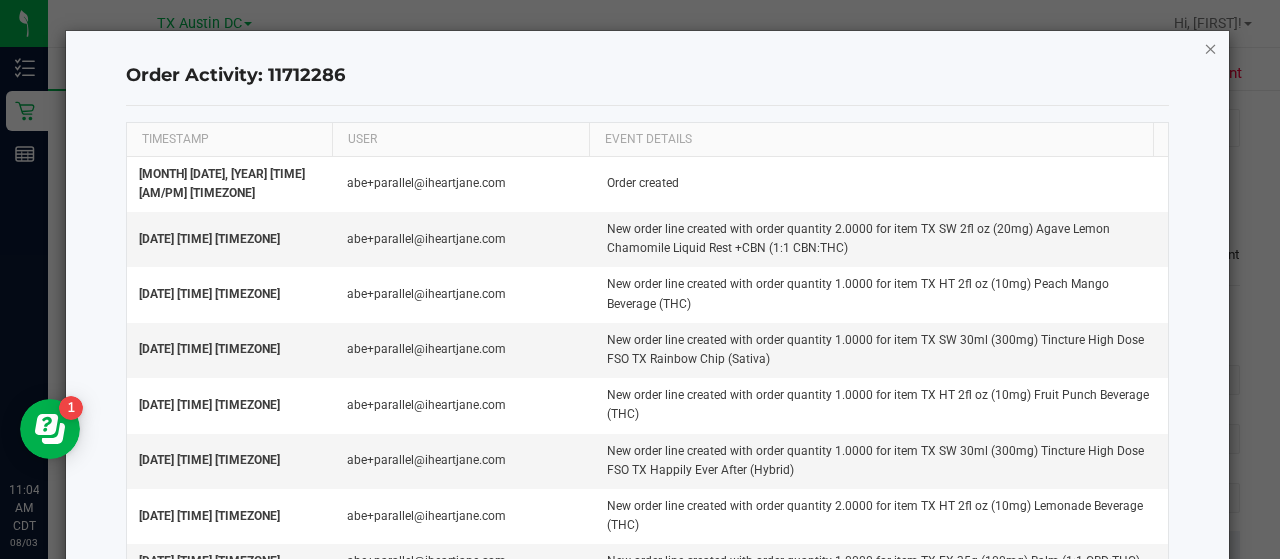 click 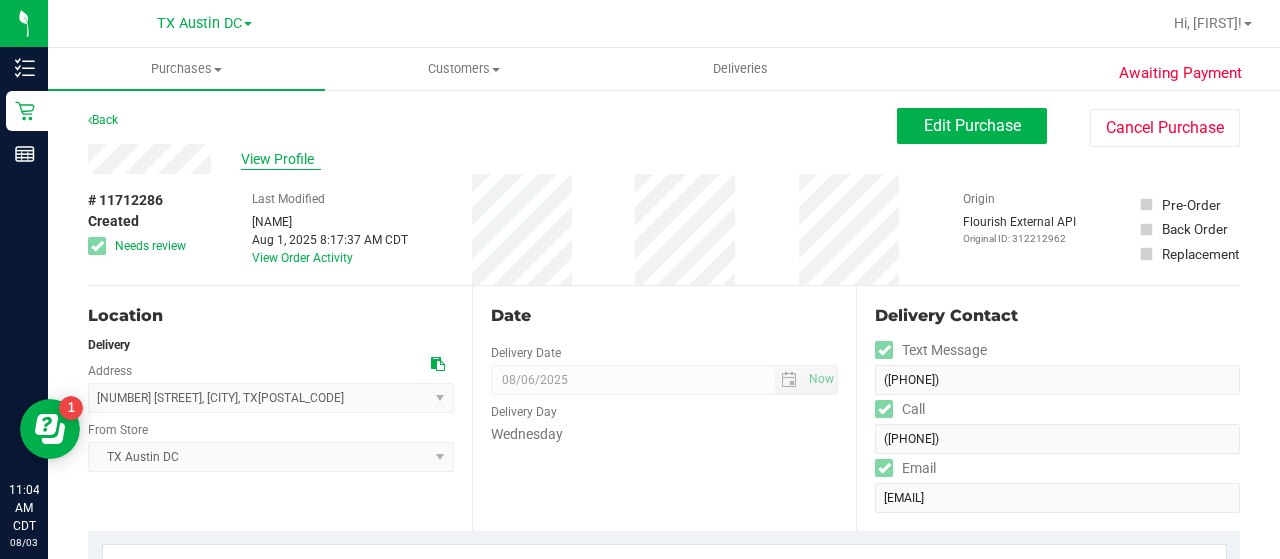 click on "View Profile" at bounding box center [281, 159] 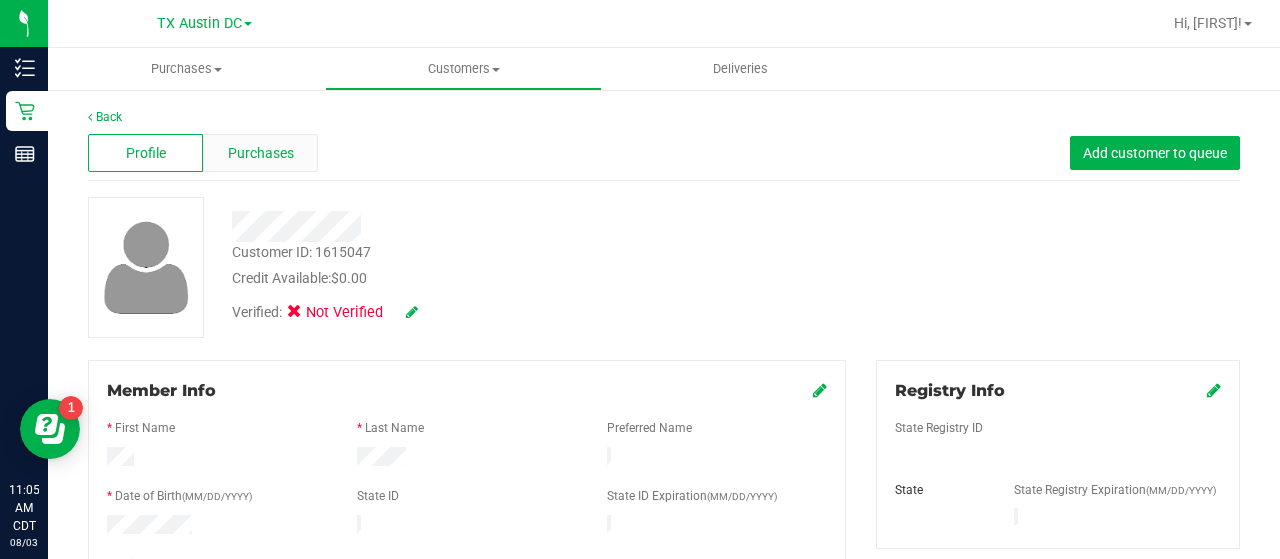 click on "Purchases" at bounding box center [260, 153] 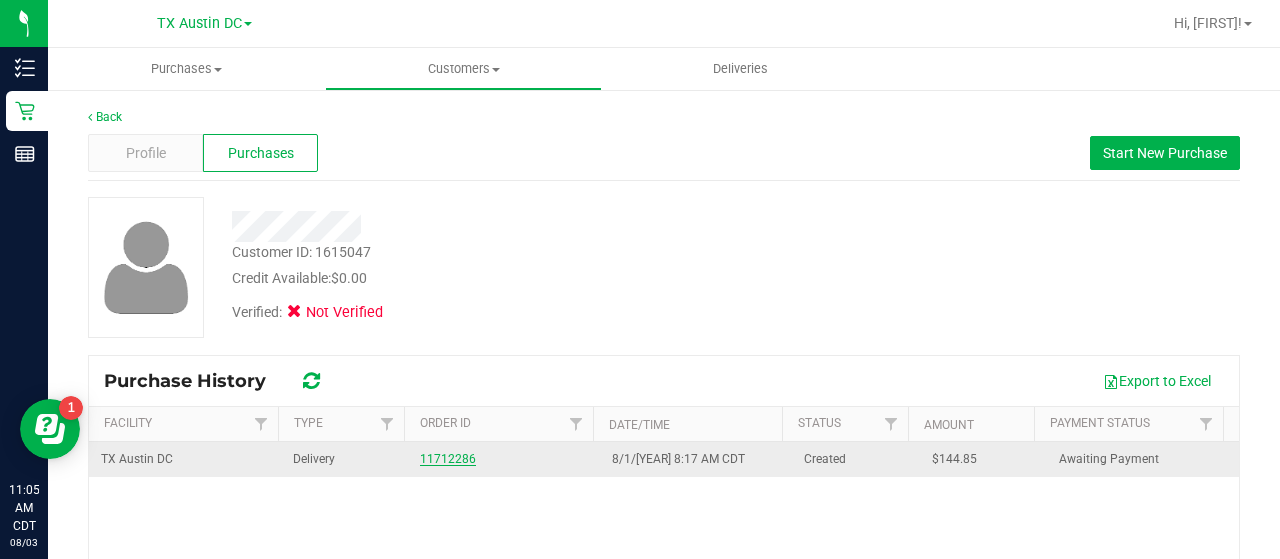 click on "11712286" at bounding box center (448, 459) 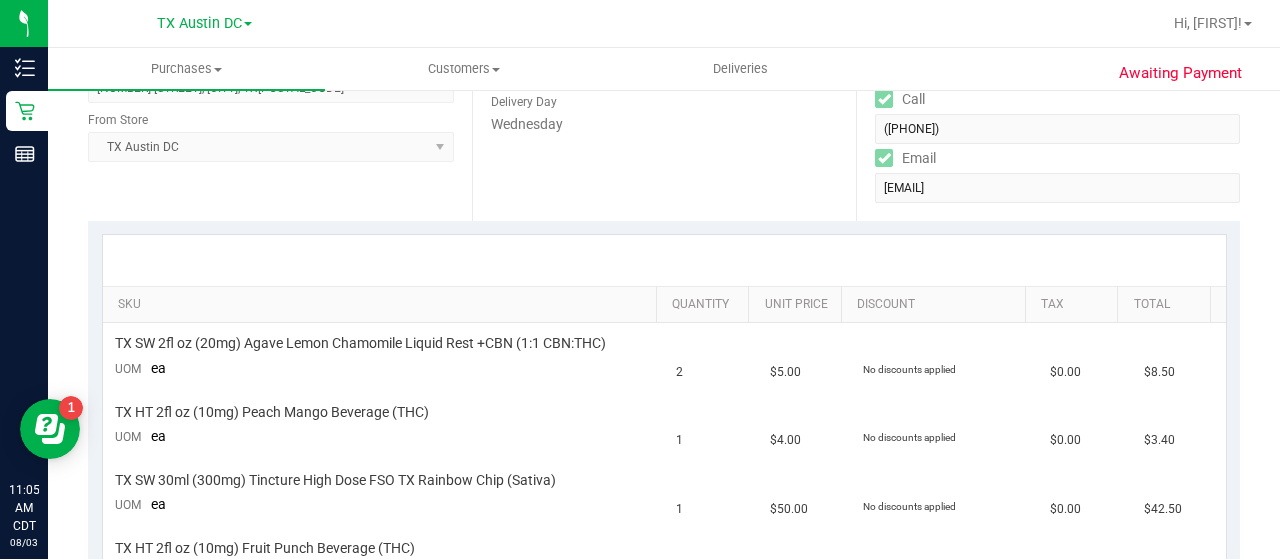 scroll, scrollTop: 0, scrollLeft: 0, axis: both 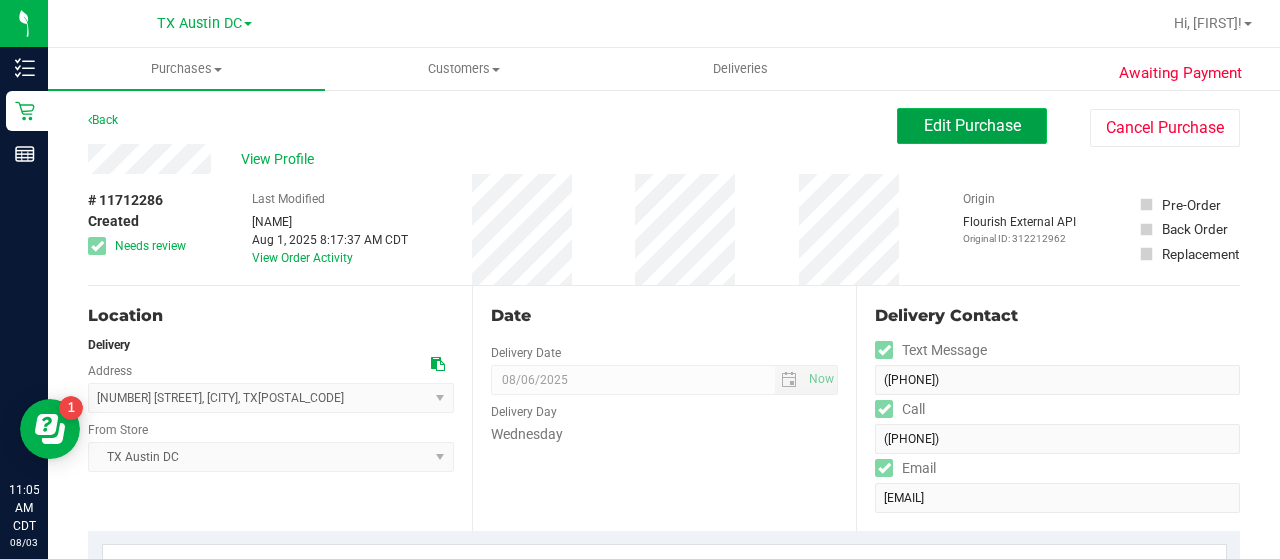 click on "Edit Purchase" at bounding box center [972, 125] 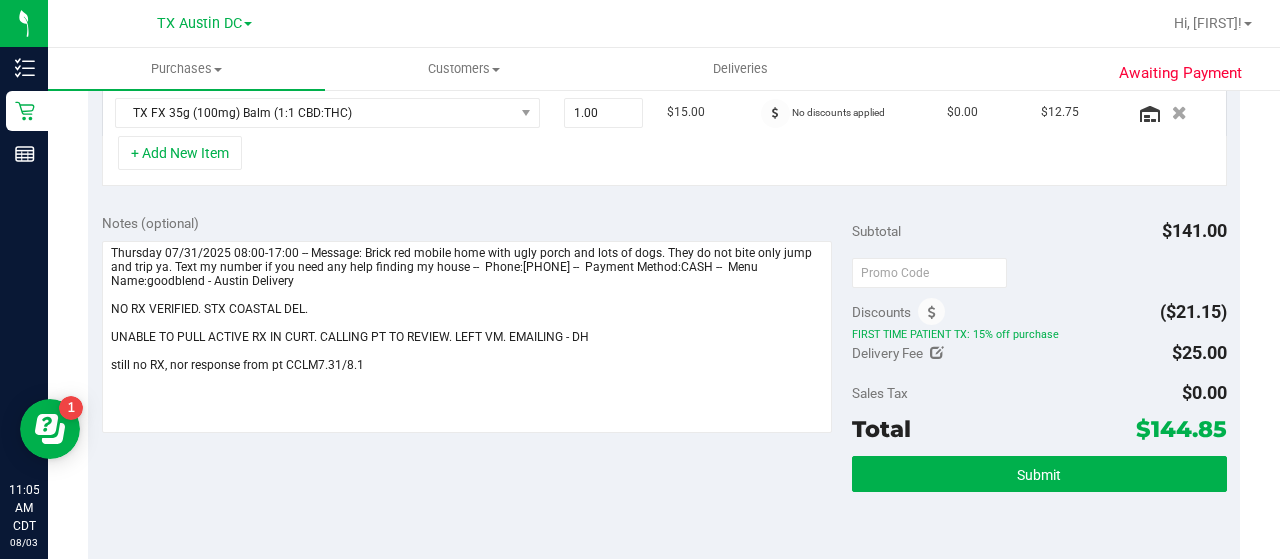 scroll, scrollTop: 827, scrollLeft: 0, axis: vertical 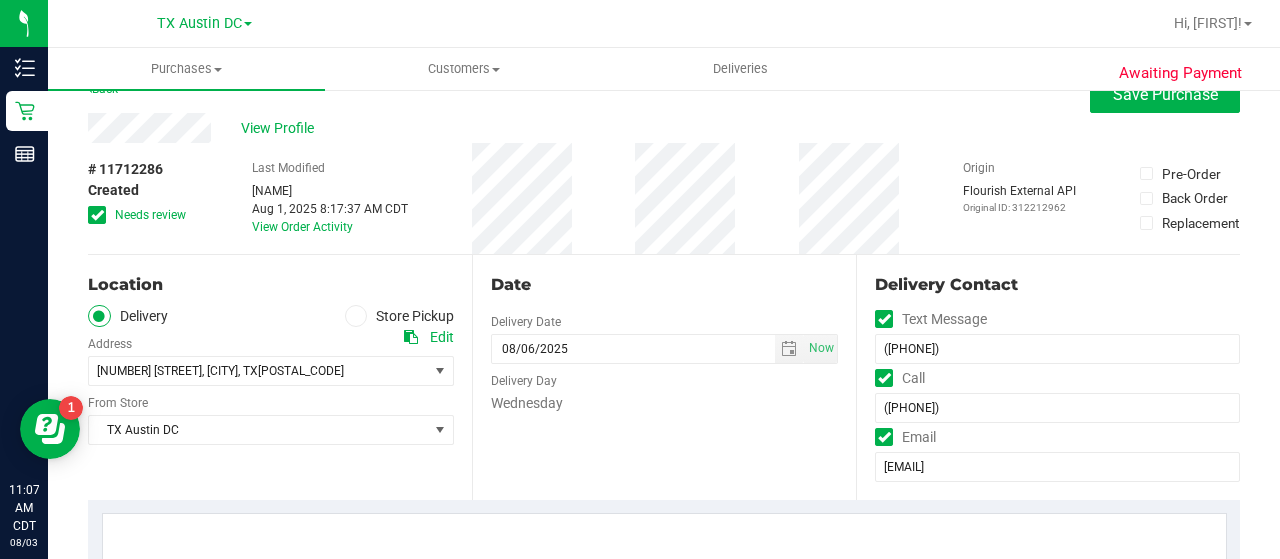 click on "Last Modified
Lauren Myers
Aug 1, 2025 8:17:37 AM CDT
View Order Activity" at bounding box center (330, 198) 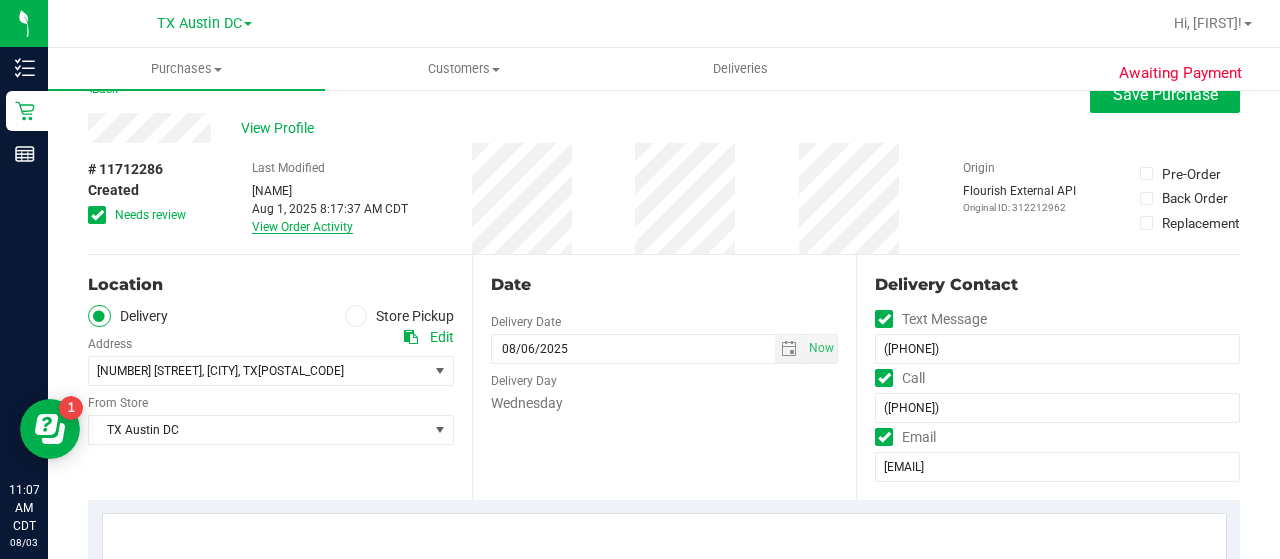 click on "View Order Activity" at bounding box center [302, 227] 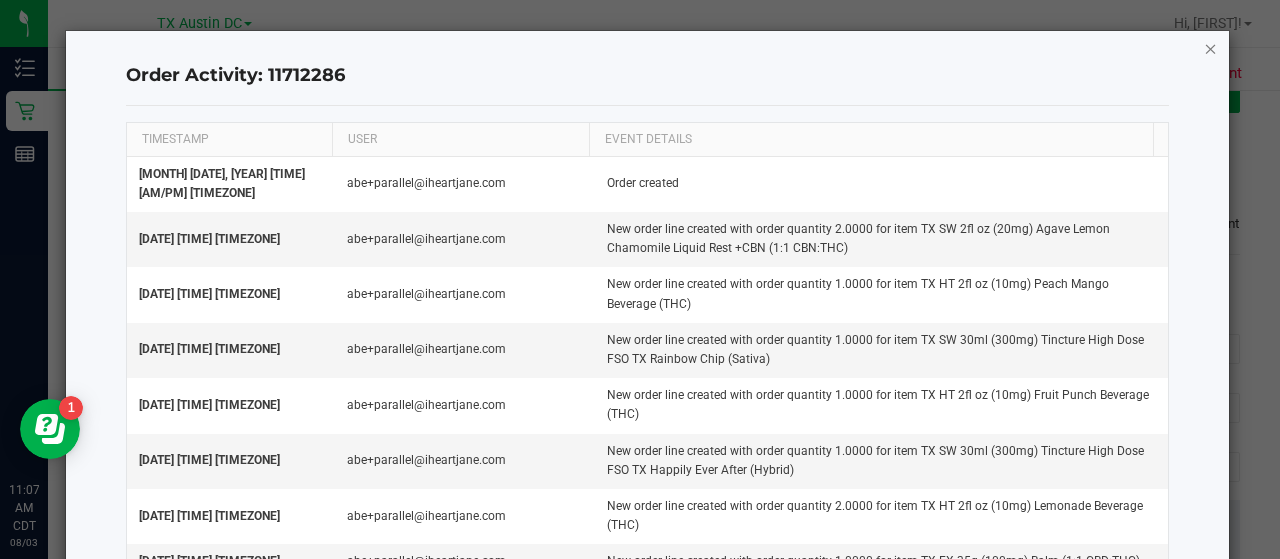 click 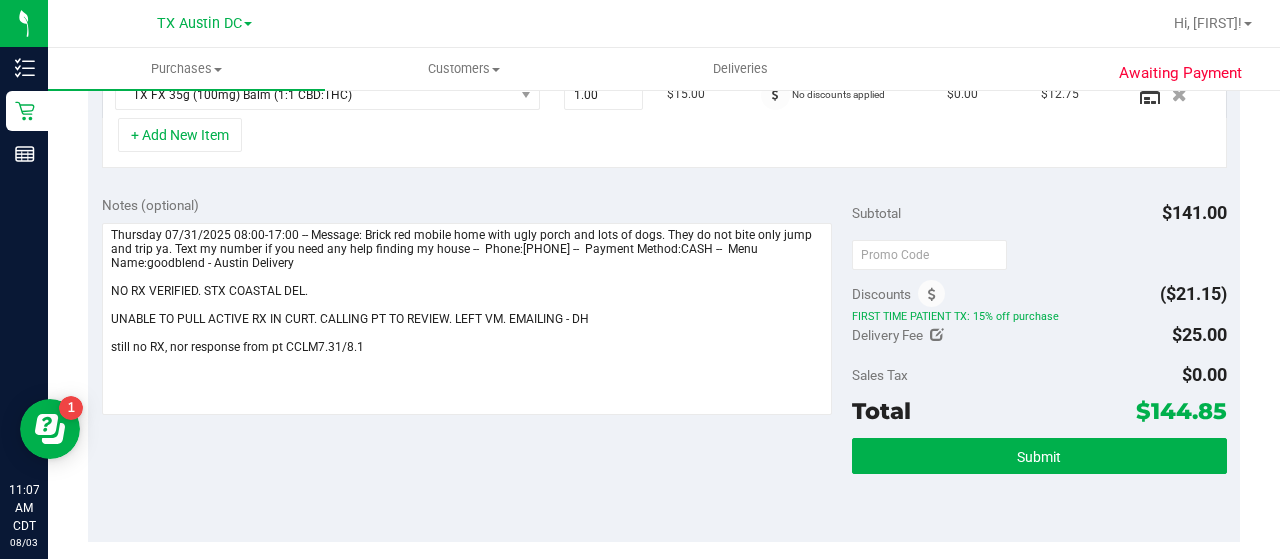 scroll, scrollTop: 869, scrollLeft: 0, axis: vertical 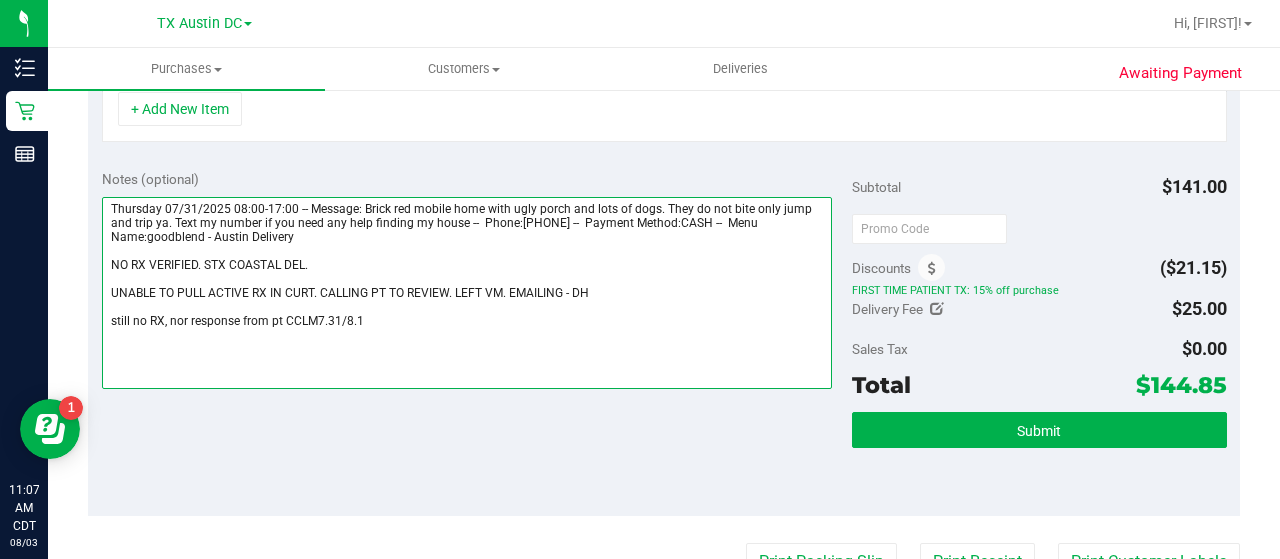 click at bounding box center [467, 293] 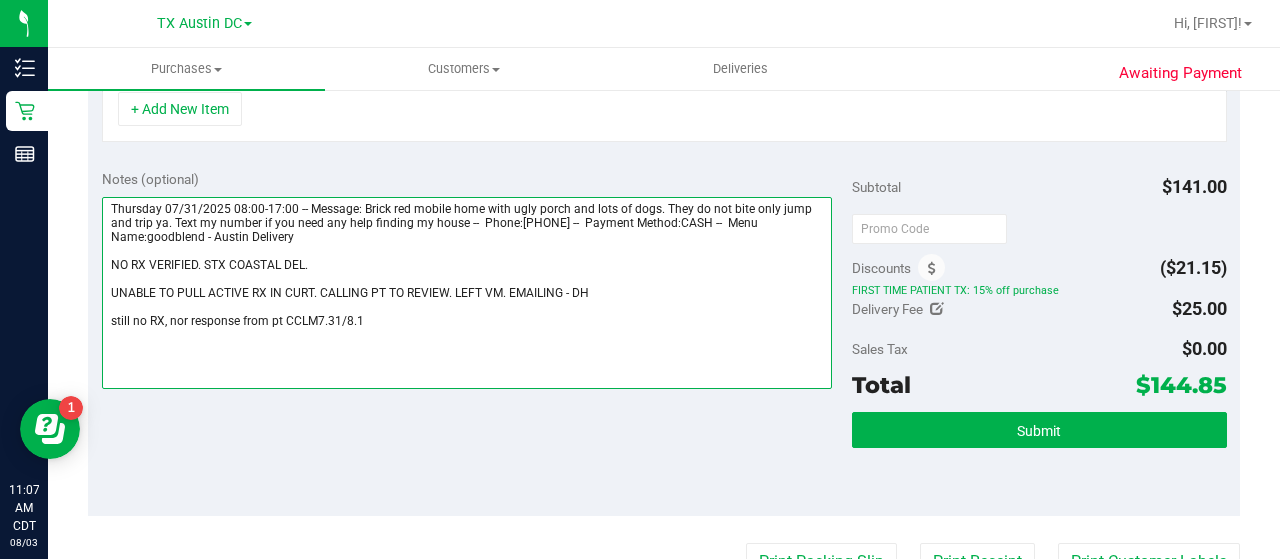 click at bounding box center [467, 293] 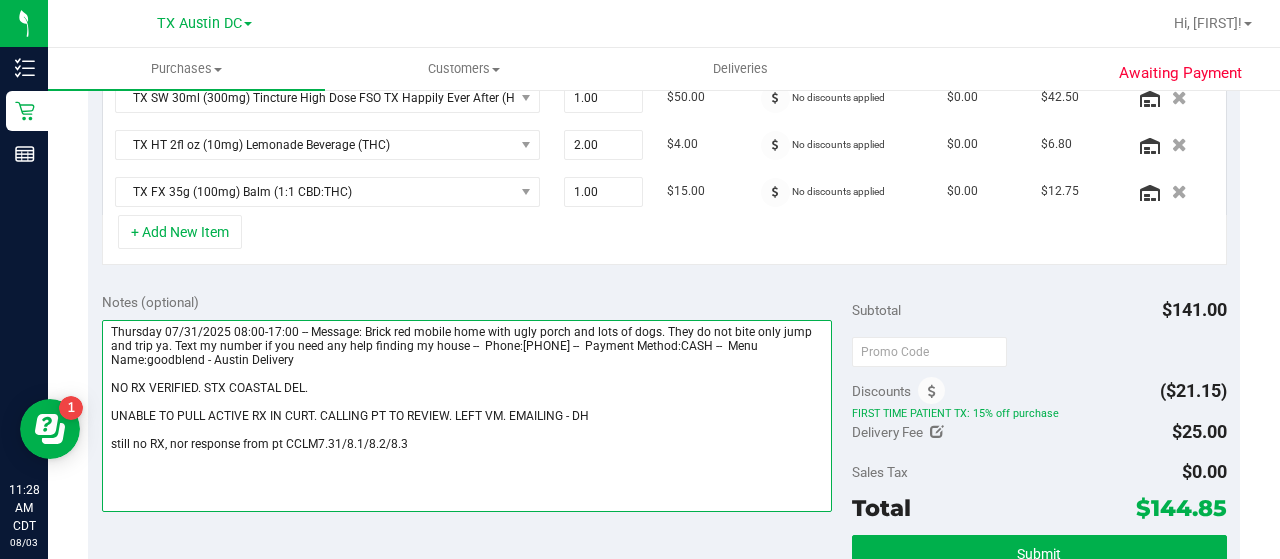 scroll, scrollTop: 702, scrollLeft: 0, axis: vertical 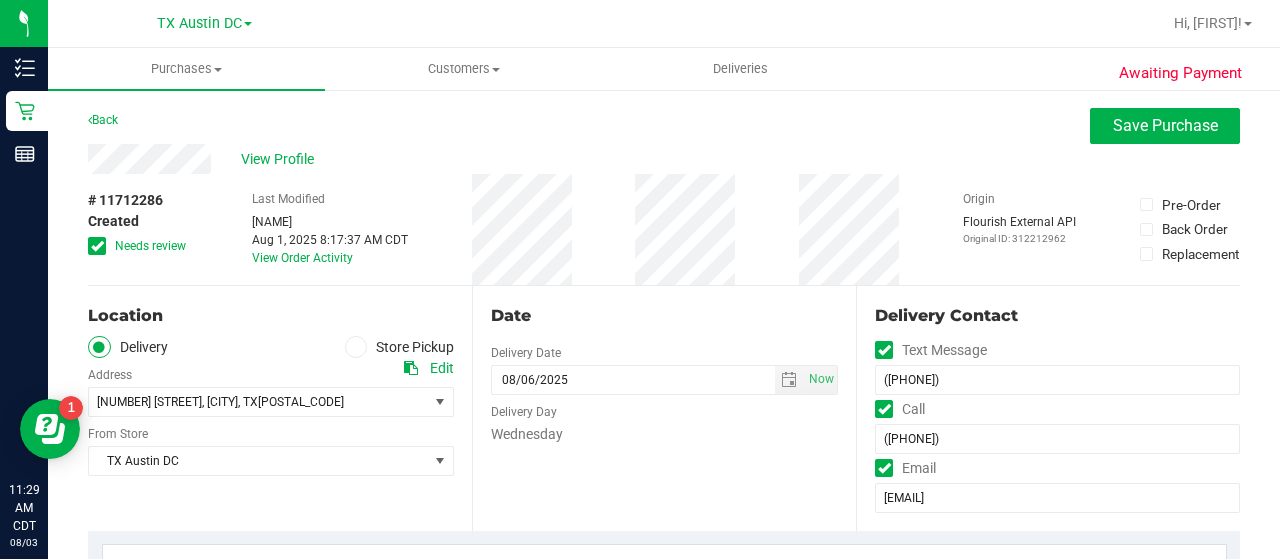 type on "Thursday 07/31/2025 08:00-17:00 -- Message: Brick red mobile home with ugly porch and lots of dogs. They do not bite only jump and trip ya. Text my number if you need any help finding my house --  Phone:3615542321 --  Payment Method:CASH --  Menu Name:goodblend - Austin Delivery
NO RX VERIFIED. STX COASTAL DEL.
UNABLE TO PULL ACTIVE RX IN CURT. CALLING PT TO REVIEW. LEFT VM. EMAILING - DH
still no RX, nor response from pt CCLM7.31/8.1/8.2/8.3
CANCEL BY EOD 8/6 IF NO REPLY CCLM8.3" 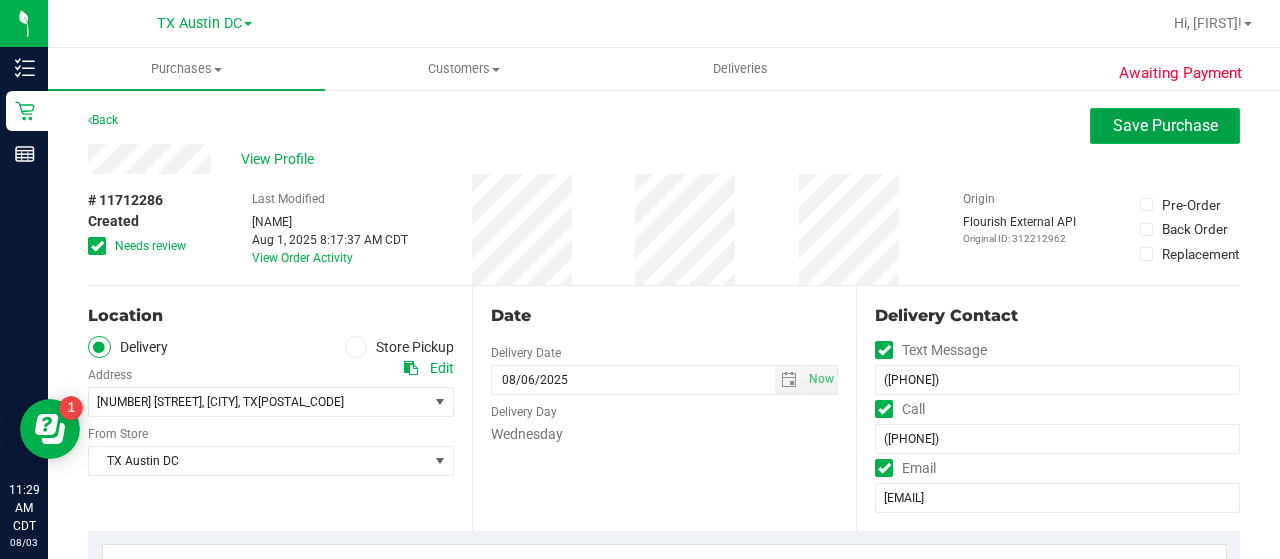 click on "Save Purchase" at bounding box center (1165, 125) 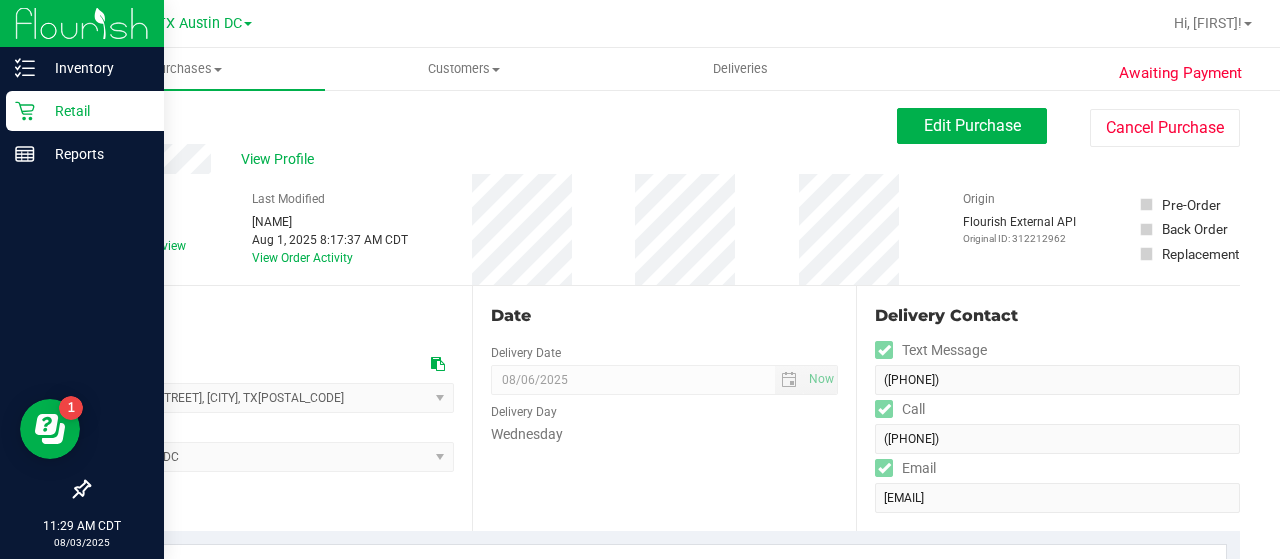 click 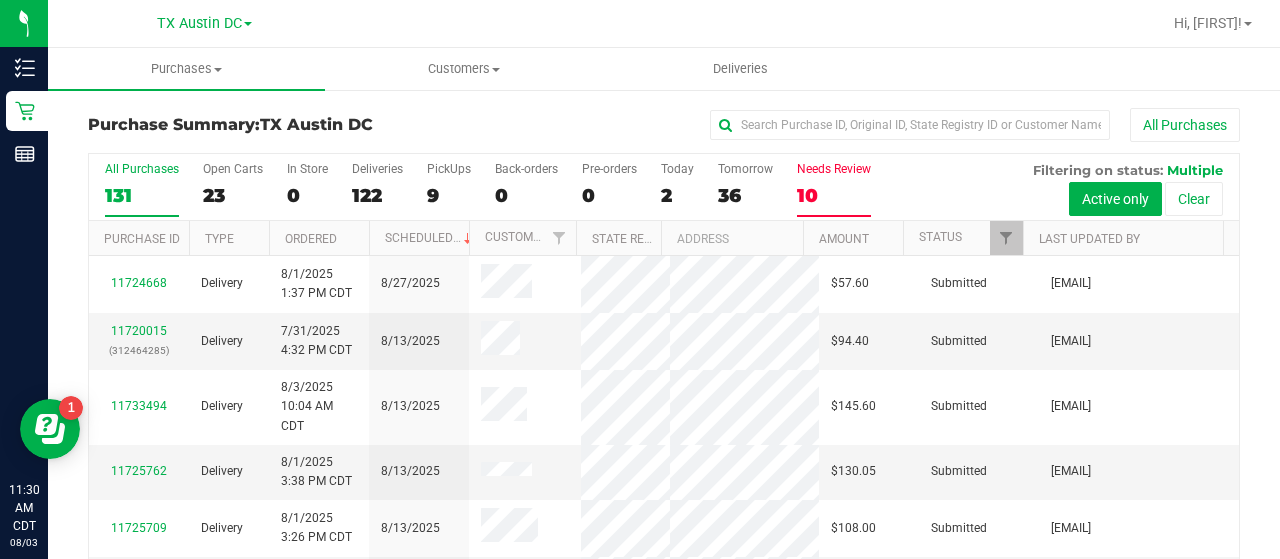 click on "10" at bounding box center [834, 195] 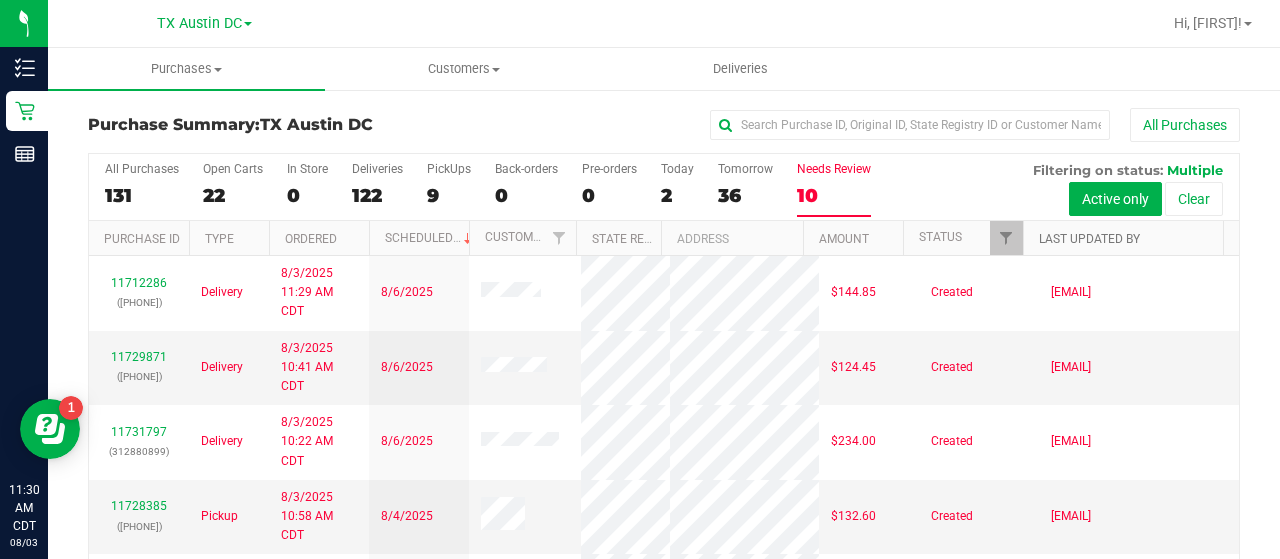click on "Last Updated By" at bounding box center (1089, 239) 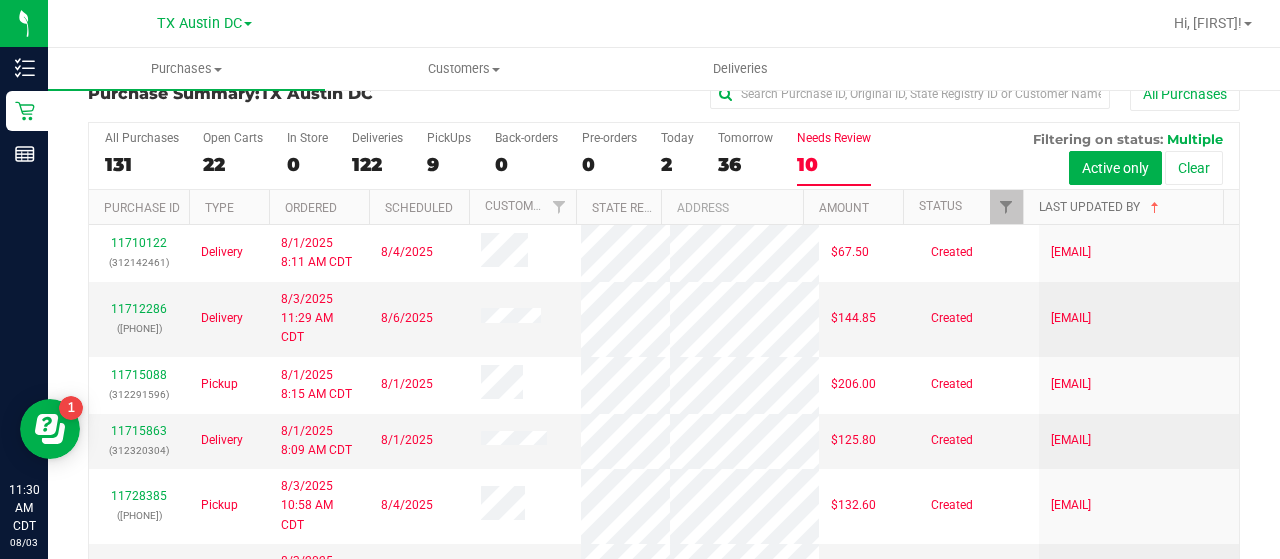 scroll, scrollTop: 32, scrollLeft: 0, axis: vertical 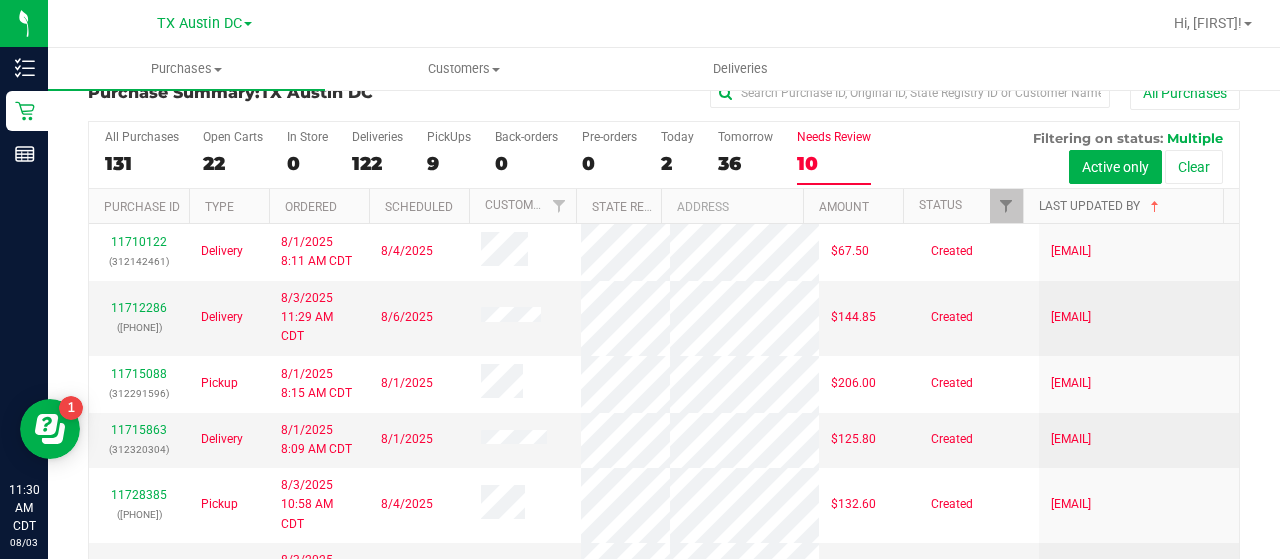 click on "Last Updated By" at bounding box center (1101, 206) 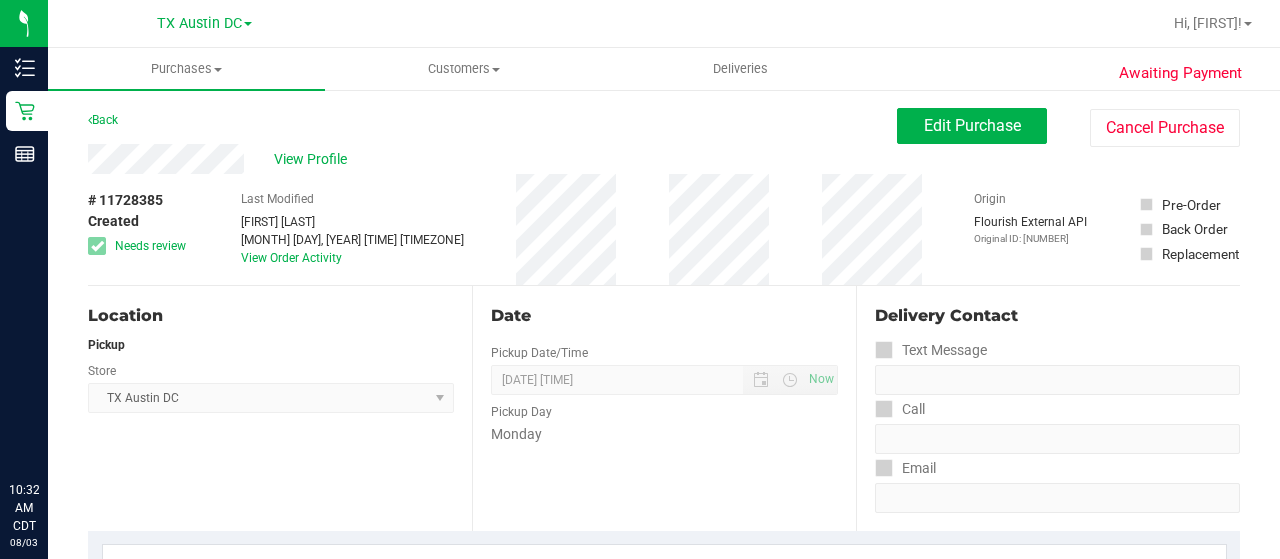 scroll, scrollTop: 0, scrollLeft: 0, axis: both 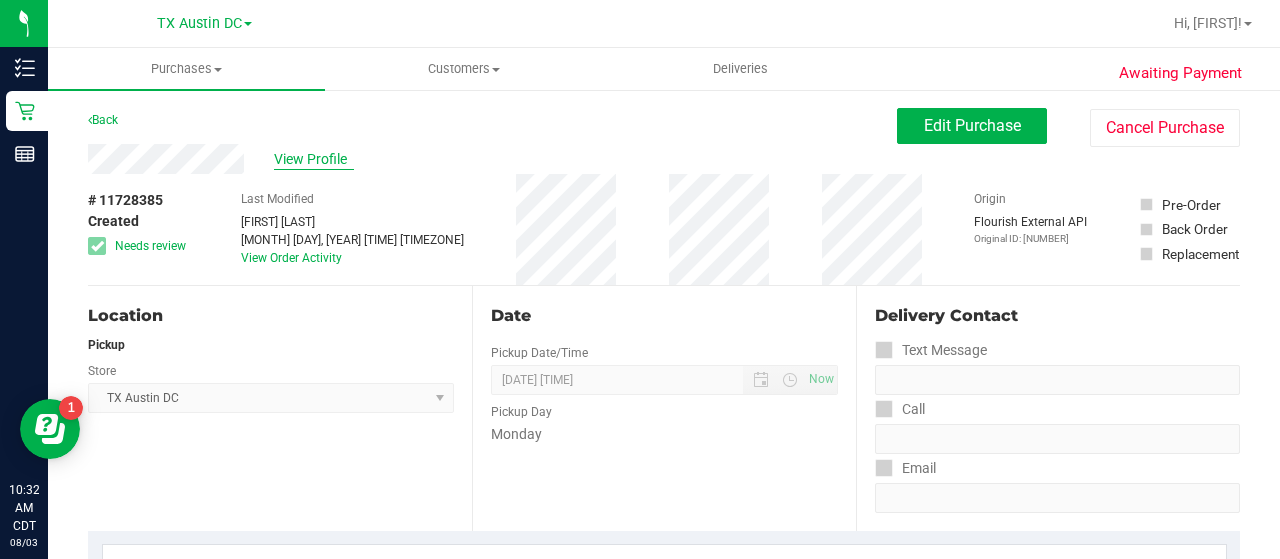 click on "View Profile" at bounding box center [314, 159] 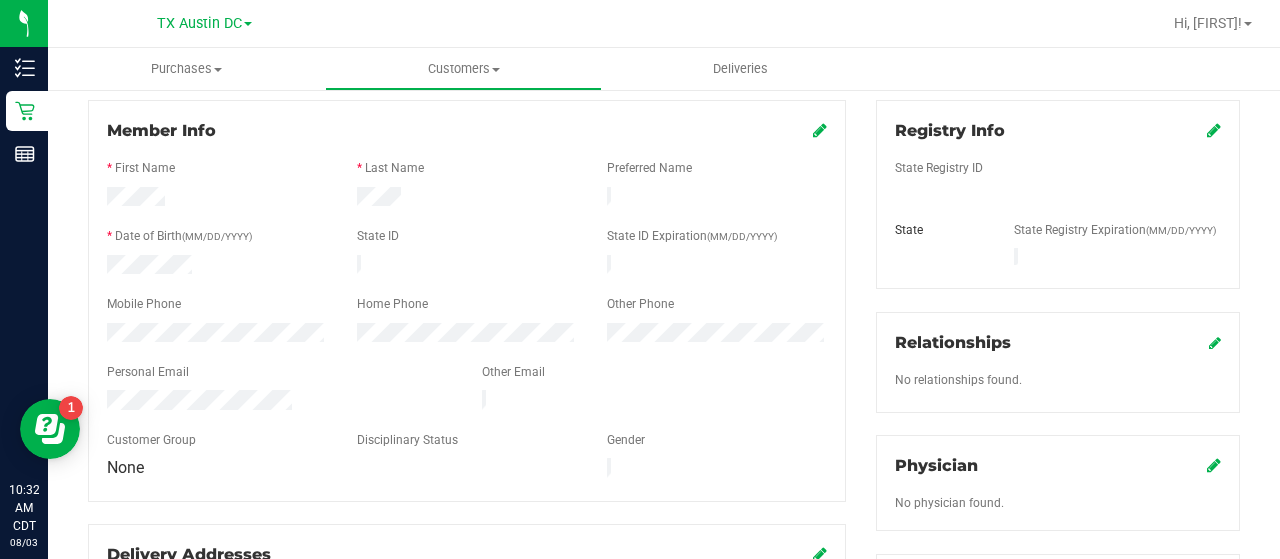 scroll, scrollTop: 312, scrollLeft: 0, axis: vertical 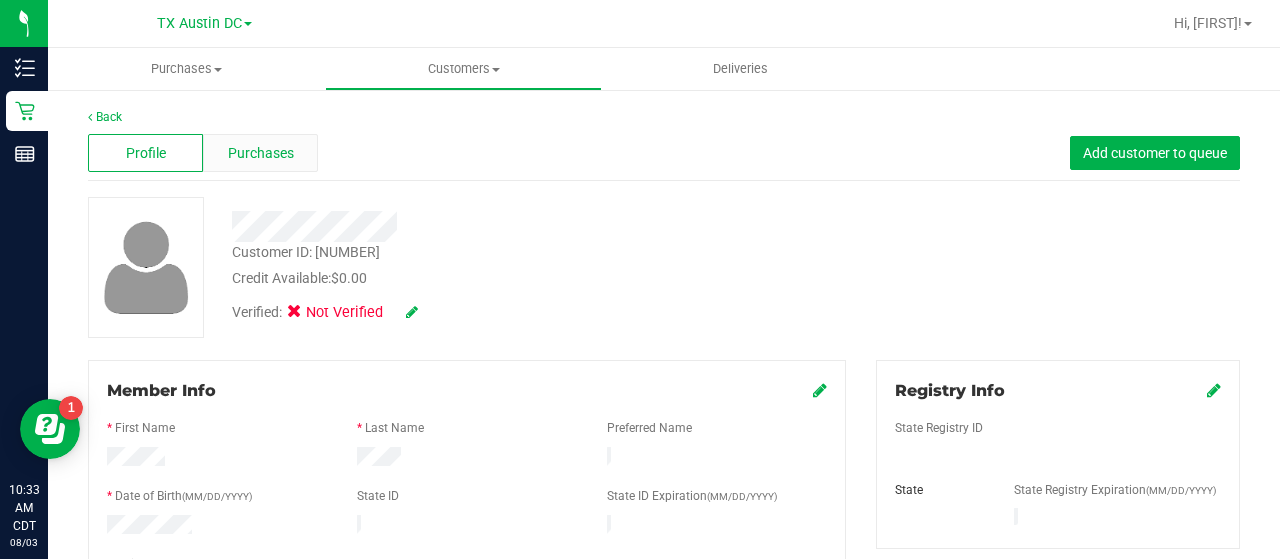 click on "Purchases" at bounding box center [260, 153] 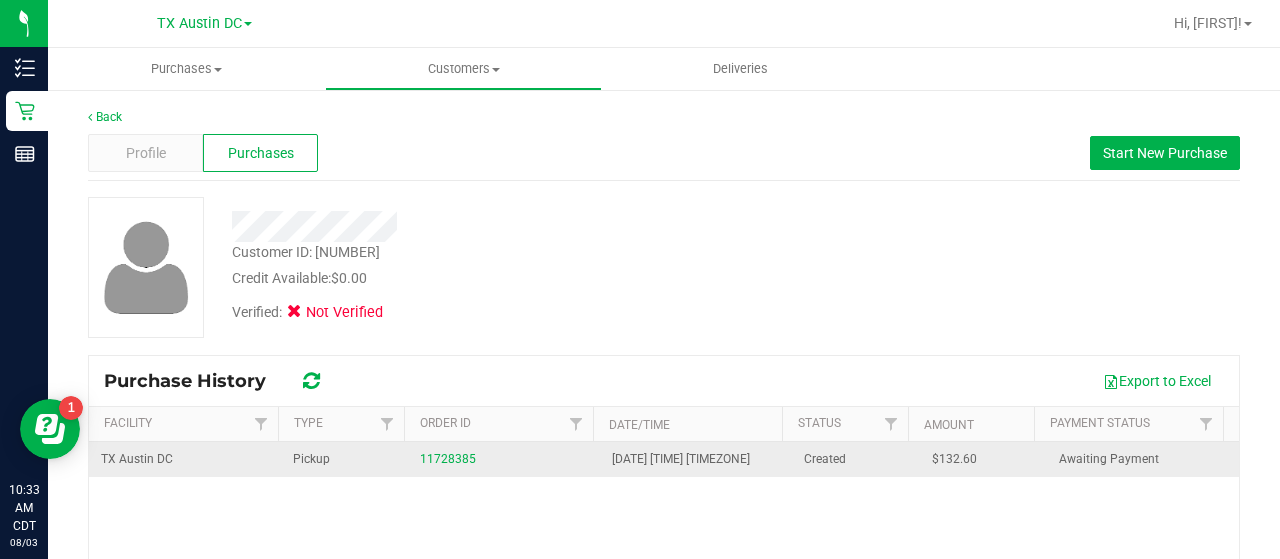 click on "11728385" at bounding box center (504, 459) 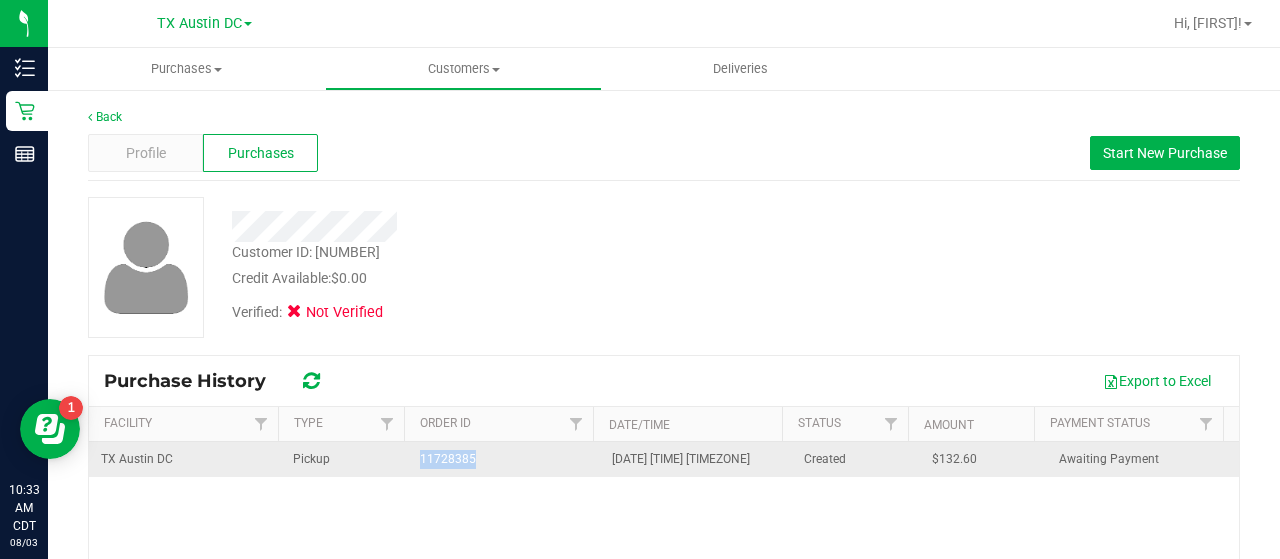 click on "11728385" at bounding box center [504, 459] 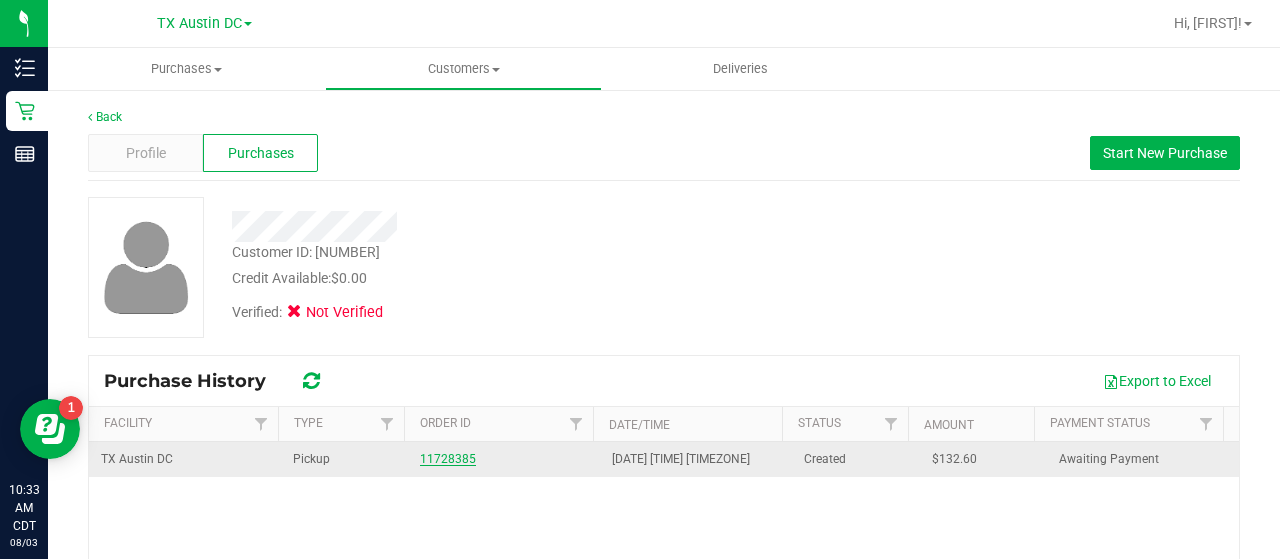click on "11728385" at bounding box center (448, 459) 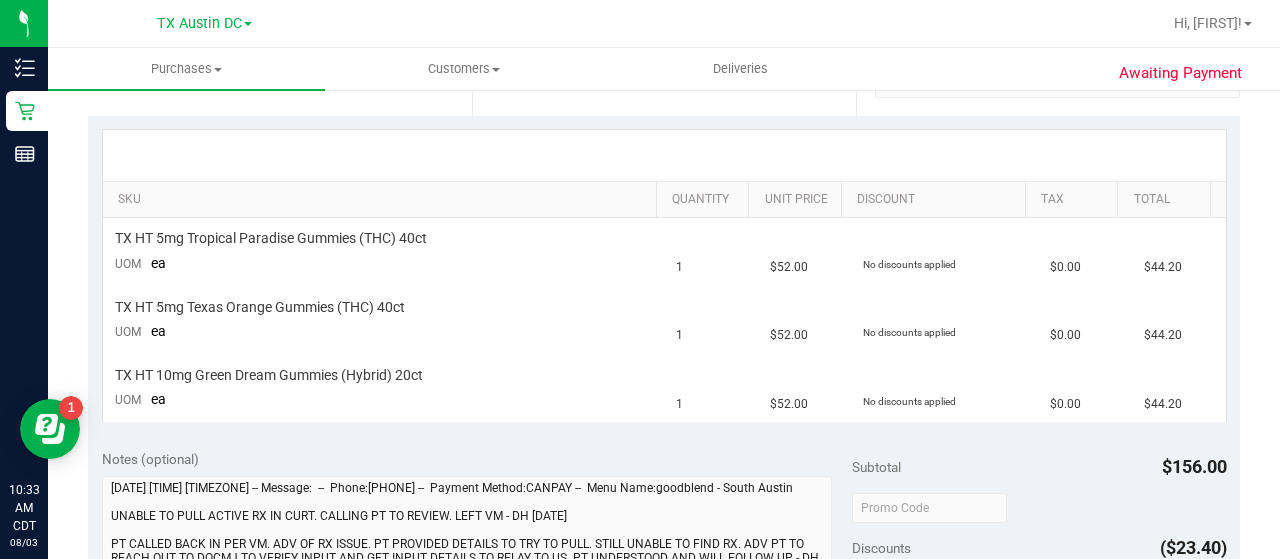 scroll, scrollTop: 697, scrollLeft: 0, axis: vertical 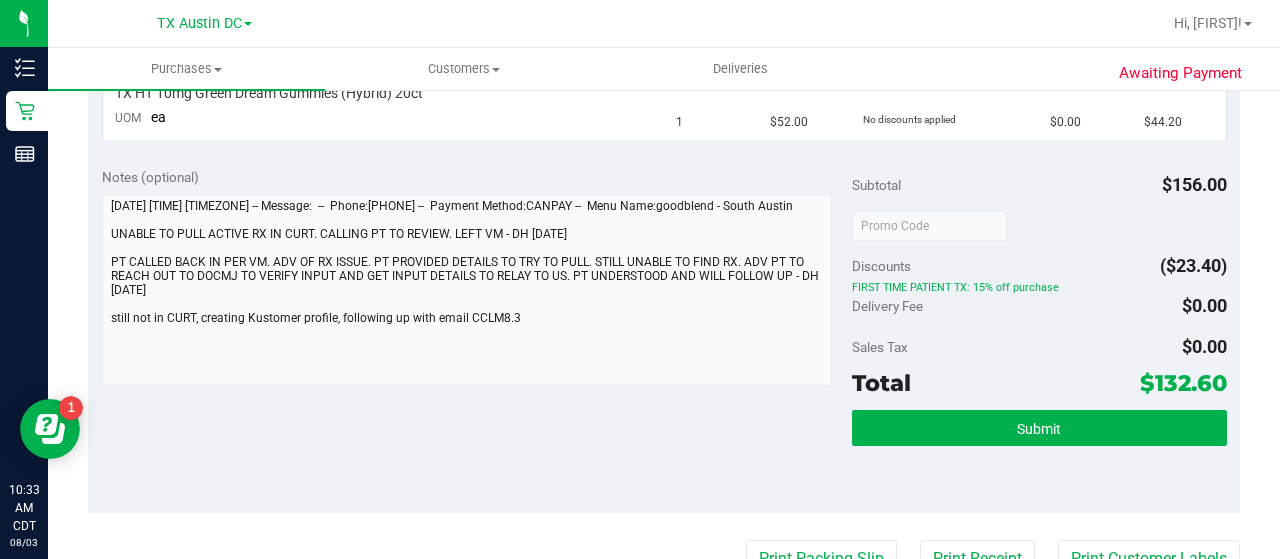 click on "Notes (optional)
Subtotal
$156.00
Discounts
($23.40)
FIRST TIME PATIENT TX:
15%
off
purchase
Delivery Fee
$0.00
Sales Tax
$0.00" at bounding box center (664, 333) 